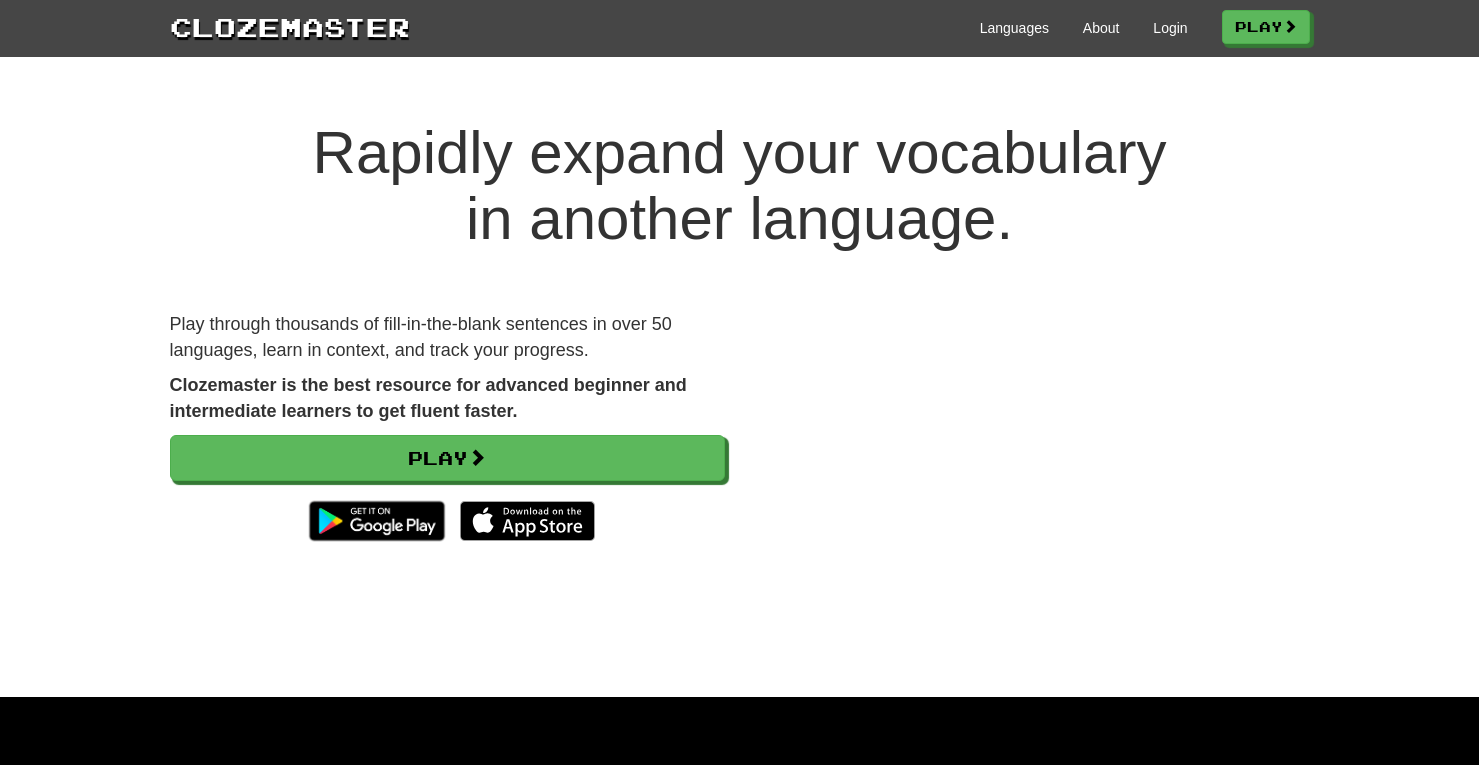 scroll, scrollTop: 0, scrollLeft: 0, axis: both 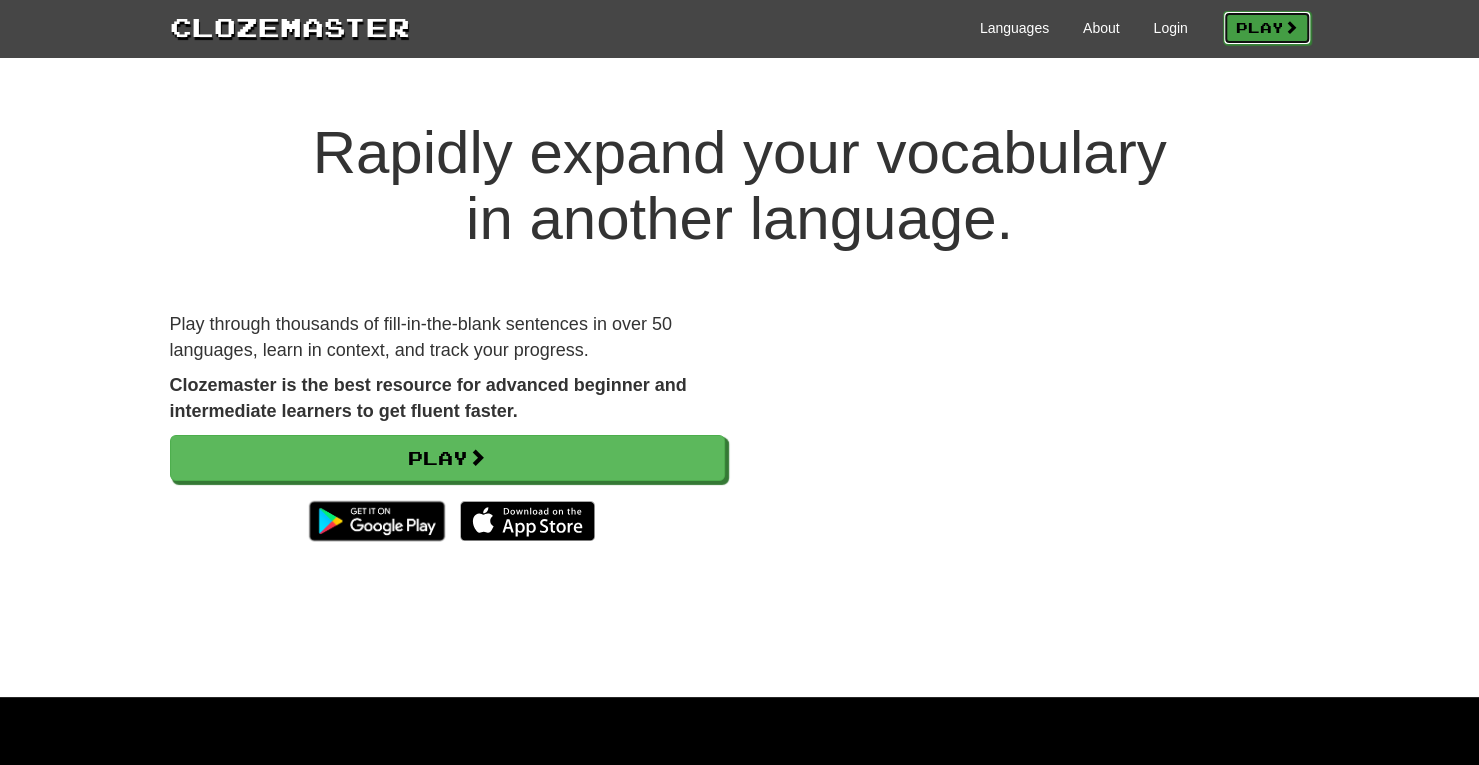 click on "Play" at bounding box center (1267, 28) 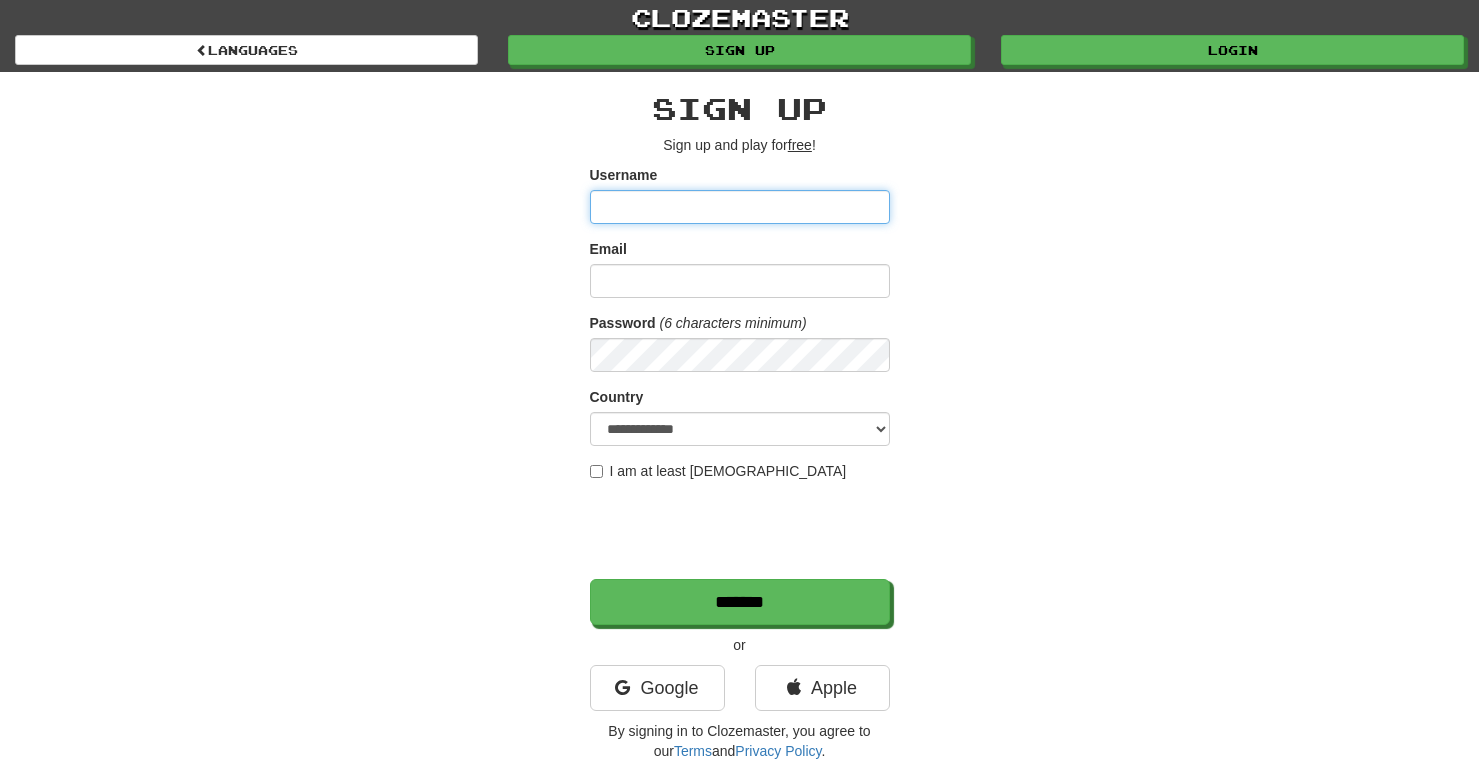 scroll, scrollTop: 0, scrollLeft: 0, axis: both 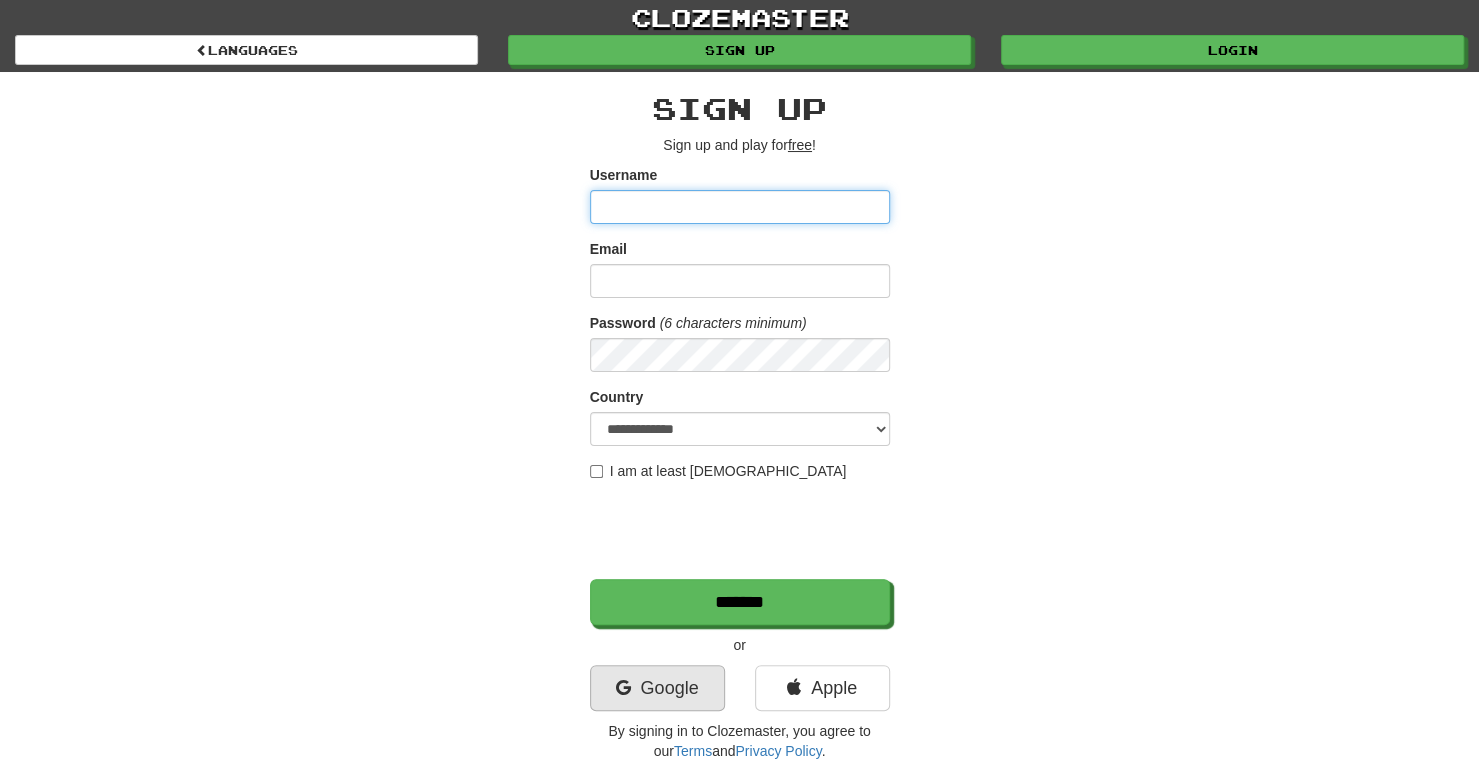 type on "**********" 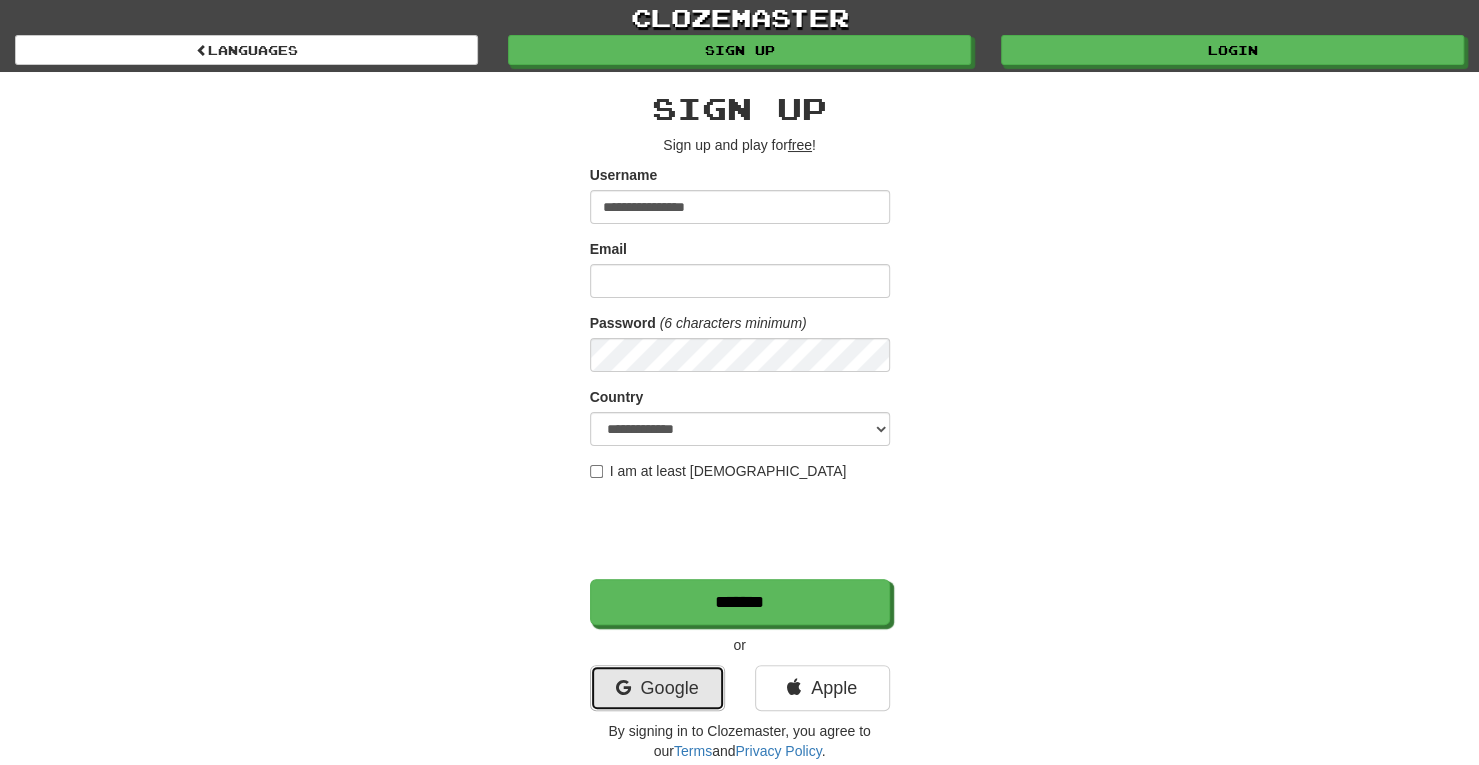 click on "Google" at bounding box center (657, 688) 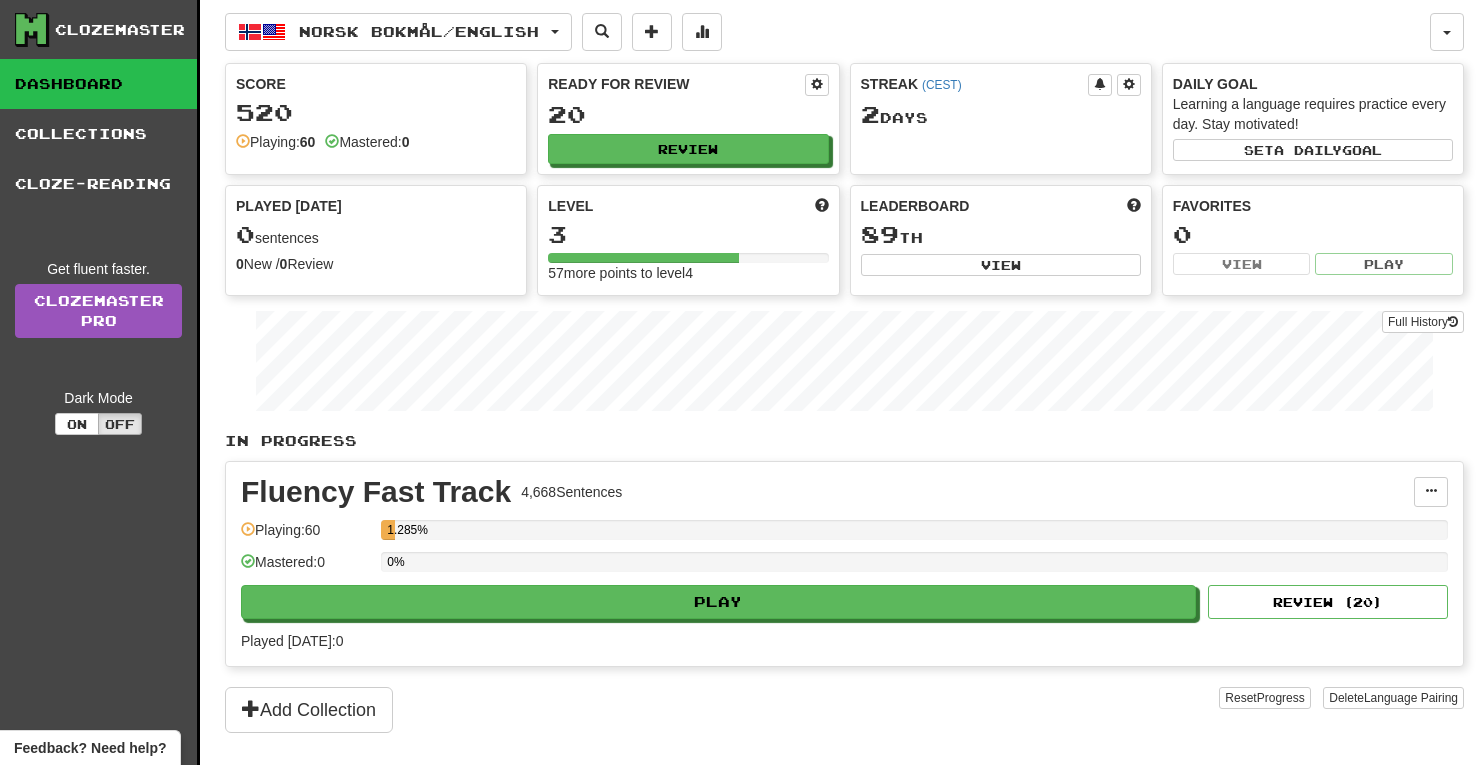 scroll, scrollTop: 0, scrollLeft: 0, axis: both 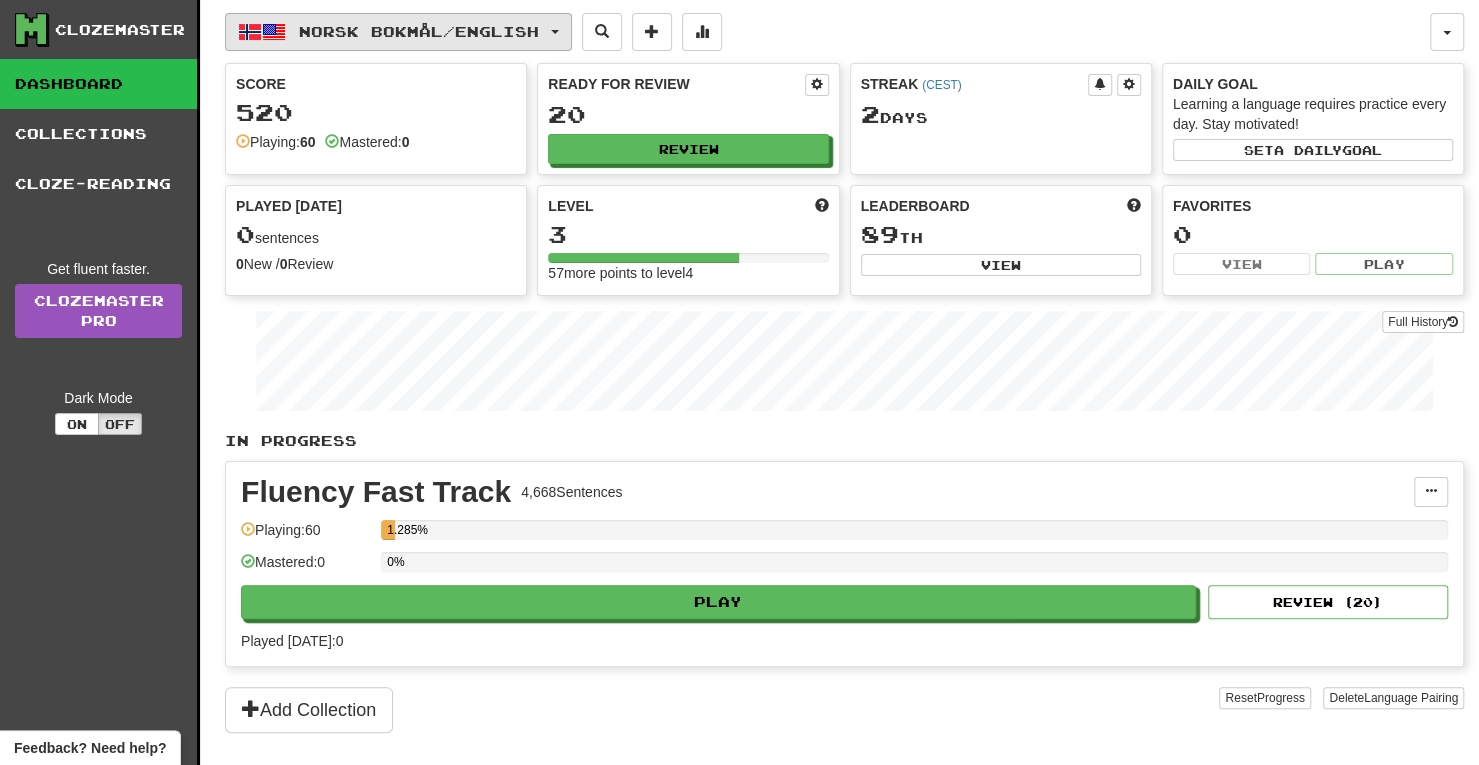 click on "Norsk bokmål  /  English" at bounding box center (419, 31) 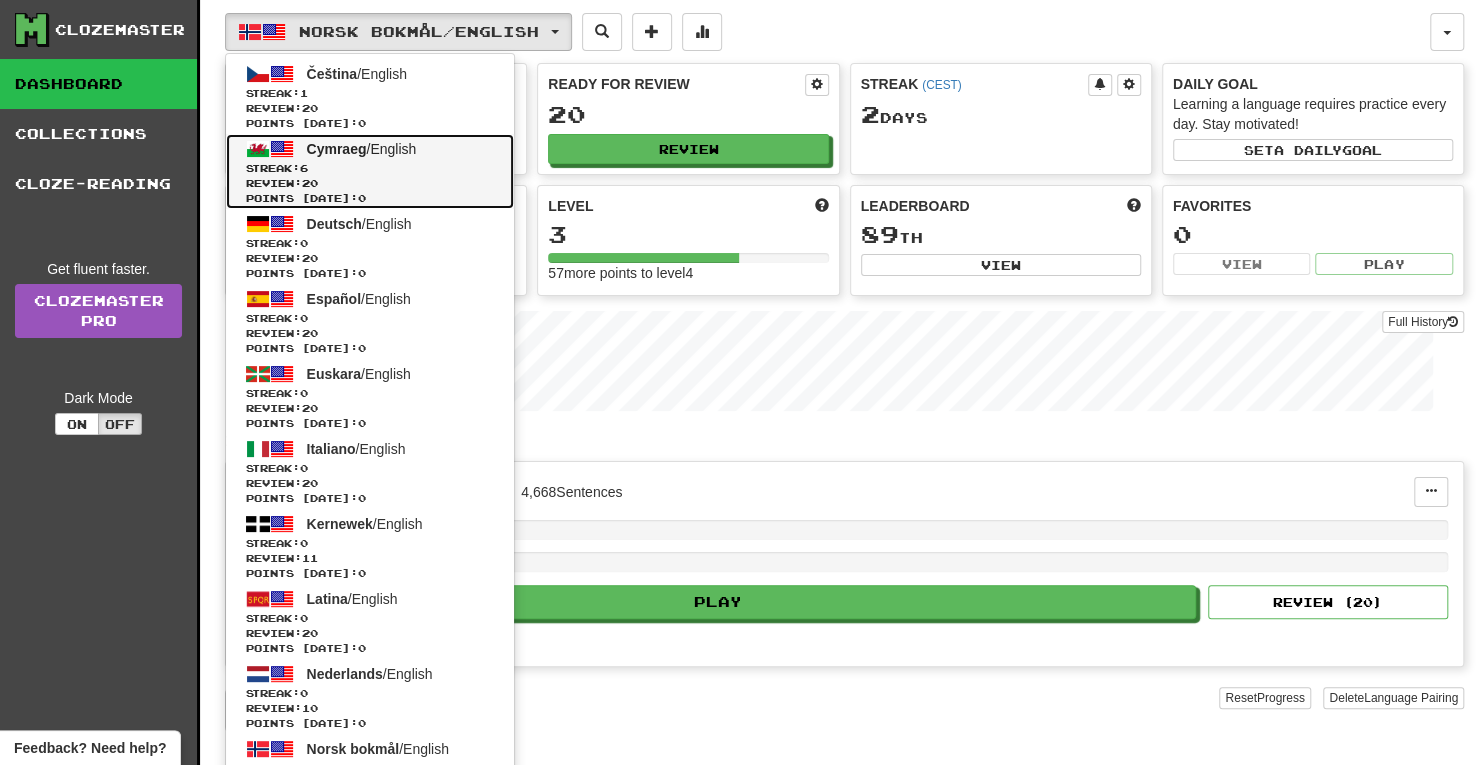 click on "Cymraeg" at bounding box center [337, 149] 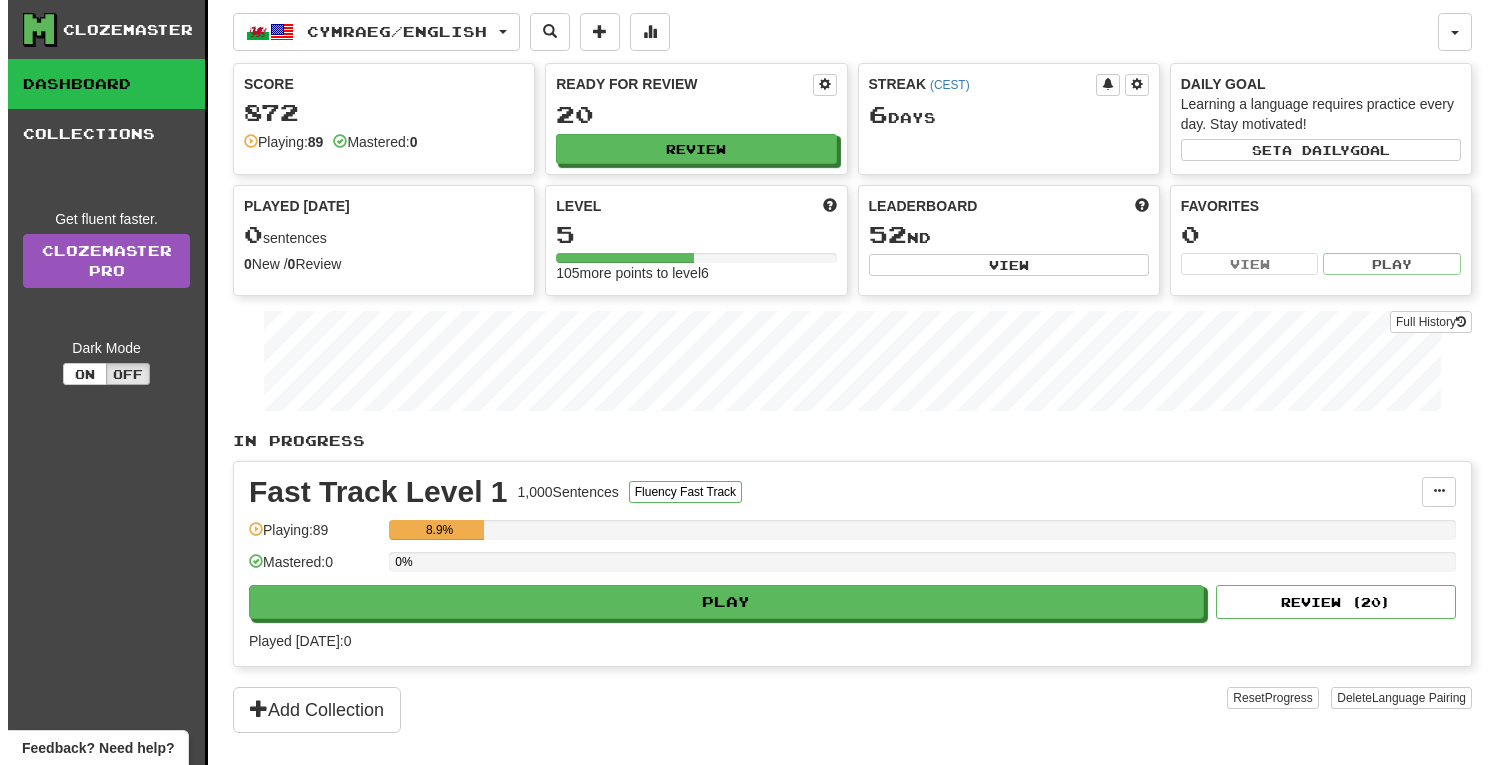 scroll, scrollTop: 0, scrollLeft: 0, axis: both 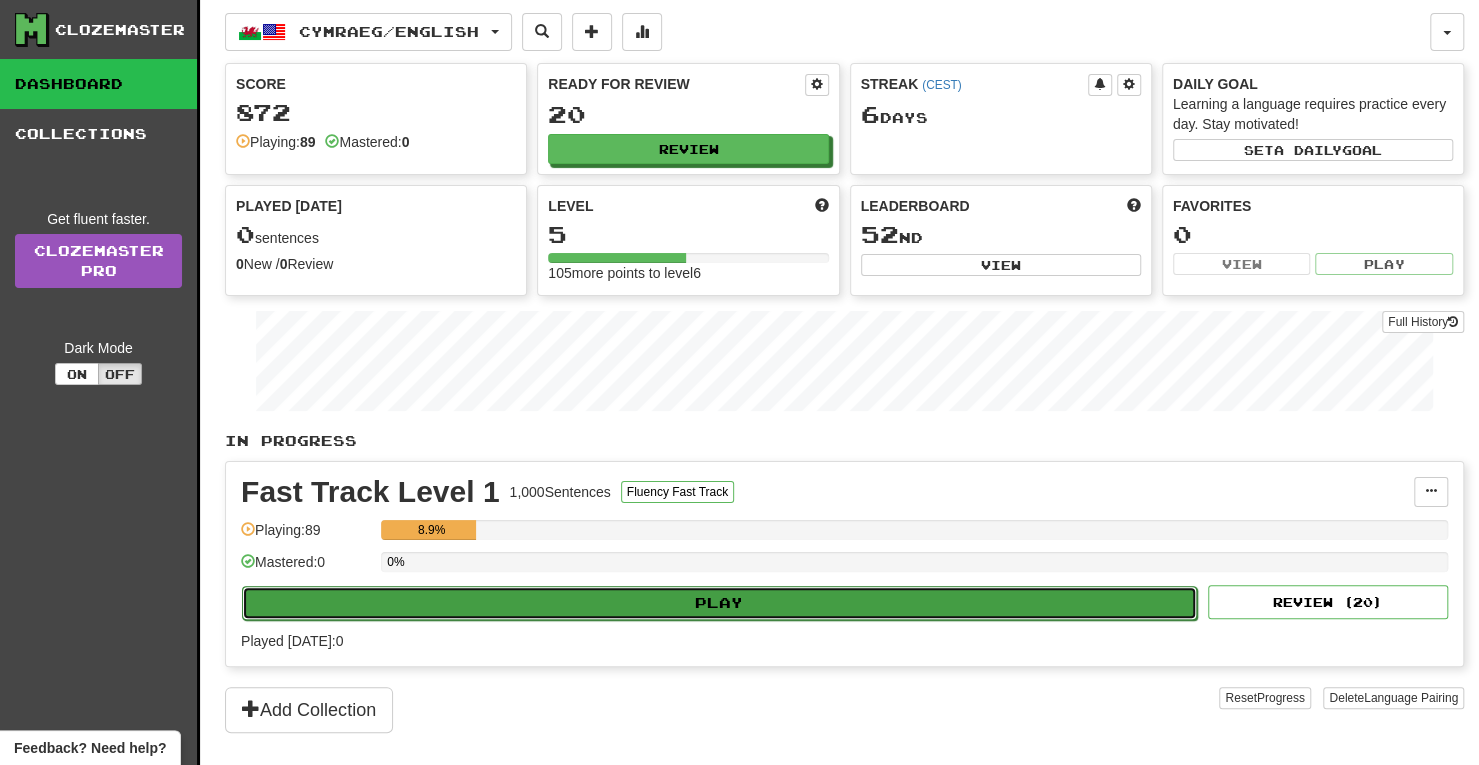 click on "Play" at bounding box center (719, 603) 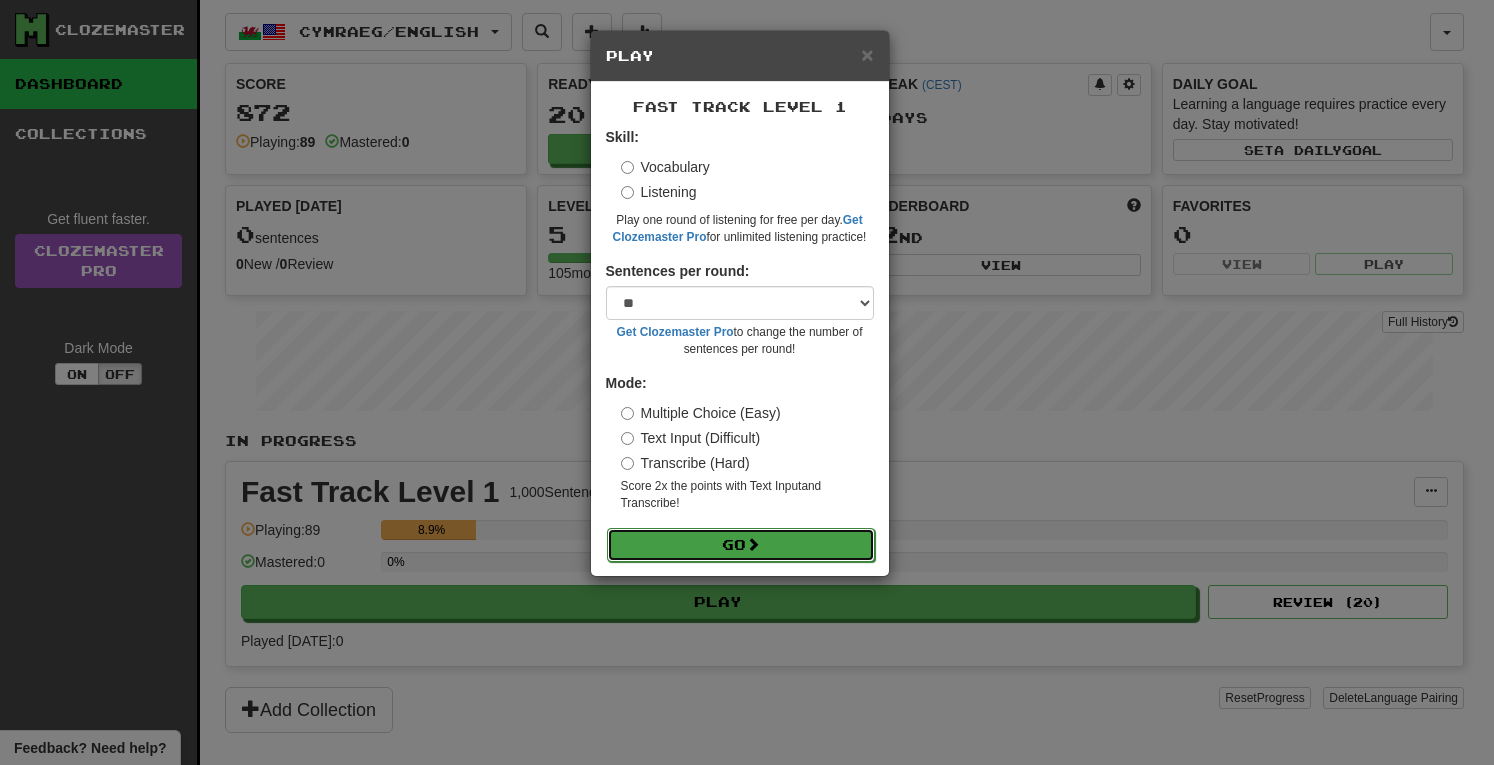 click on "Go" at bounding box center (741, 545) 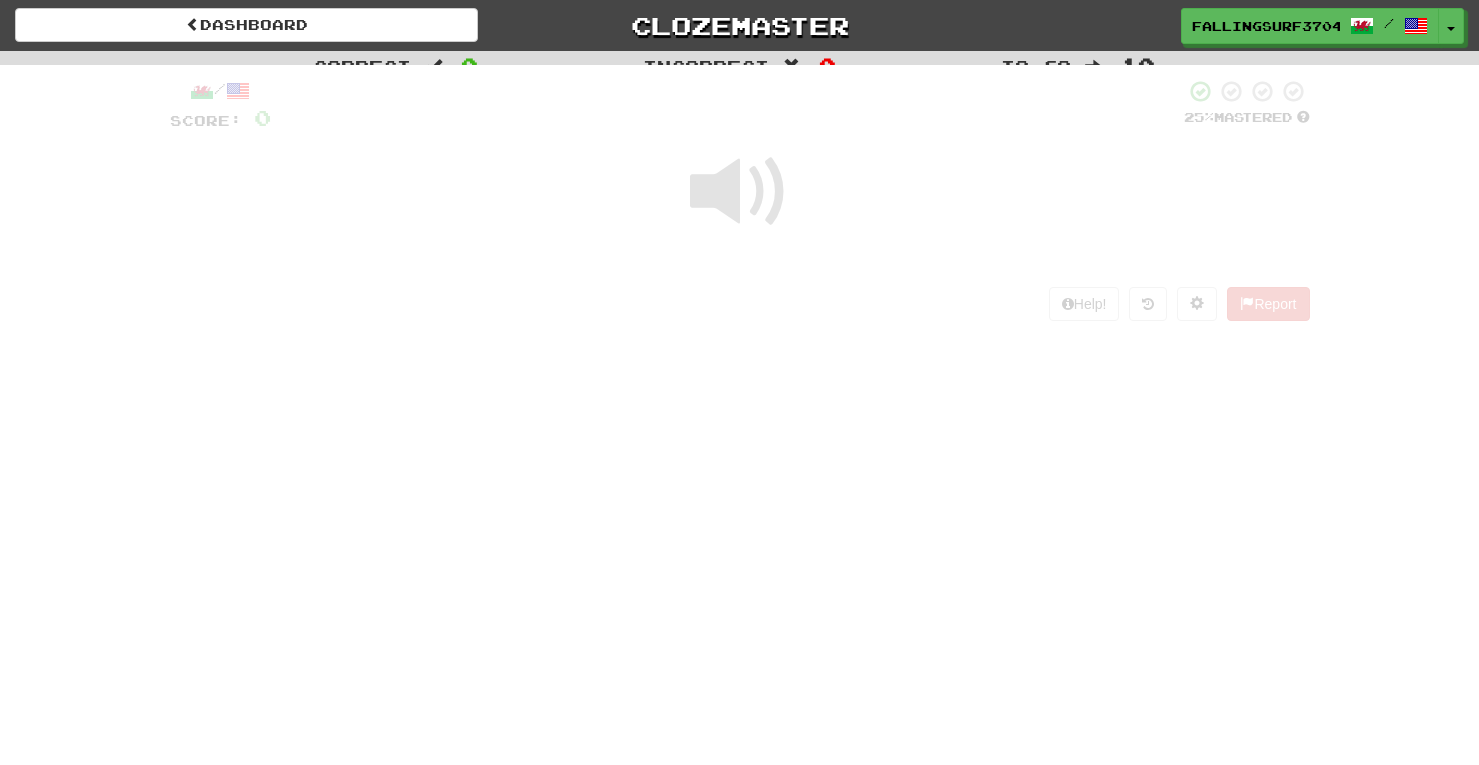 scroll, scrollTop: 0, scrollLeft: 0, axis: both 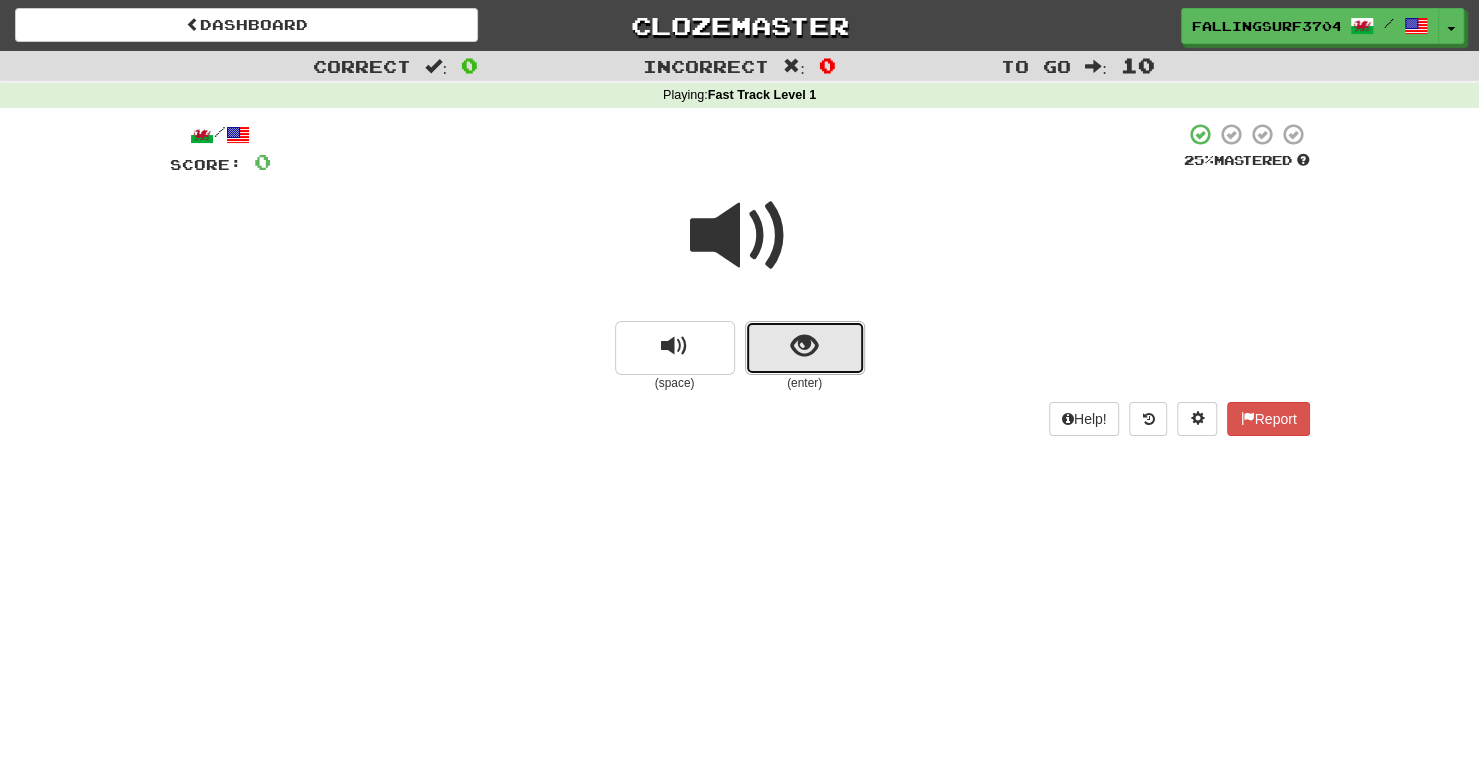 click at bounding box center [804, 346] 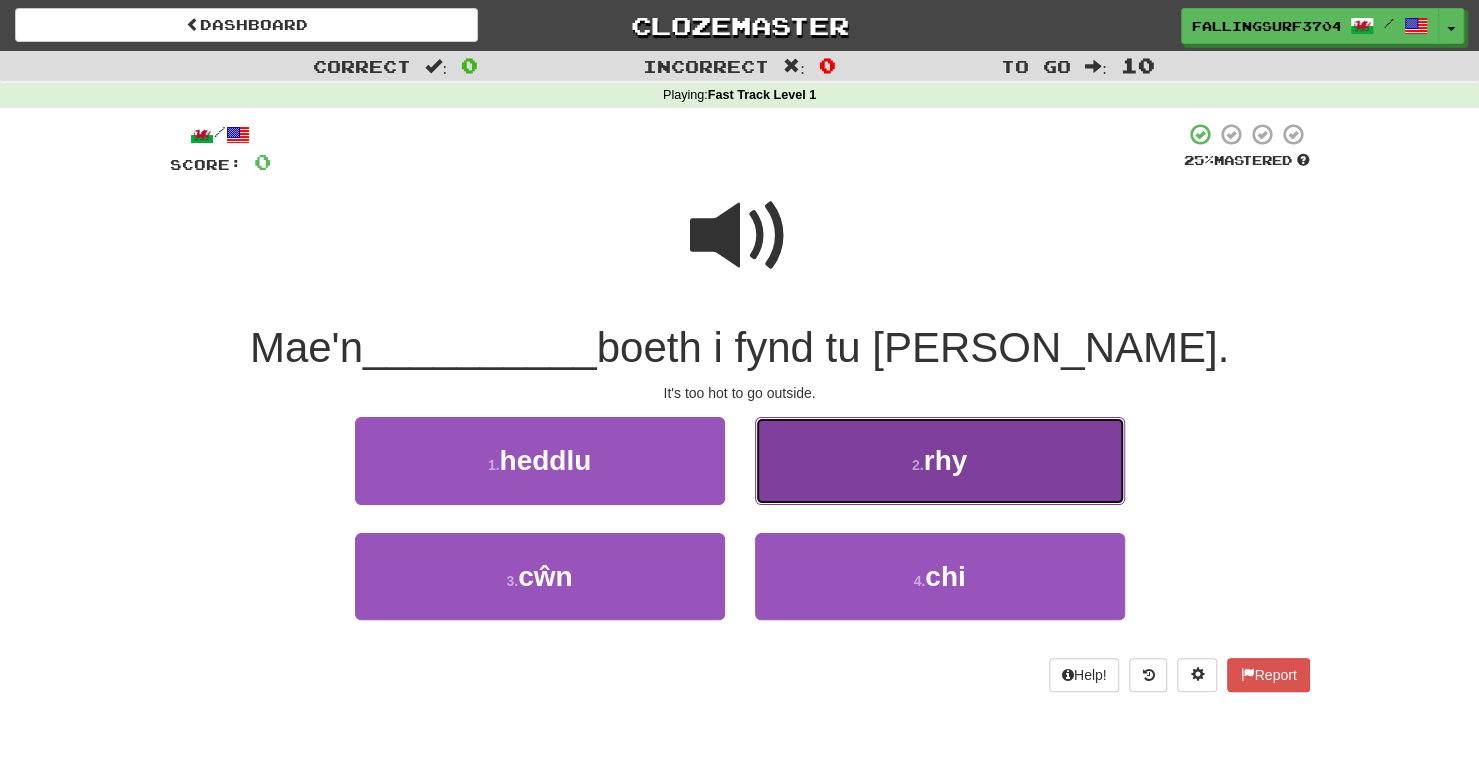 click on "rhy" at bounding box center [946, 460] 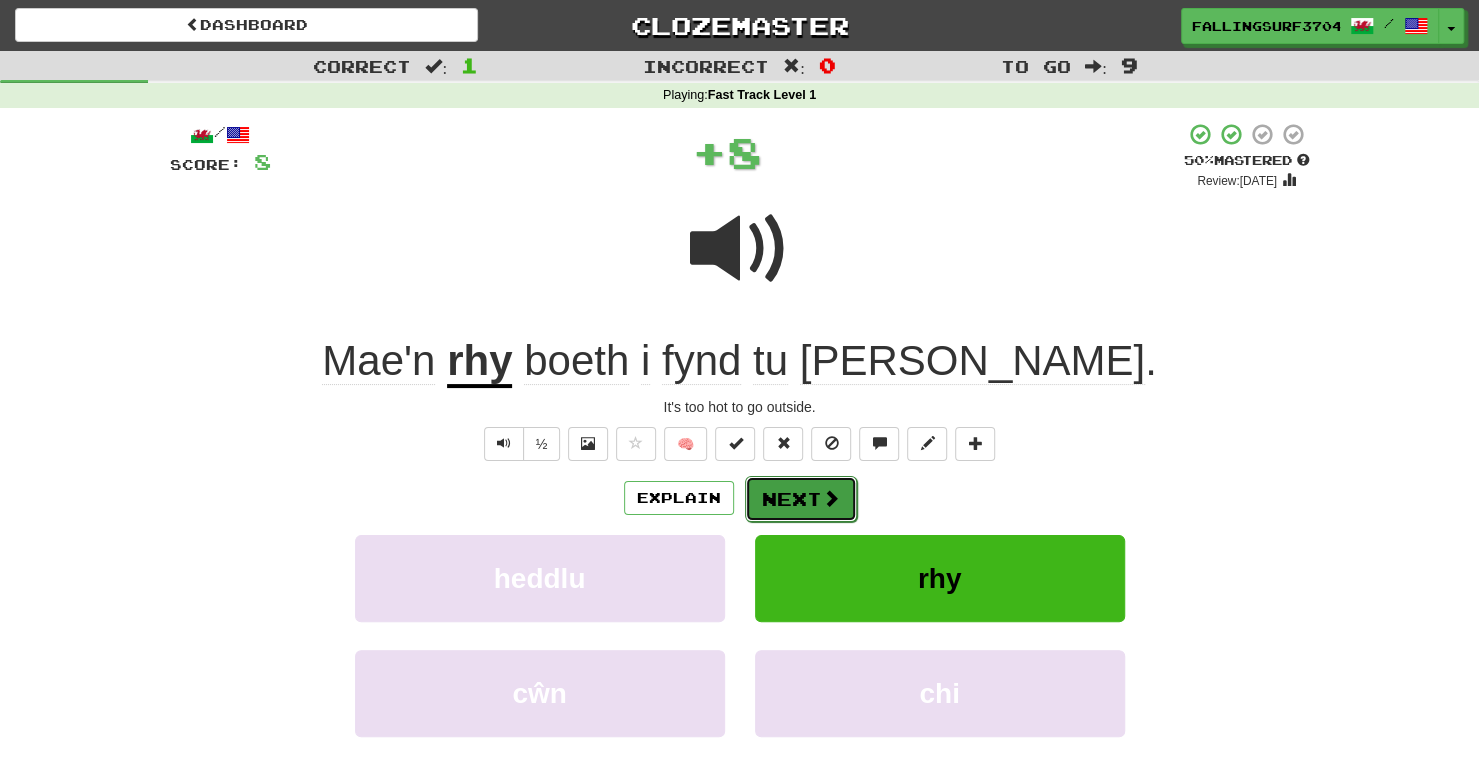 click on "Next" at bounding box center [801, 499] 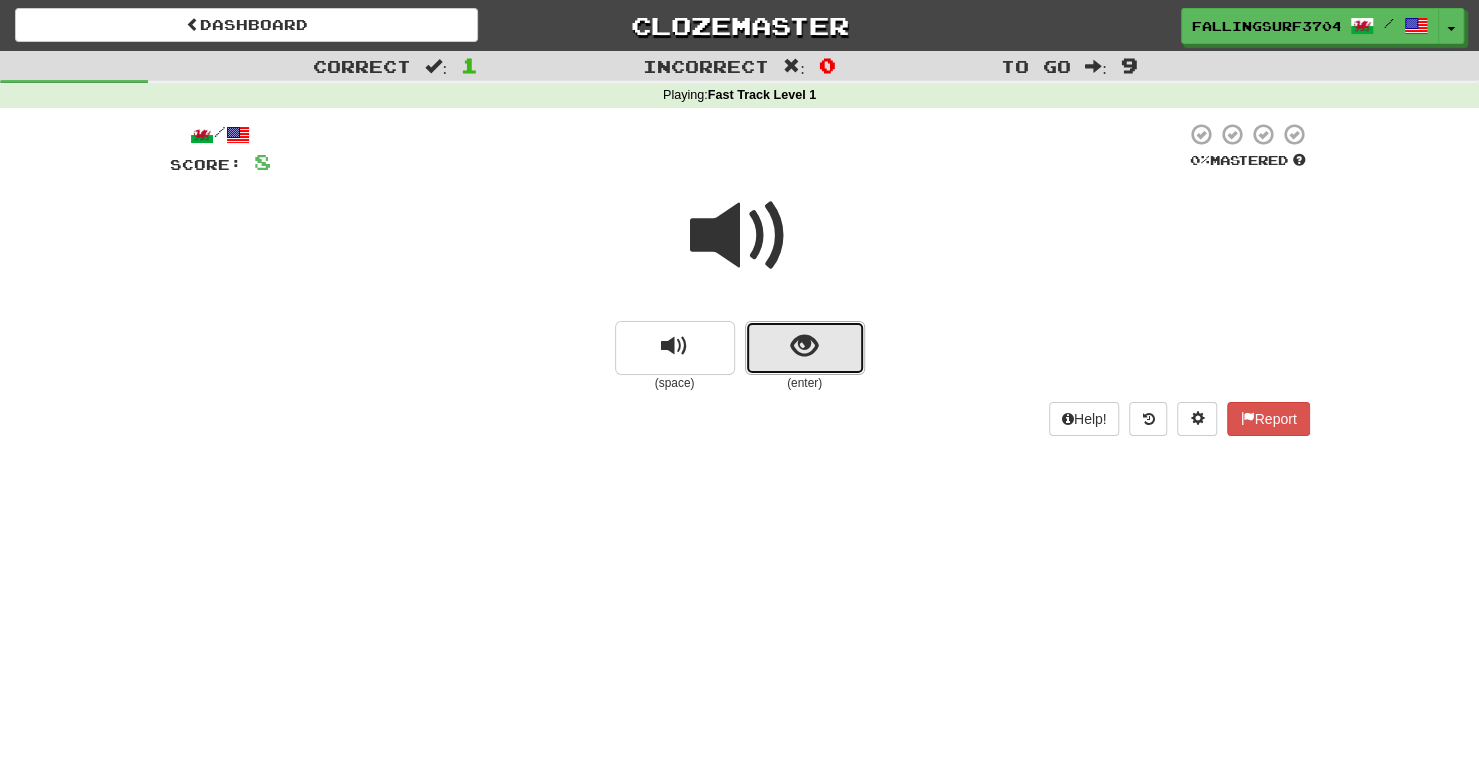 click at bounding box center [805, 348] 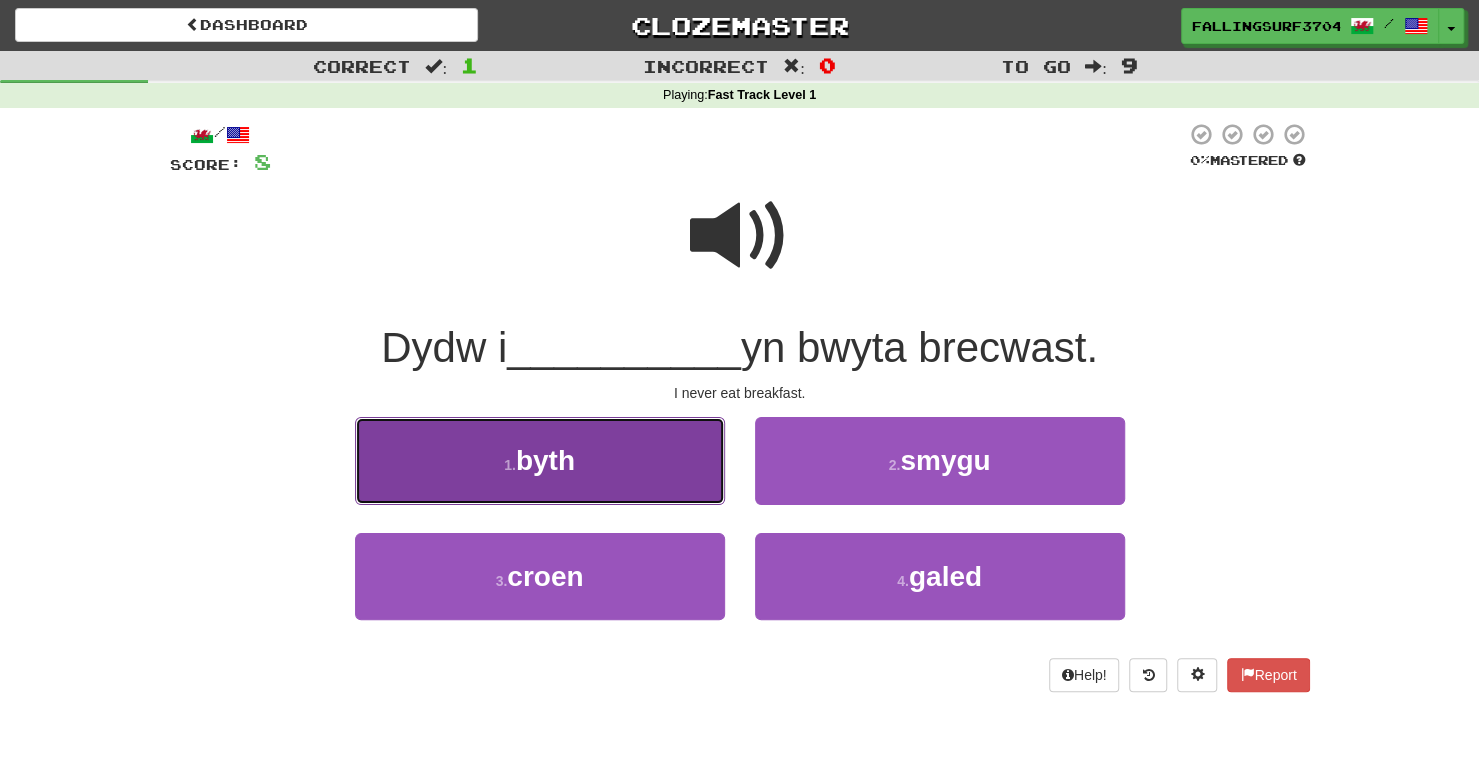 click on "1 .  byth" at bounding box center (540, 460) 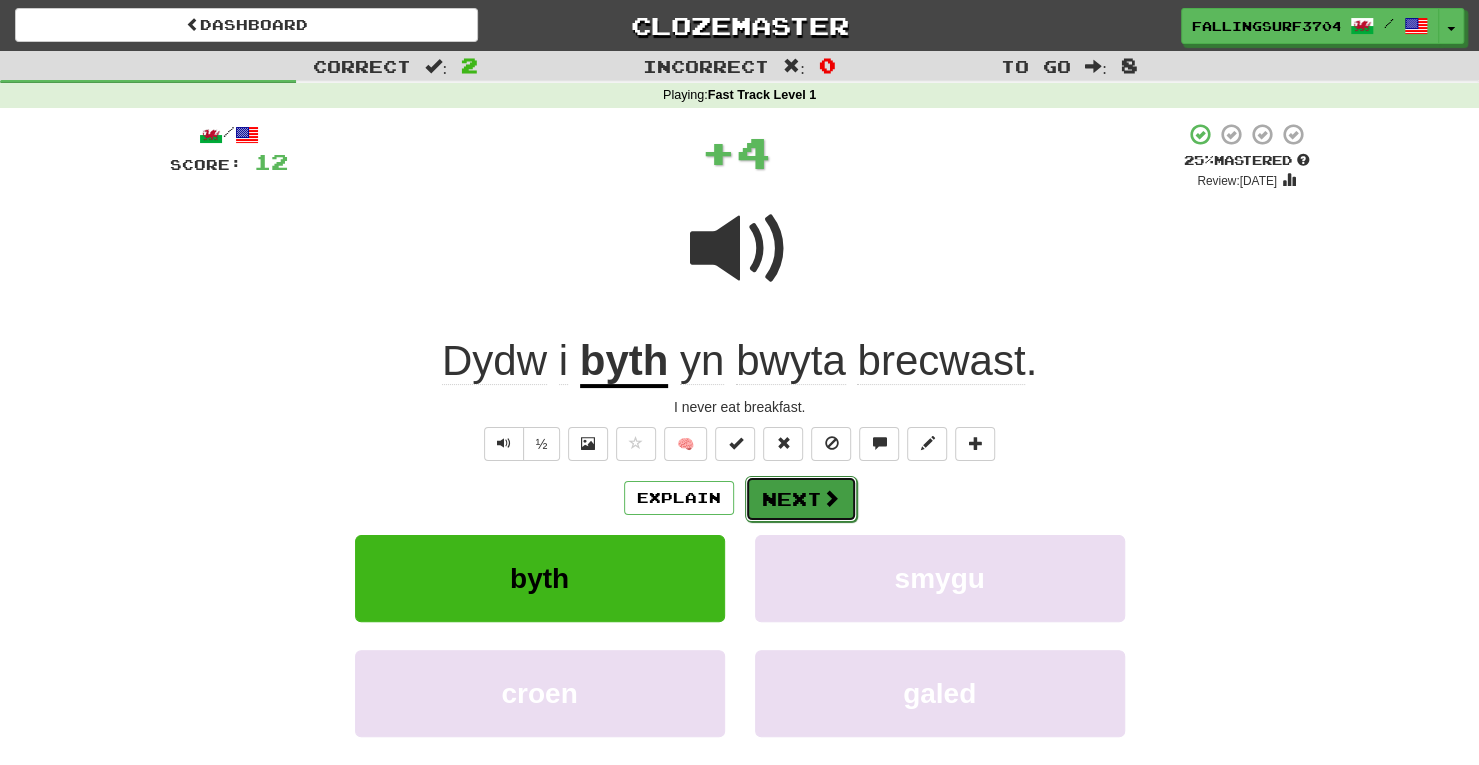 click at bounding box center [831, 498] 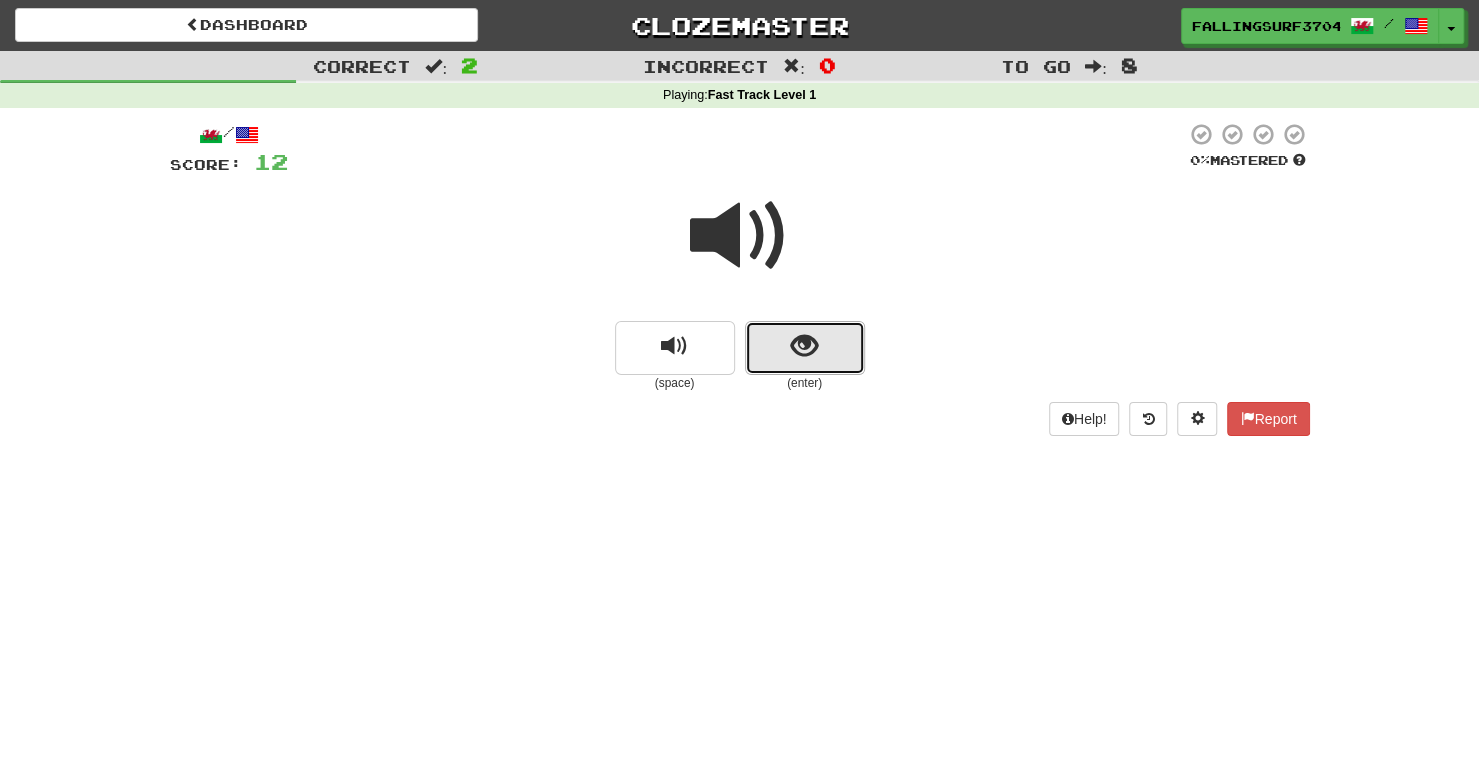 click at bounding box center [804, 346] 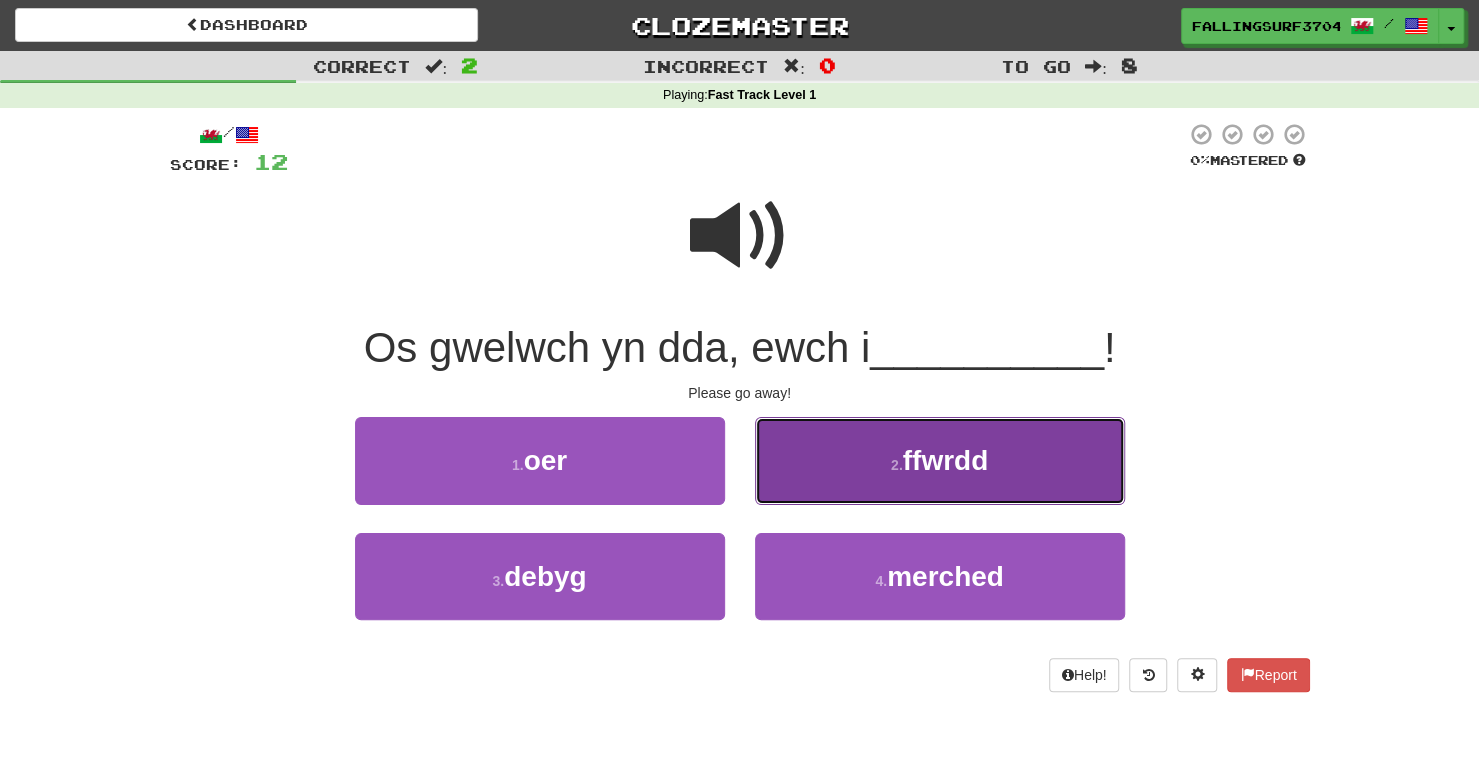 click on "ffwrdd" at bounding box center [946, 460] 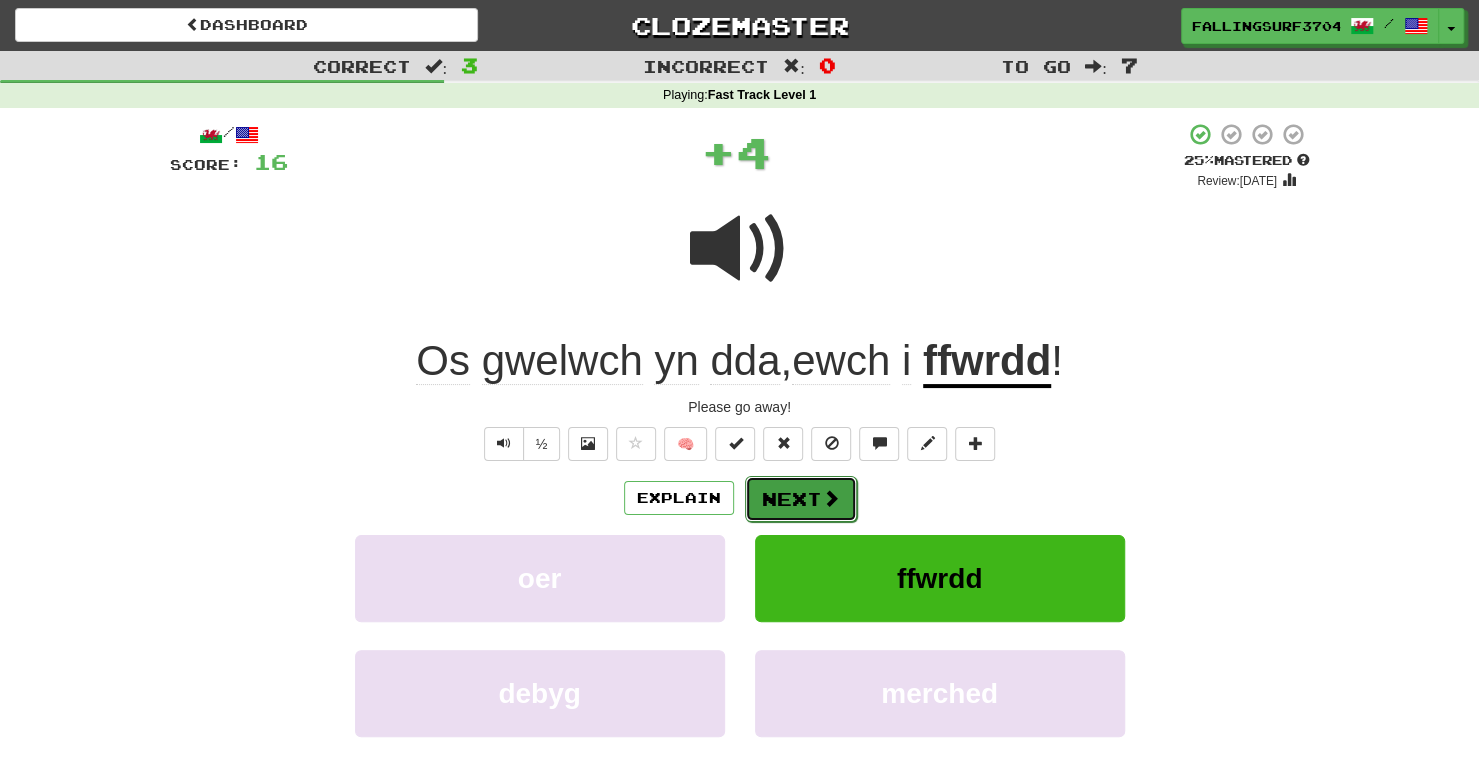 click on "Next" at bounding box center [801, 499] 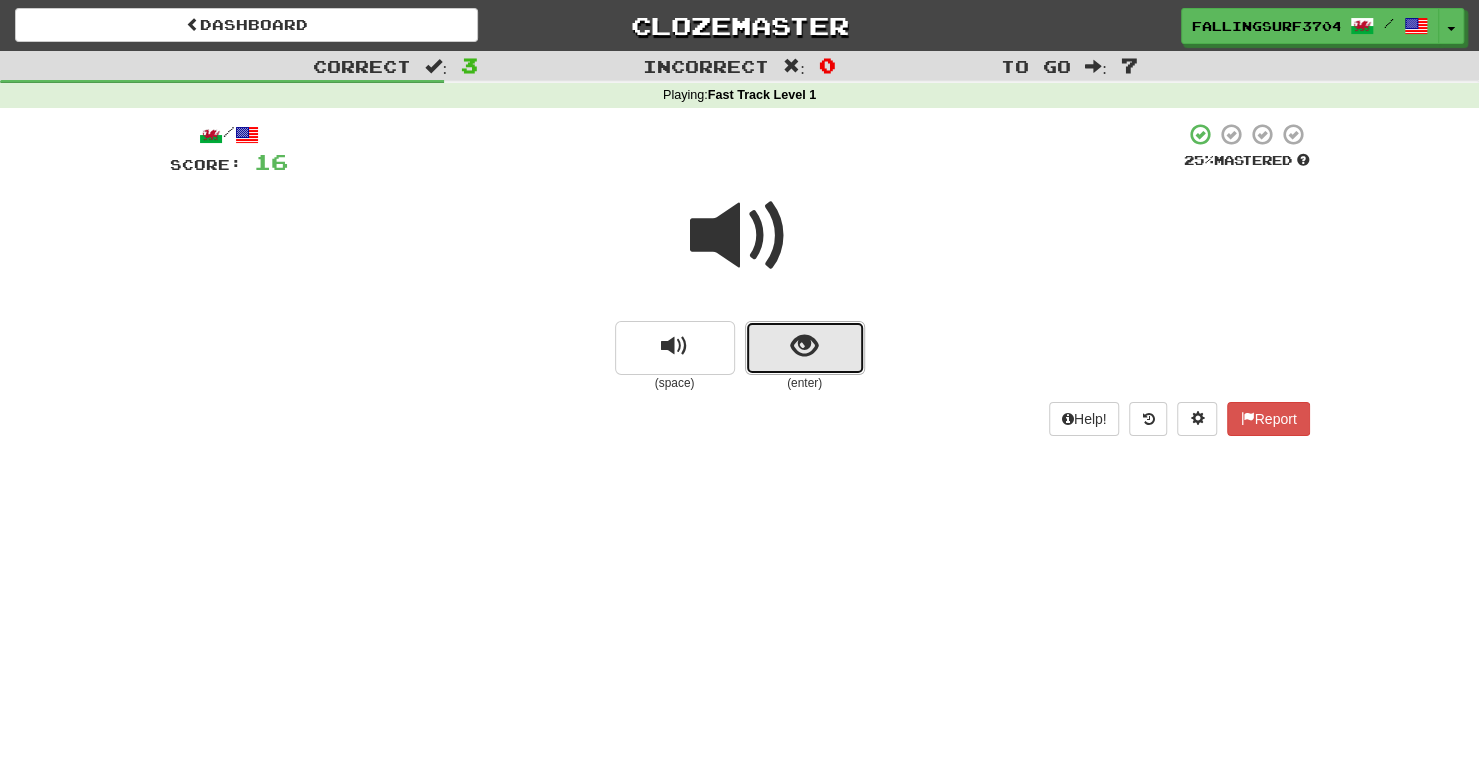 click at bounding box center [805, 348] 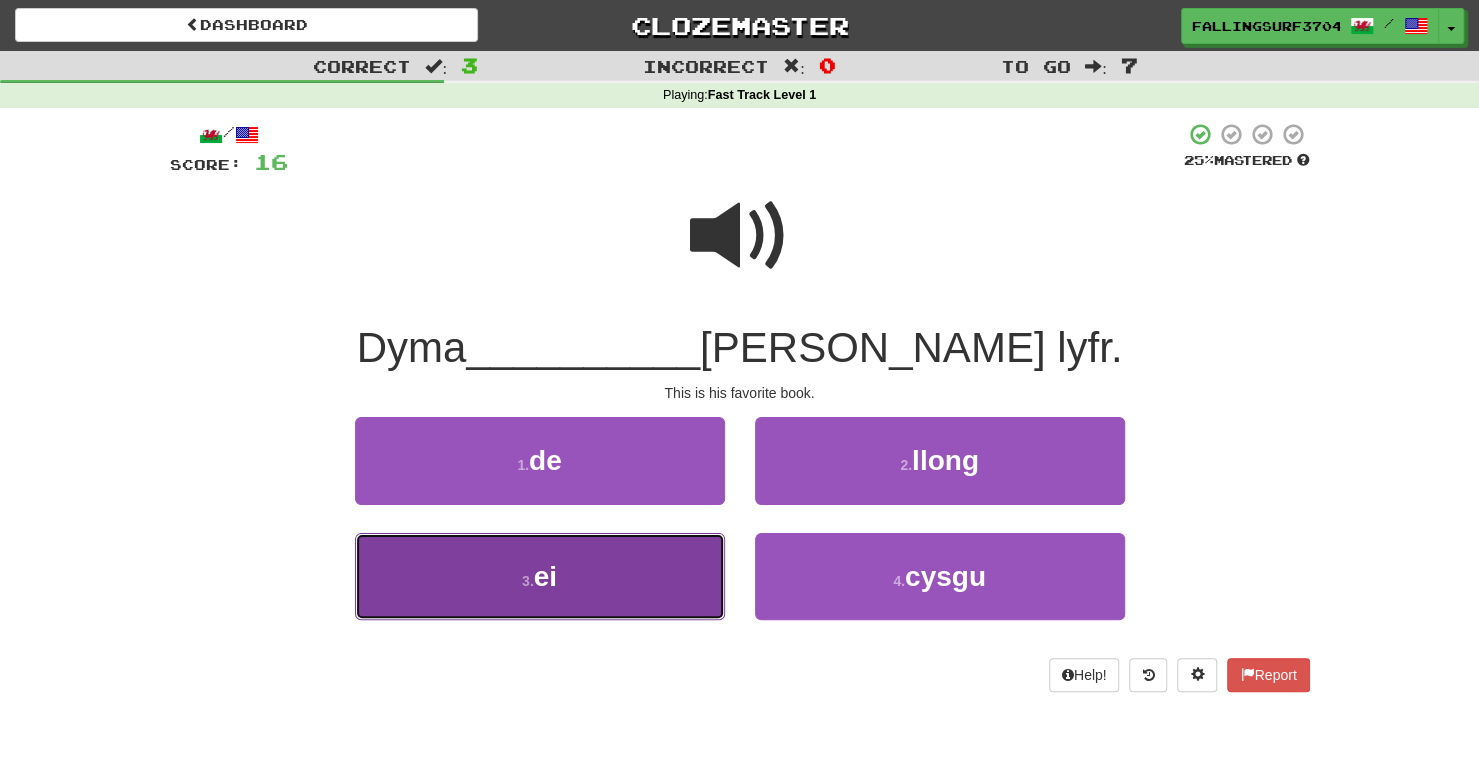 click on "3 .  ei" at bounding box center (540, 576) 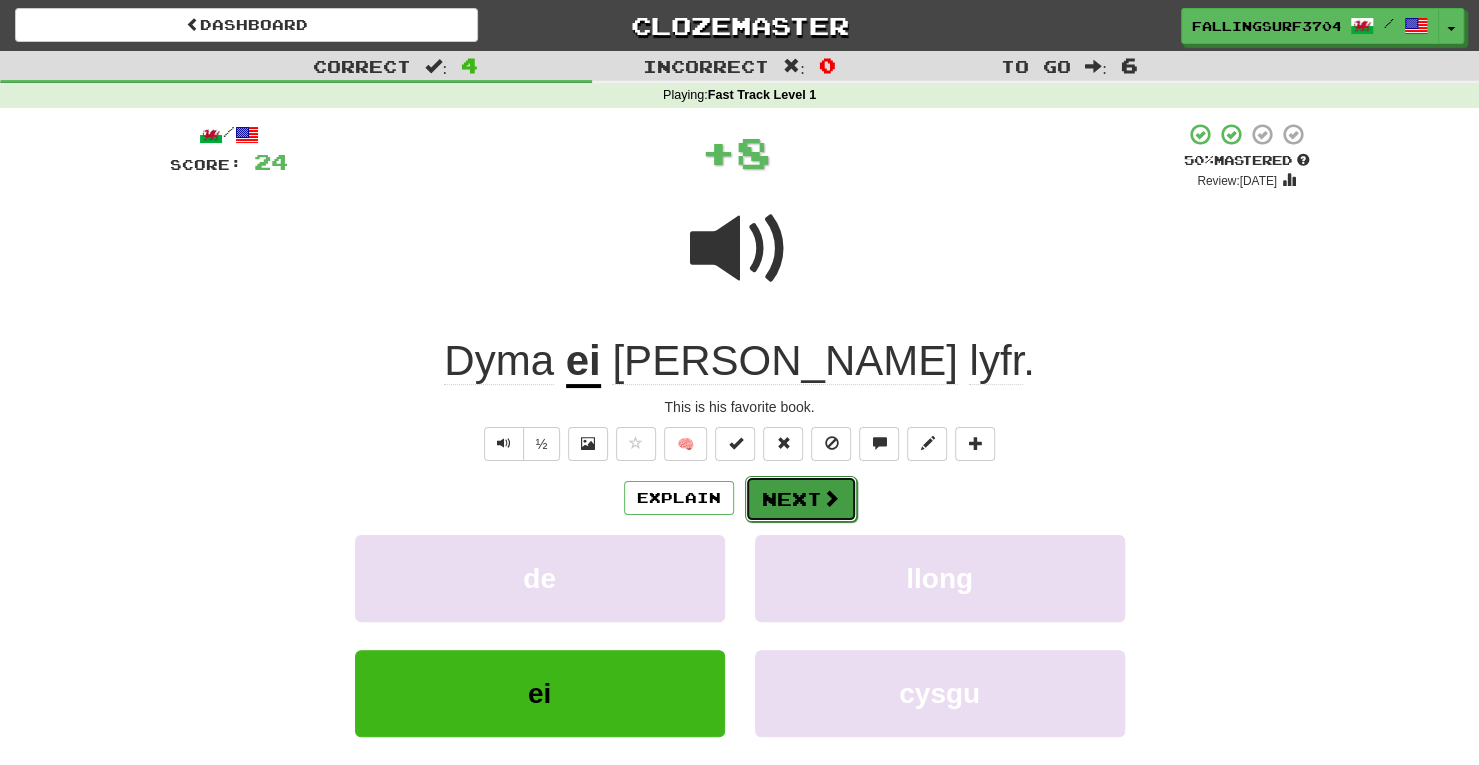 click on "Next" at bounding box center (801, 499) 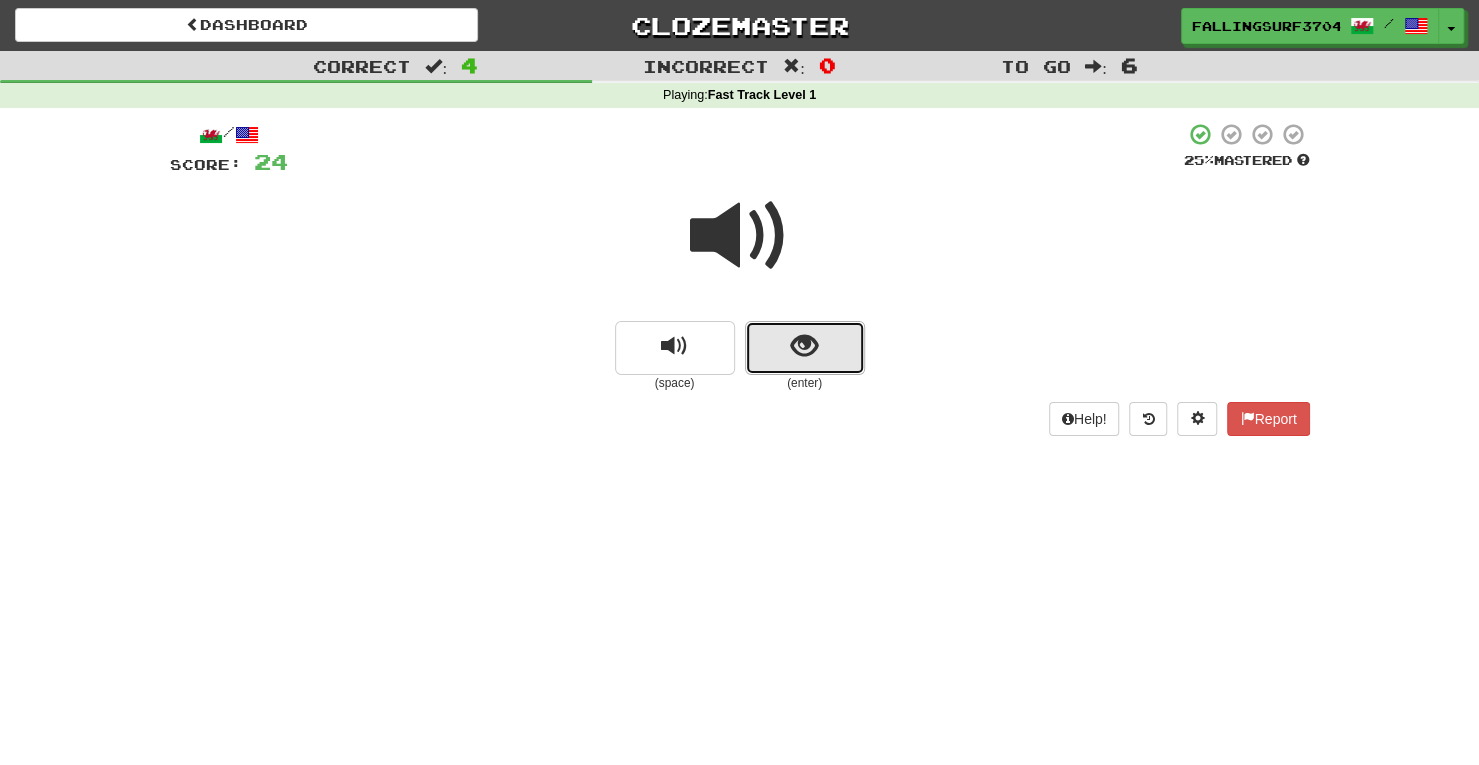 click at bounding box center (804, 346) 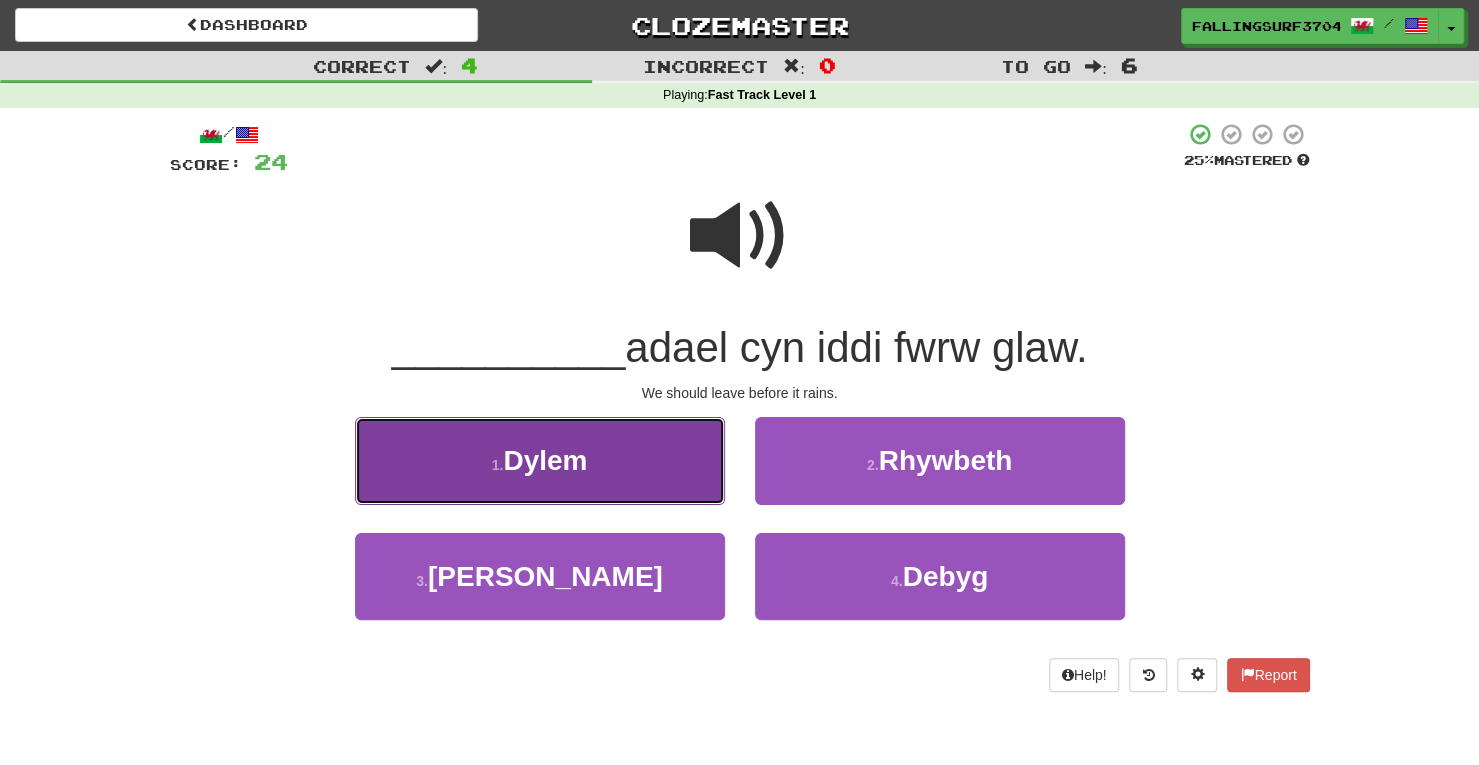 click on "1 .  Dylem" at bounding box center [540, 460] 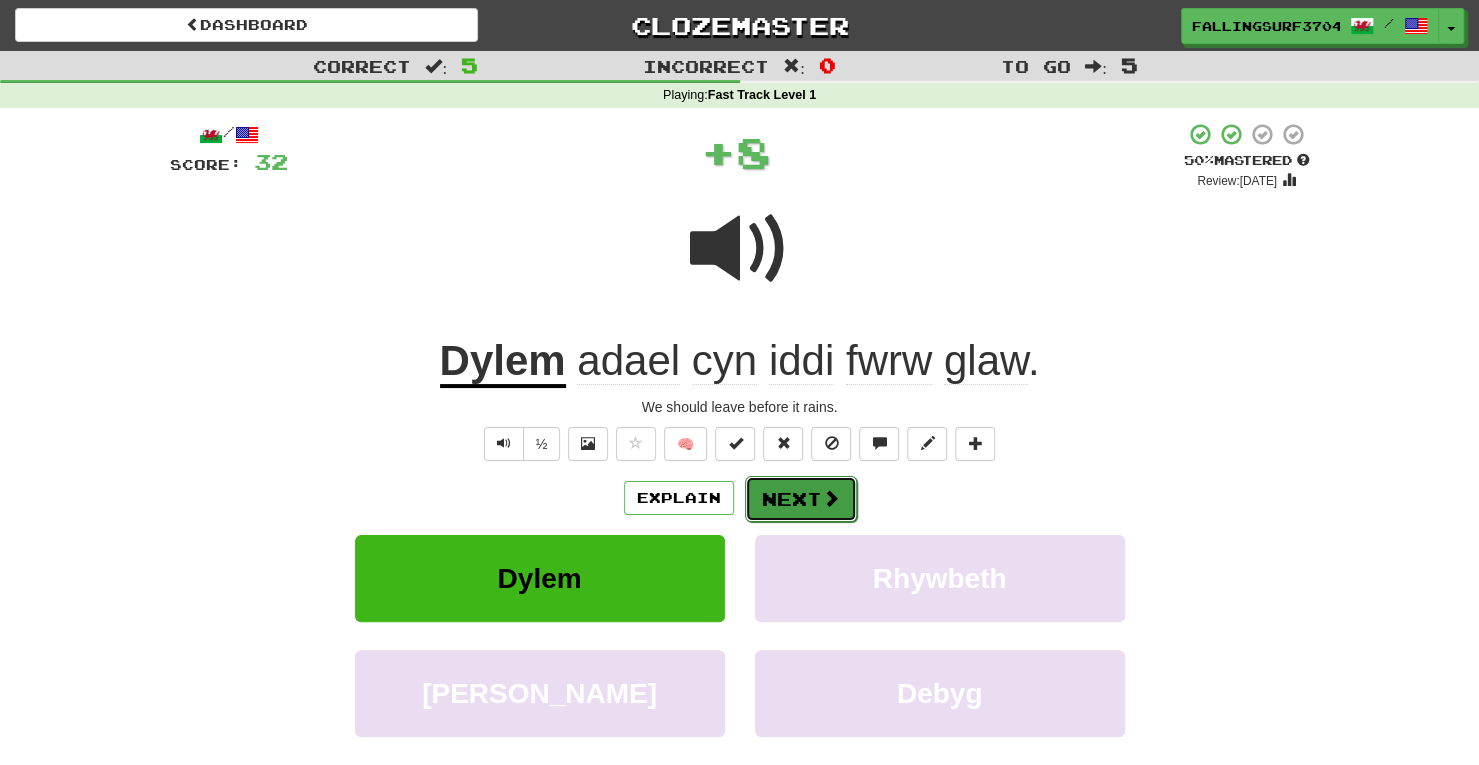 click at bounding box center [831, 498] 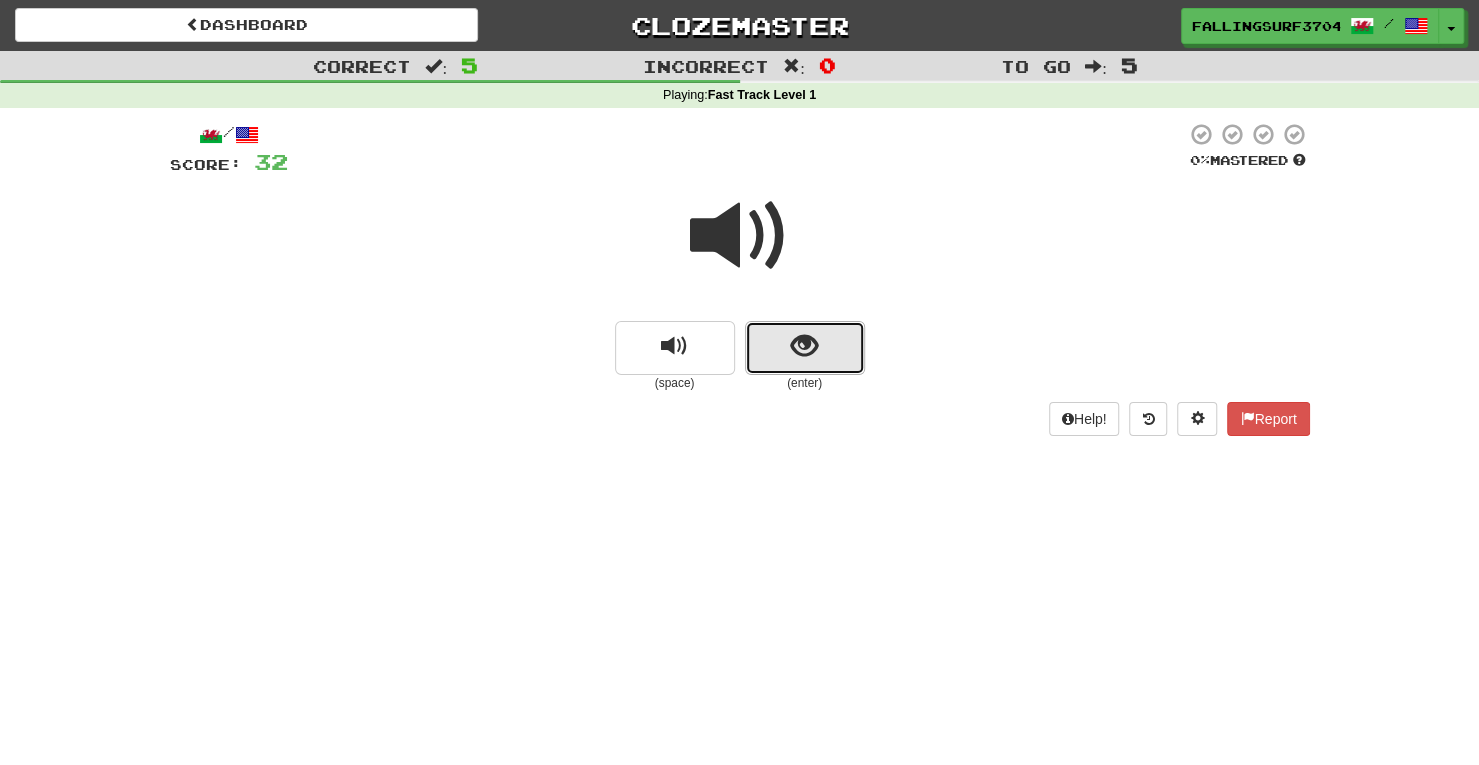 click at bounding box center [804, 346] 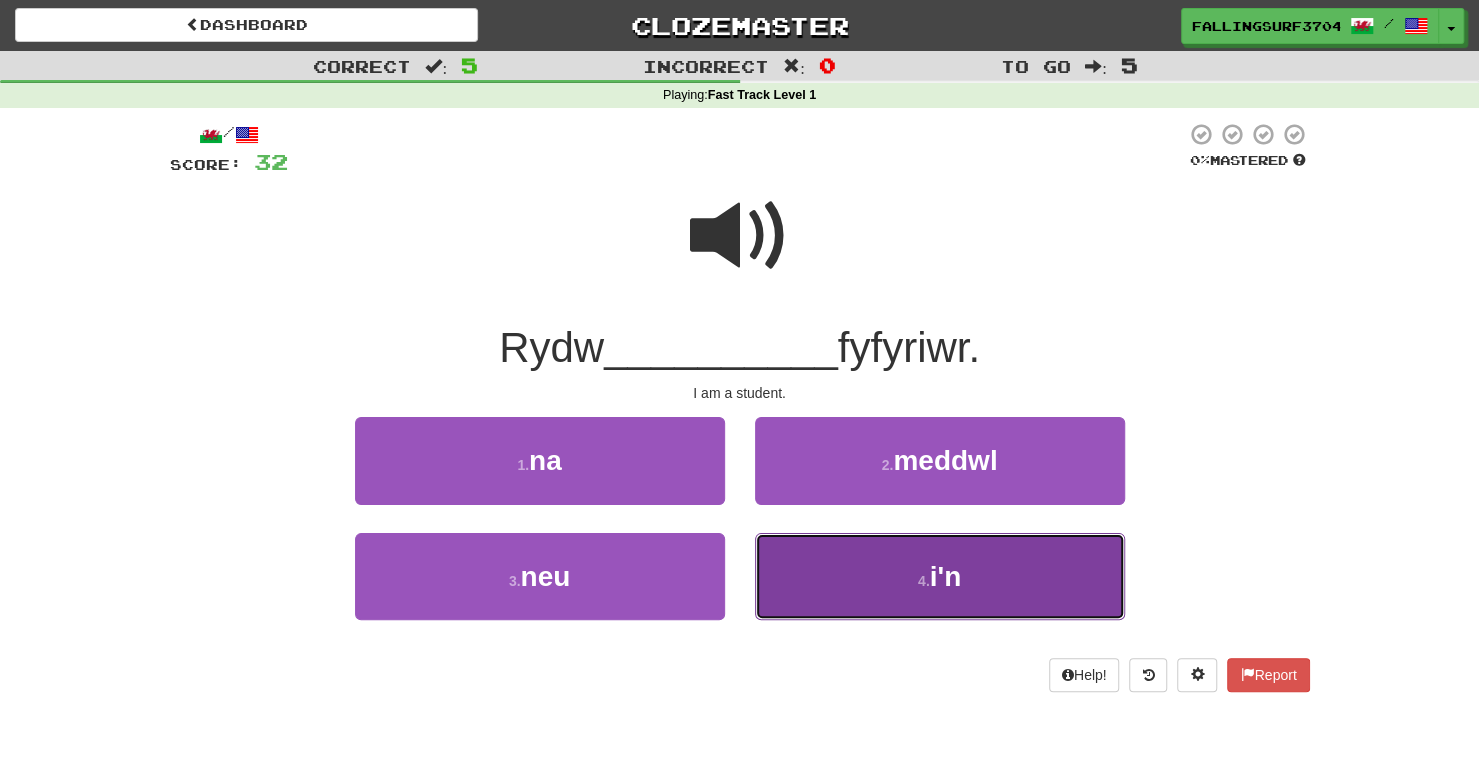 click on "4 .  i'n" at bounding box center (940, 576) 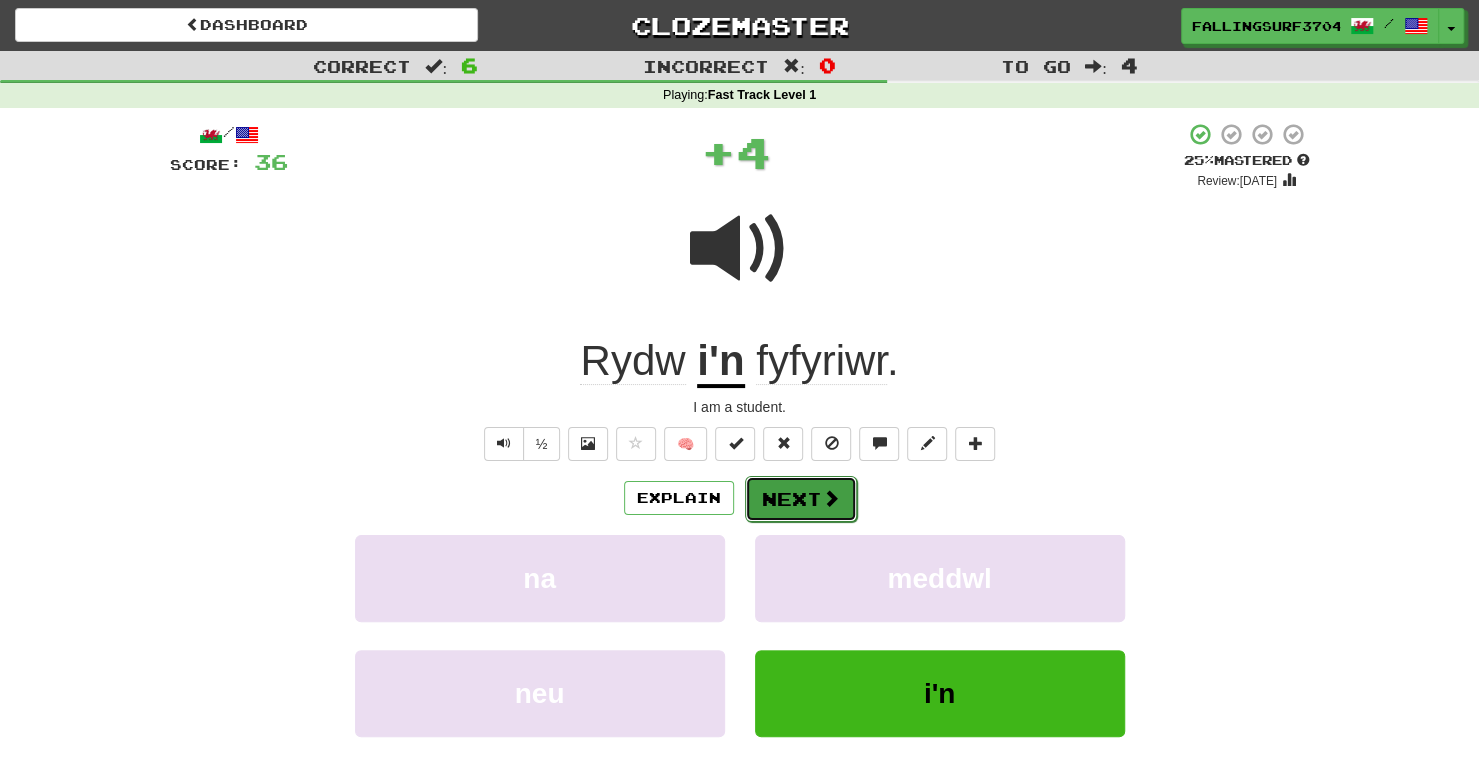 click at bounding box center [831, 498] 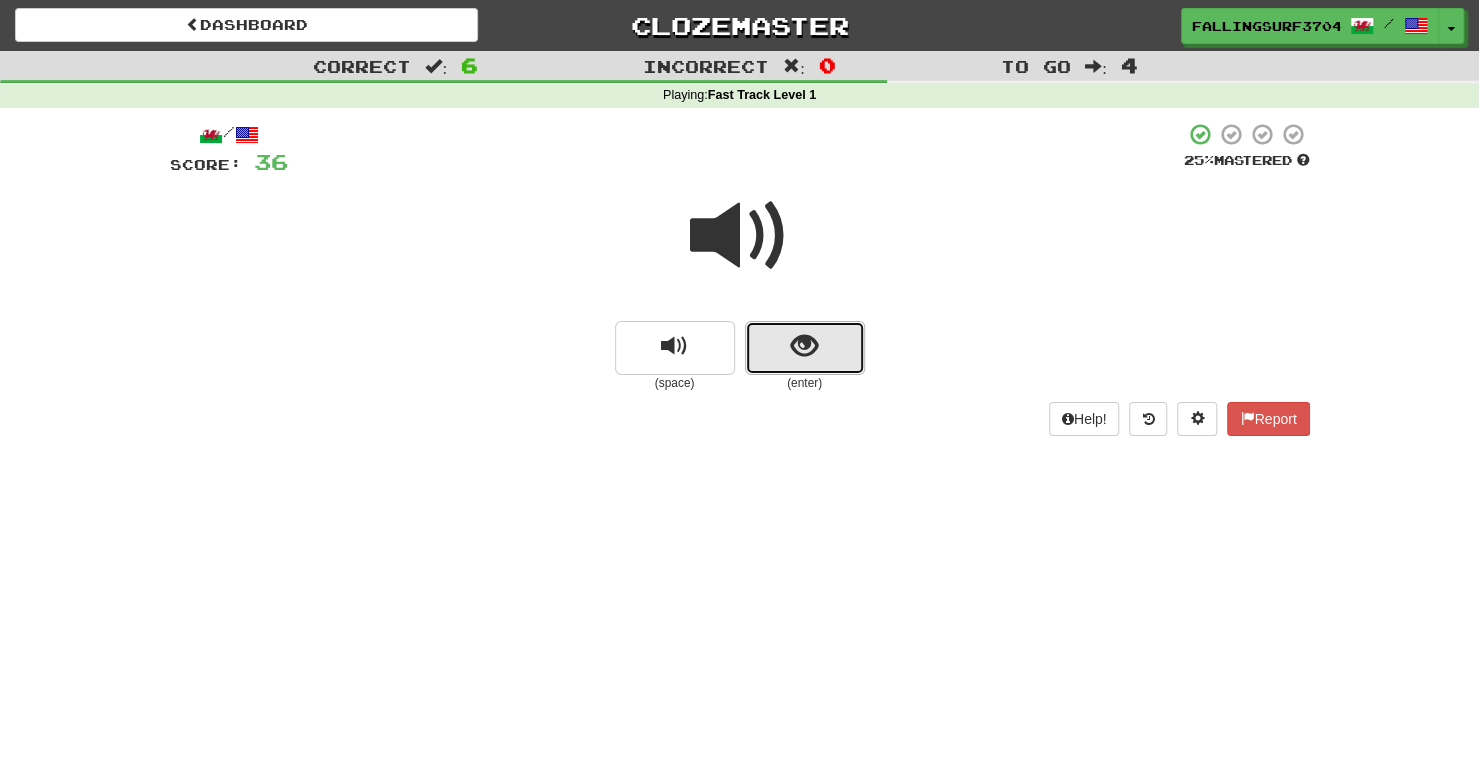 click at bounding box center [805, 348] 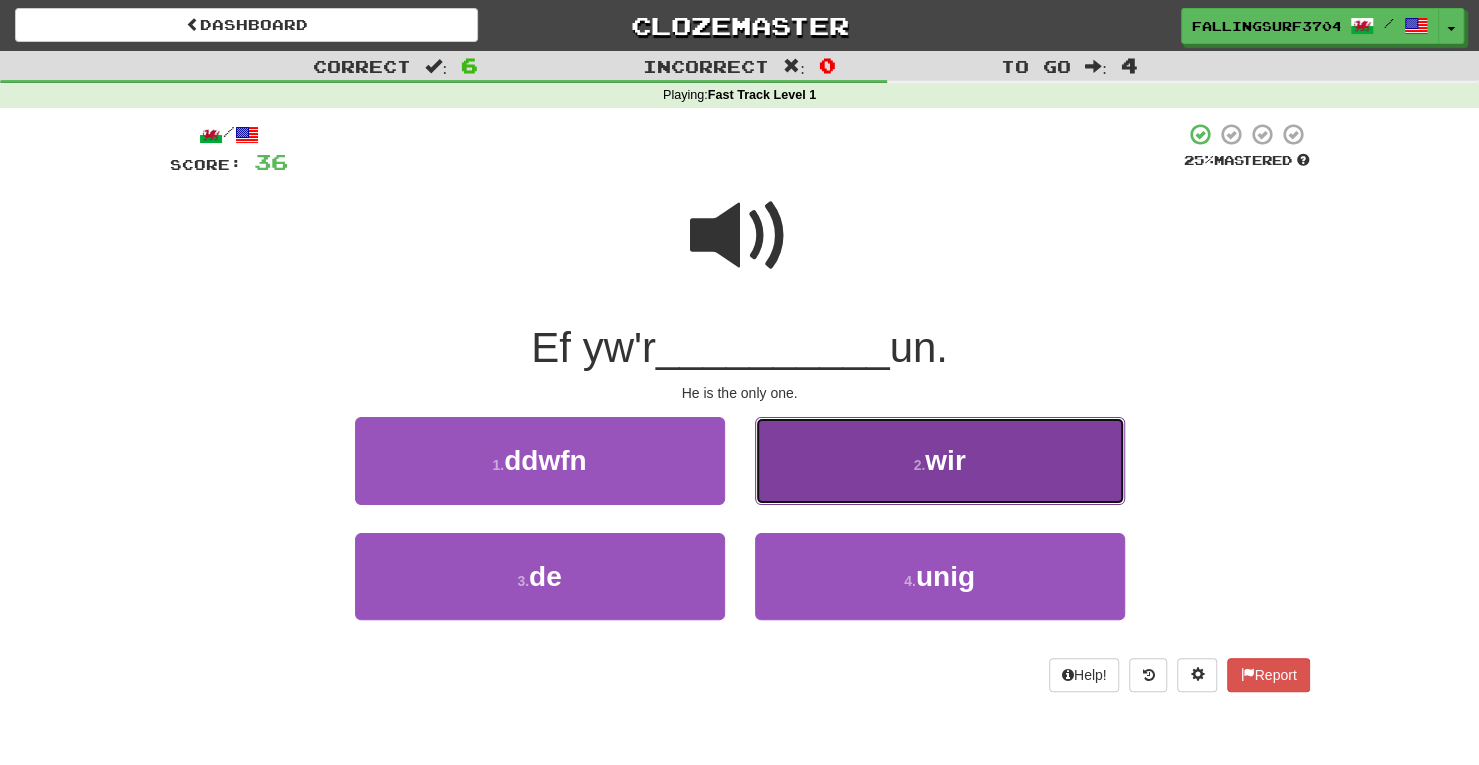click on "2 .  wir" at bounding box center [940, 460] 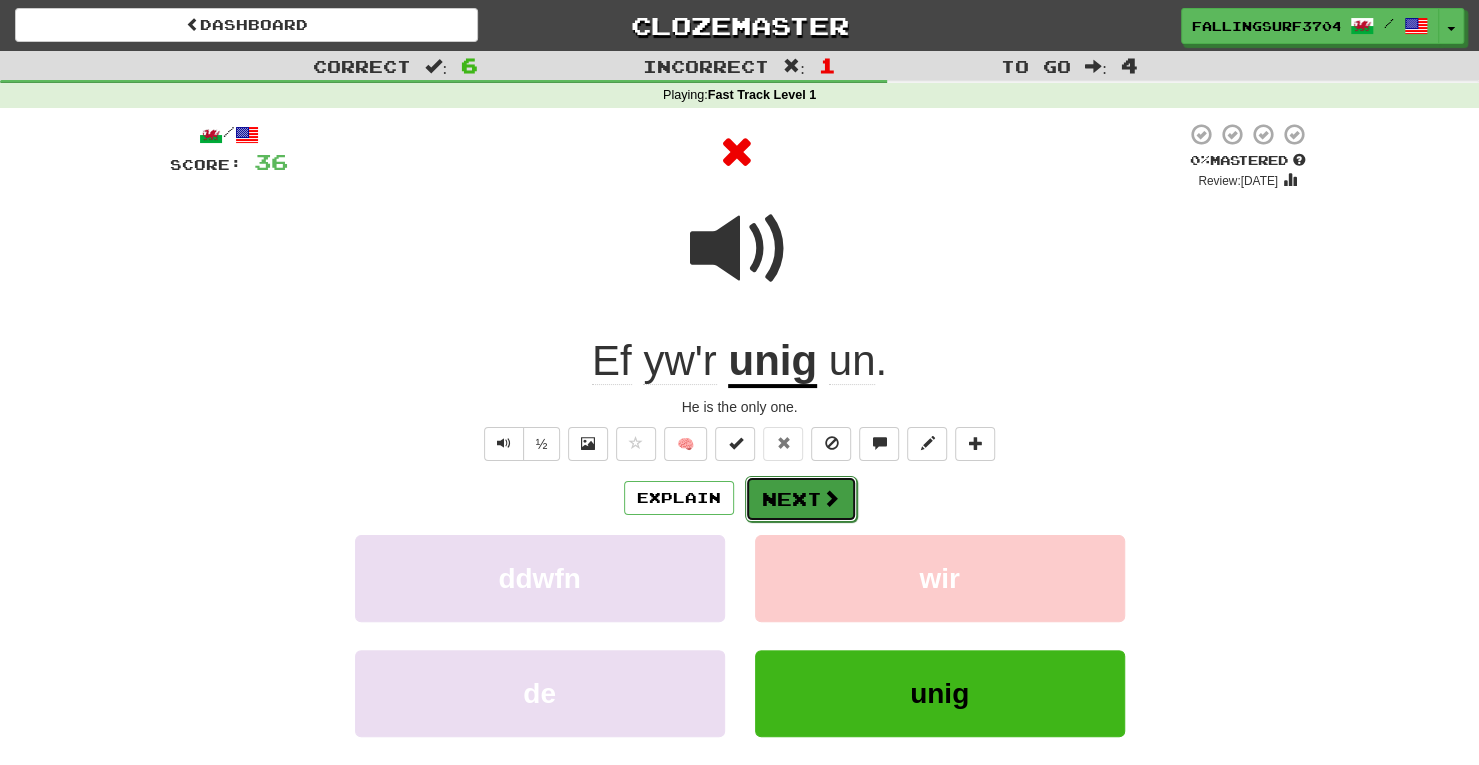 click on "Next" at bounding box center (801, 499) 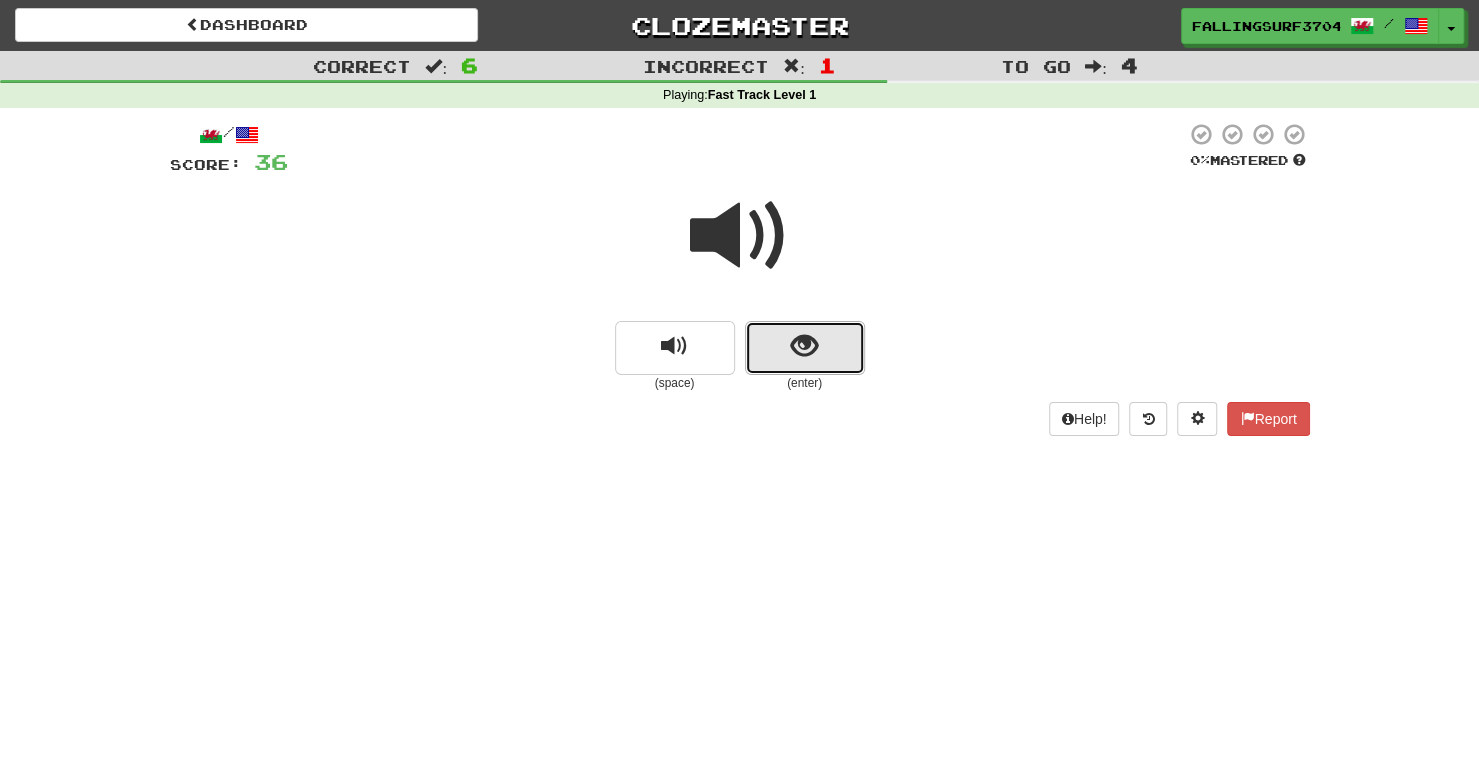 click at bounding box center [805, 348] 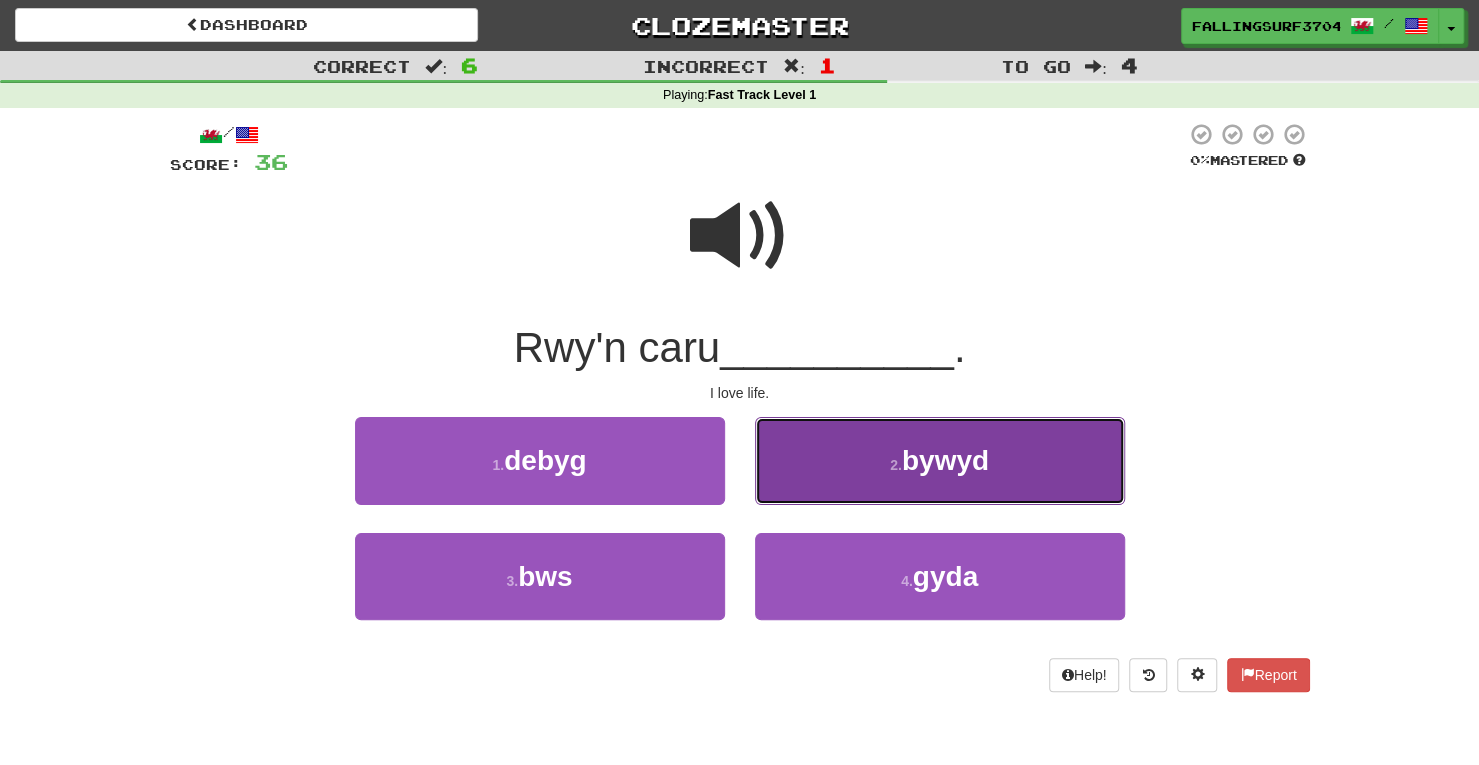 click on "2 ." at bounding box center (896, 465) 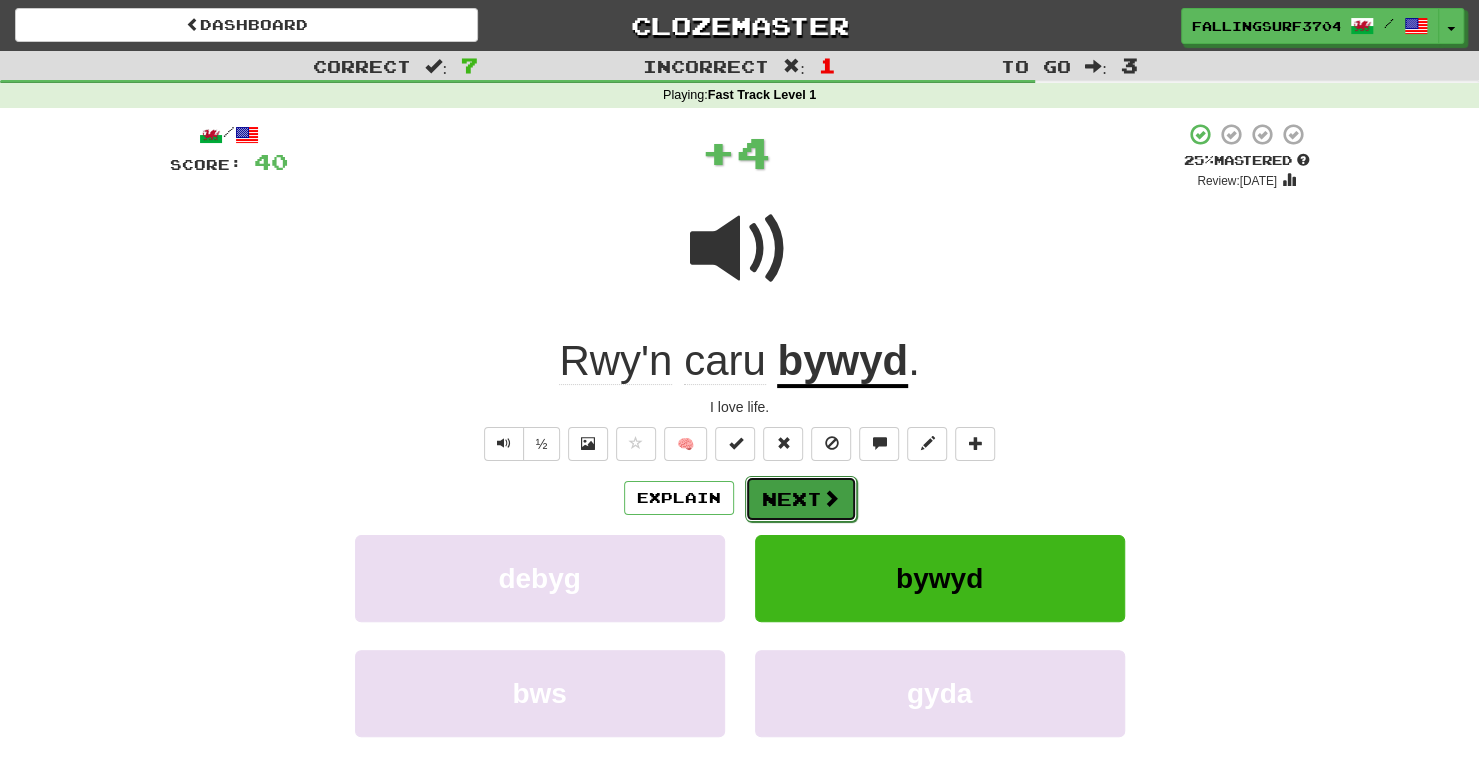 click on "Next" at bounding box center (801, 499) 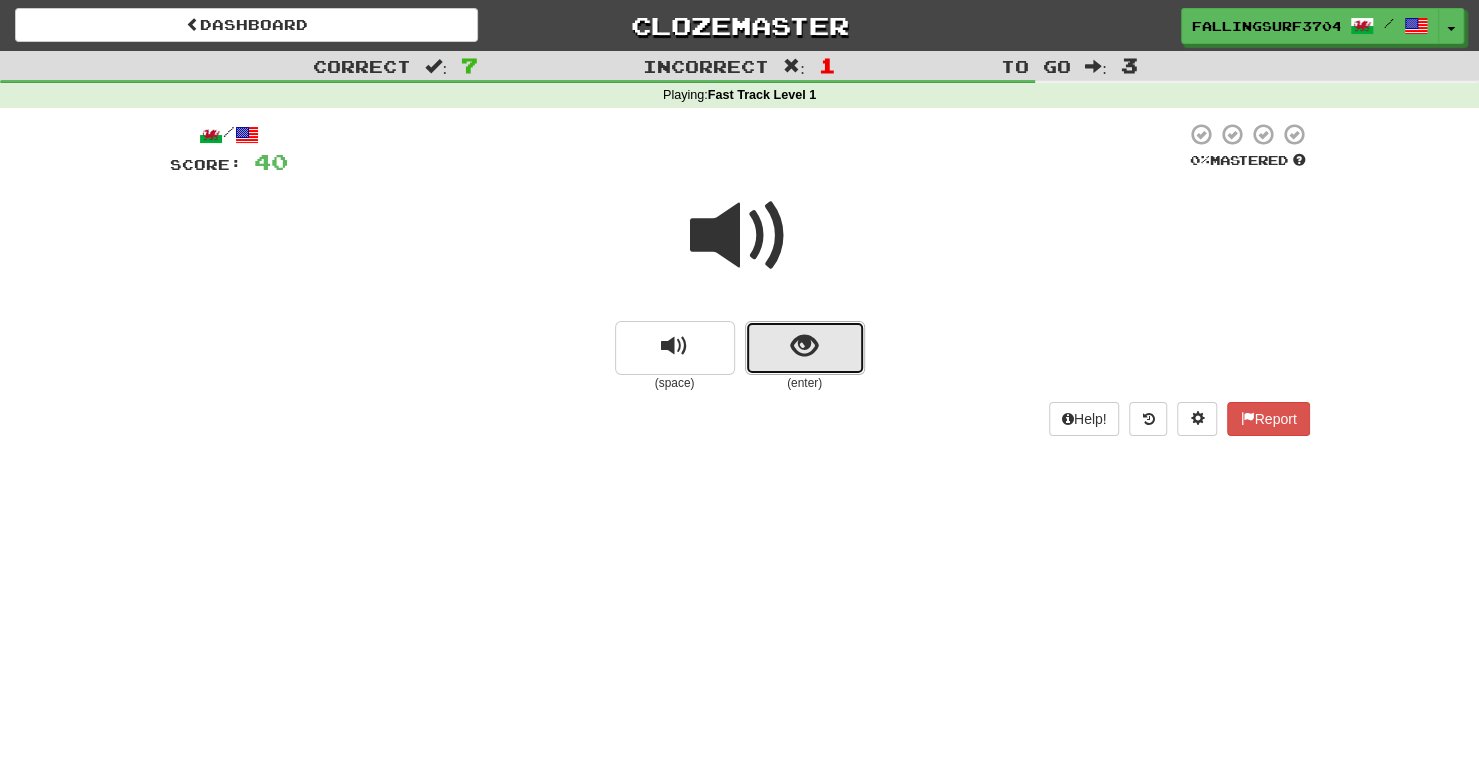 click at bounding box center [805, 348] 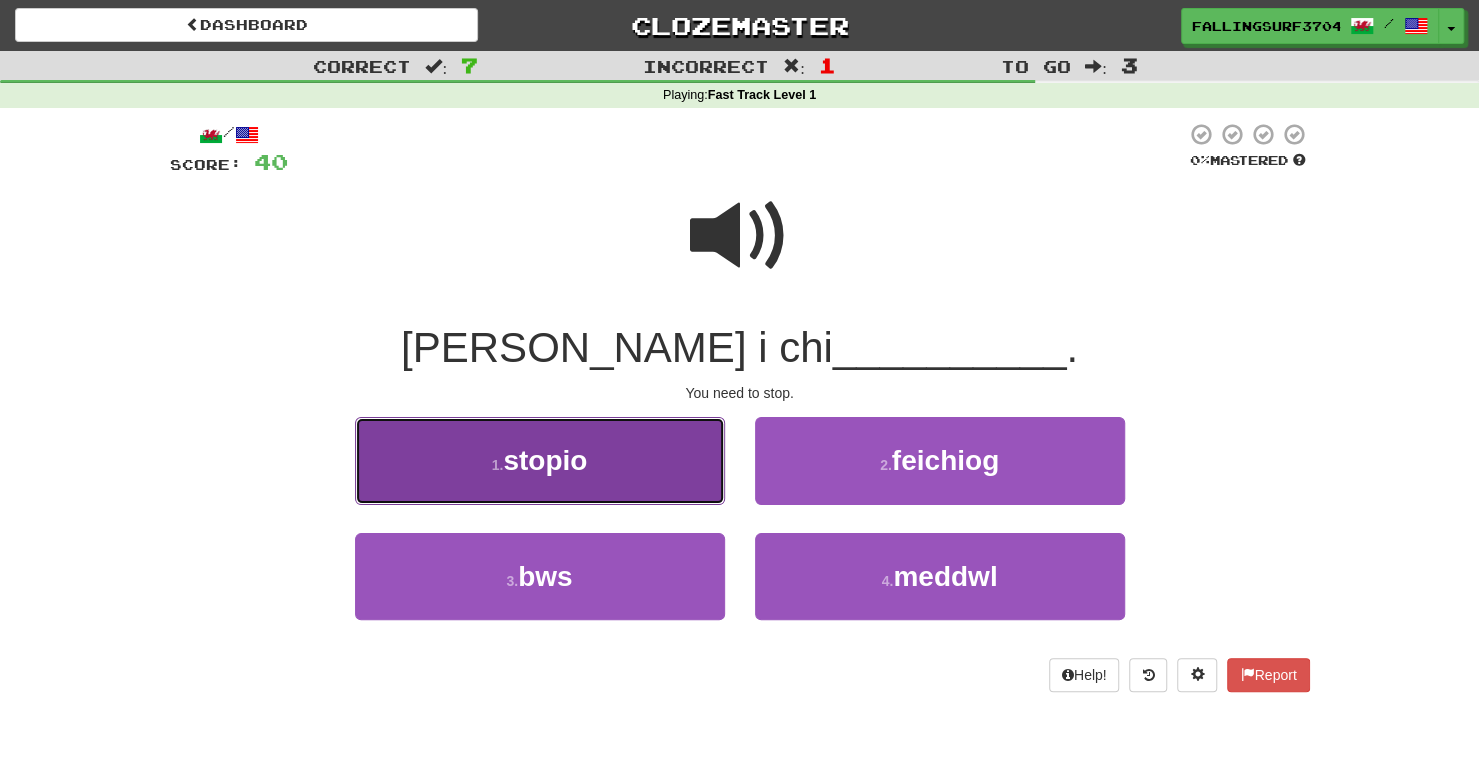 click on "1 .  stopio" at bounding box center [540, 460] 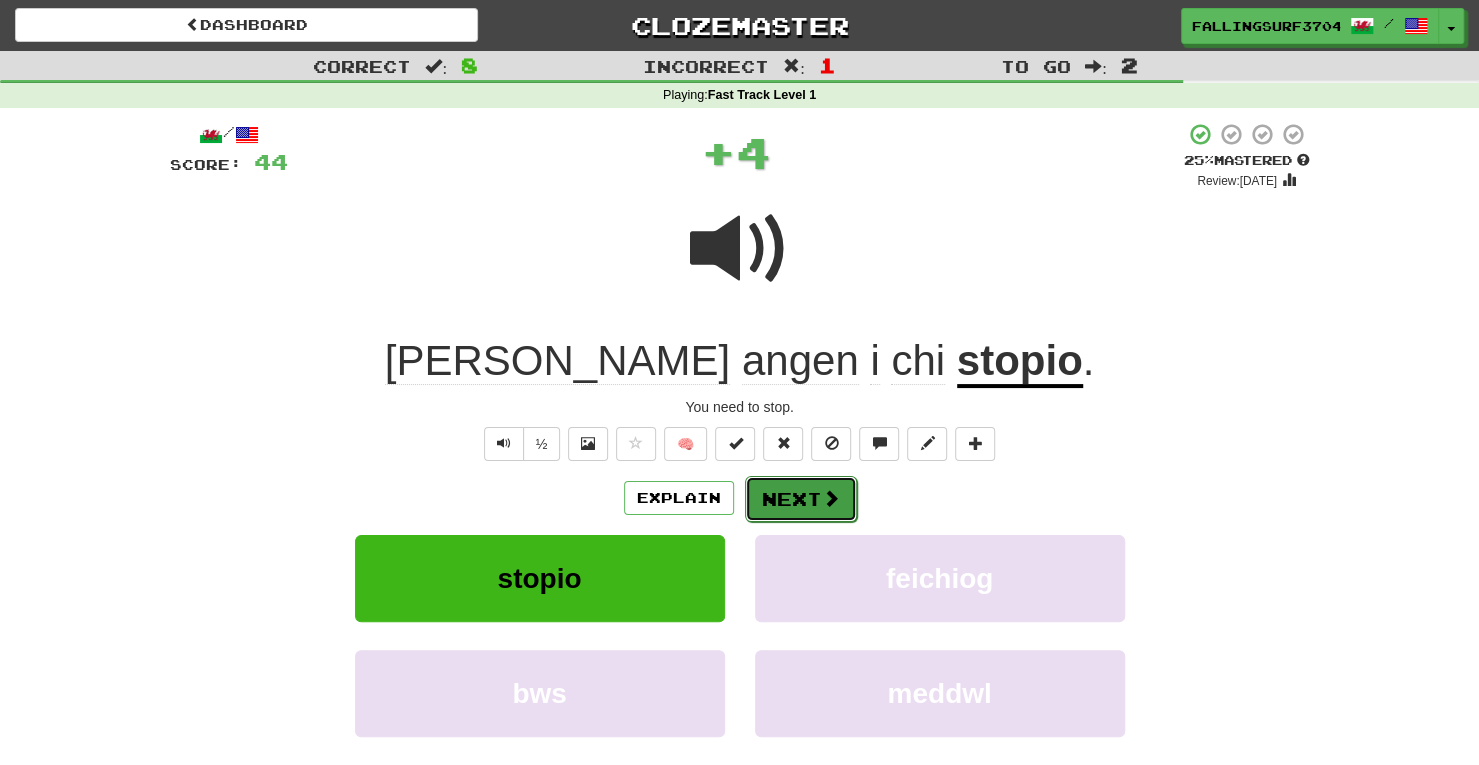 click at bounding box center (831, 498) 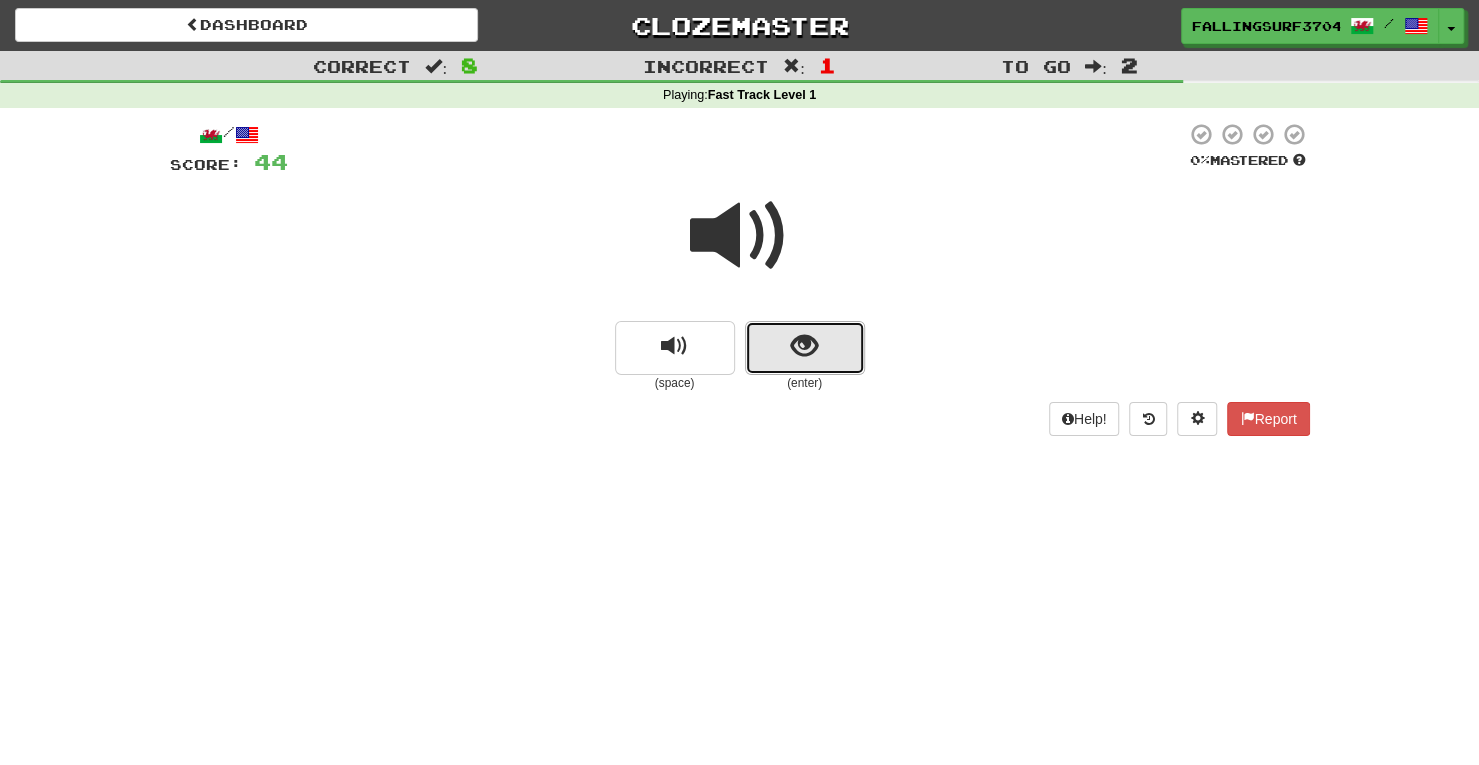 click at bounding box center (805, 348) 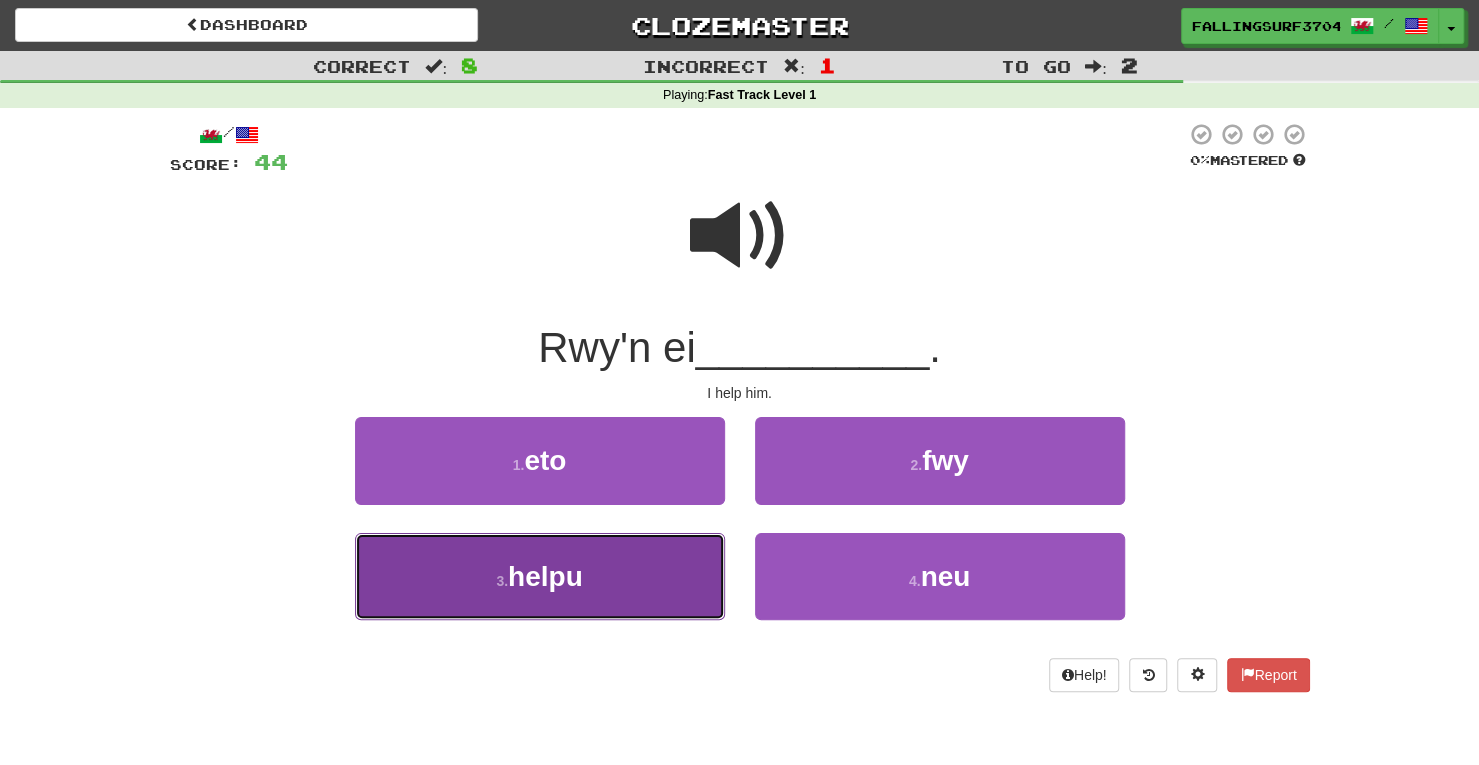click on "3 .  helpu" at bounding box center [540, 576] 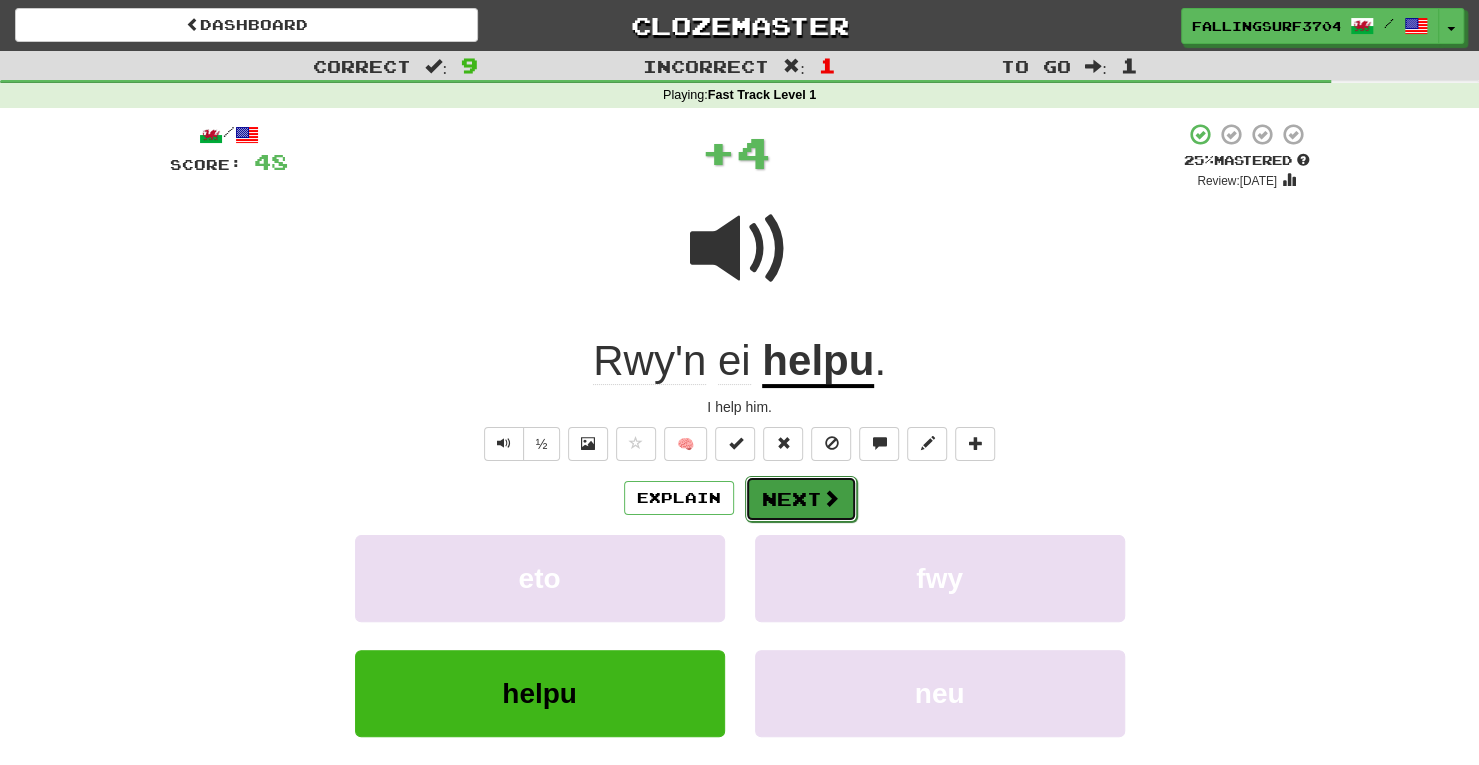 click on "Next" at bounding box center (801, 499) 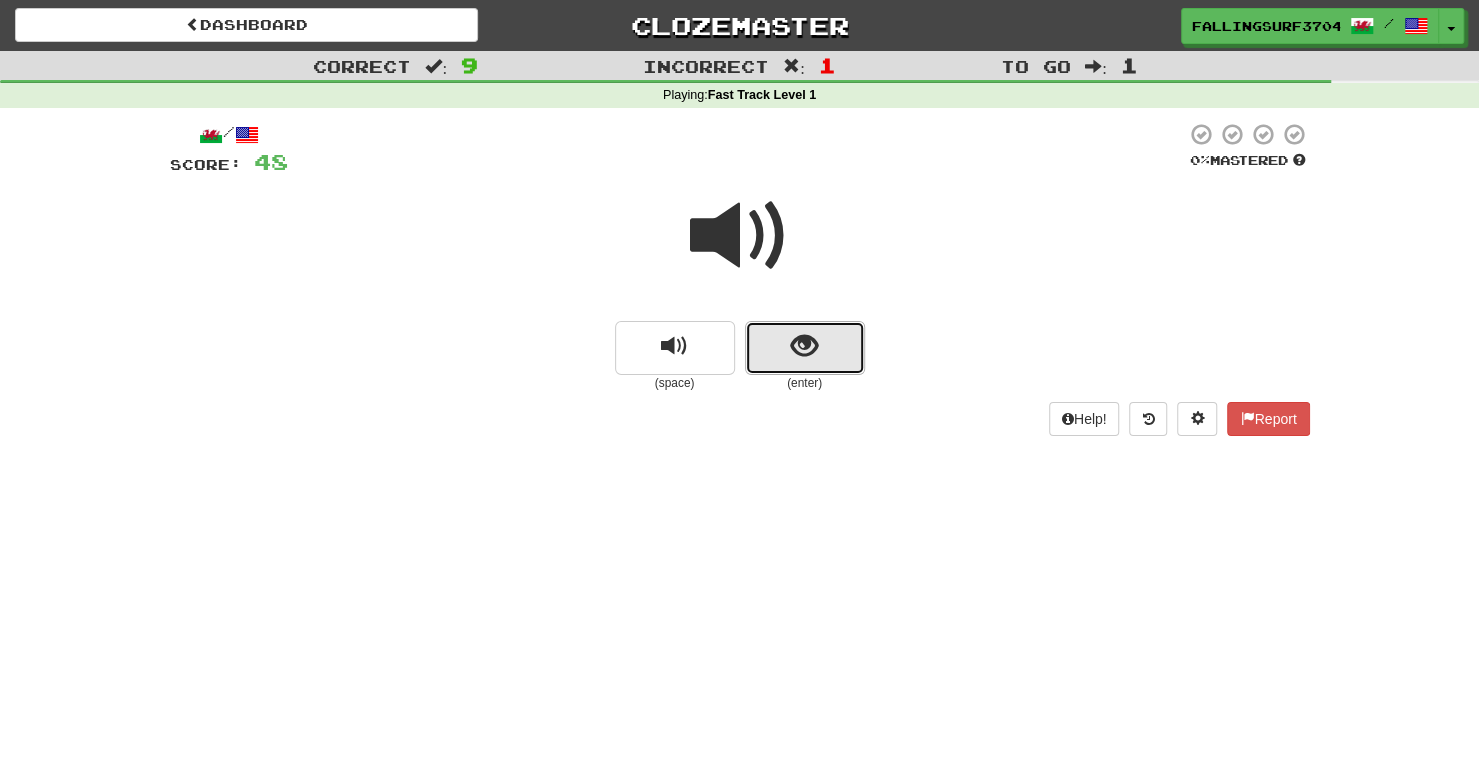 click at bounding box center (804, 346) 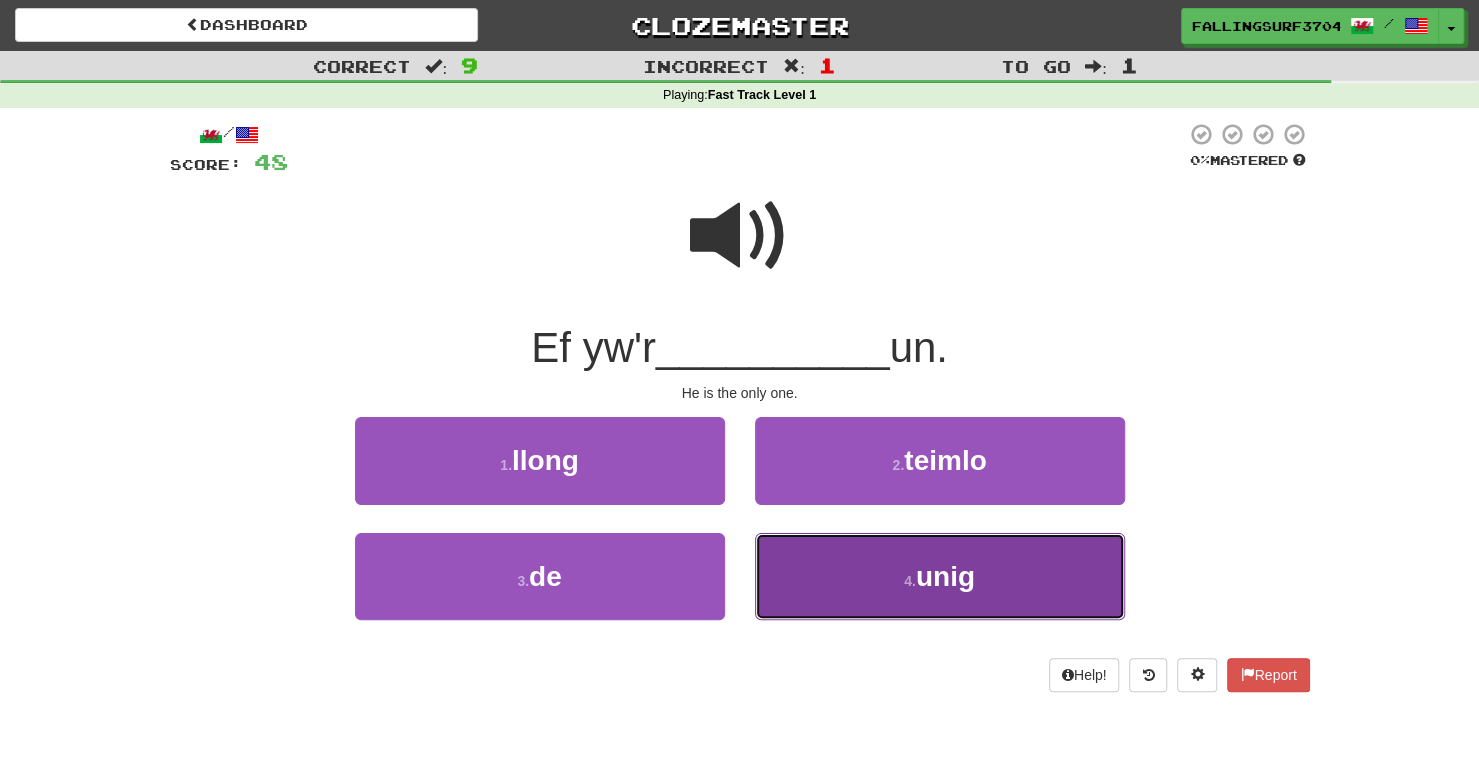 click on "4 .  unig" at bounding box center (940, 576) 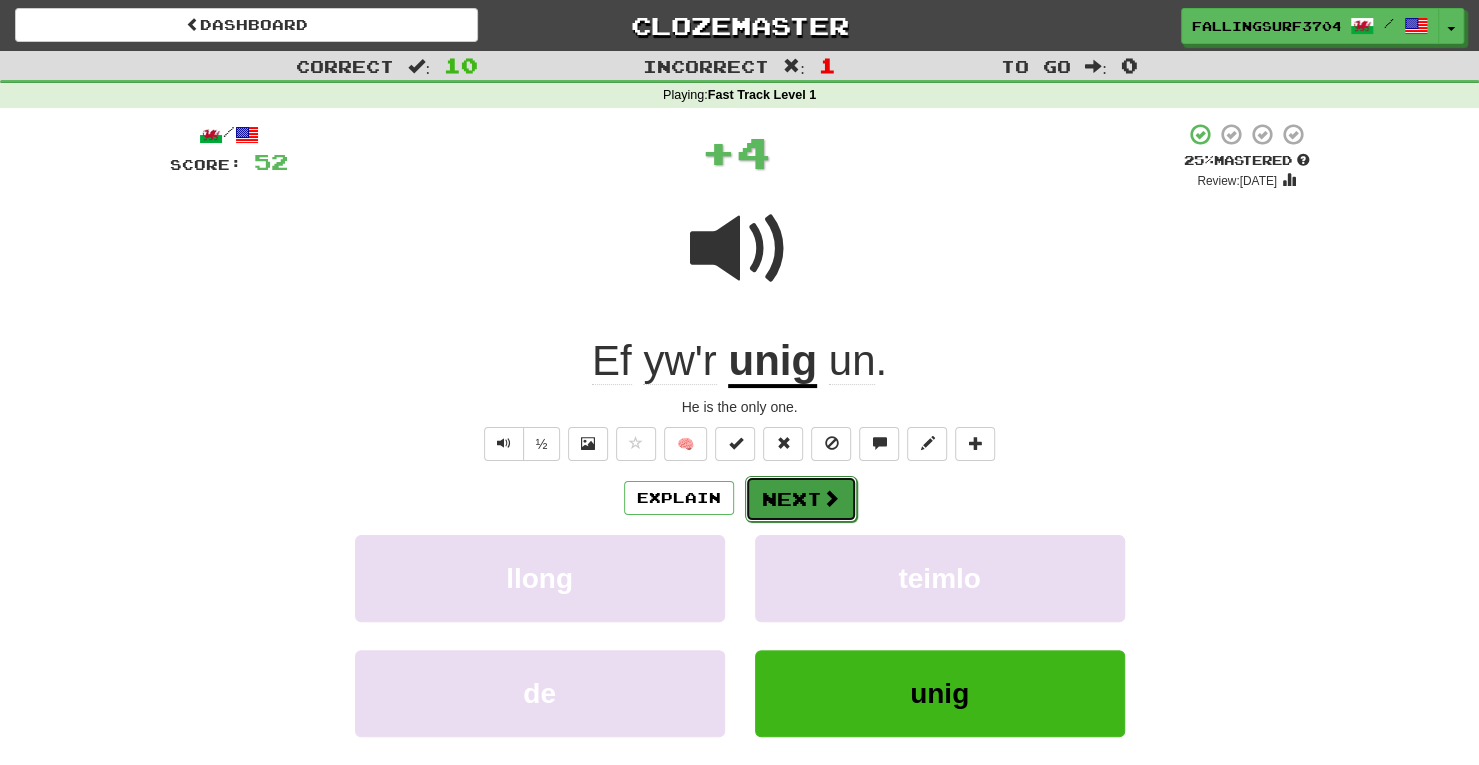 click on "Next" at bounding box center [801, 499] 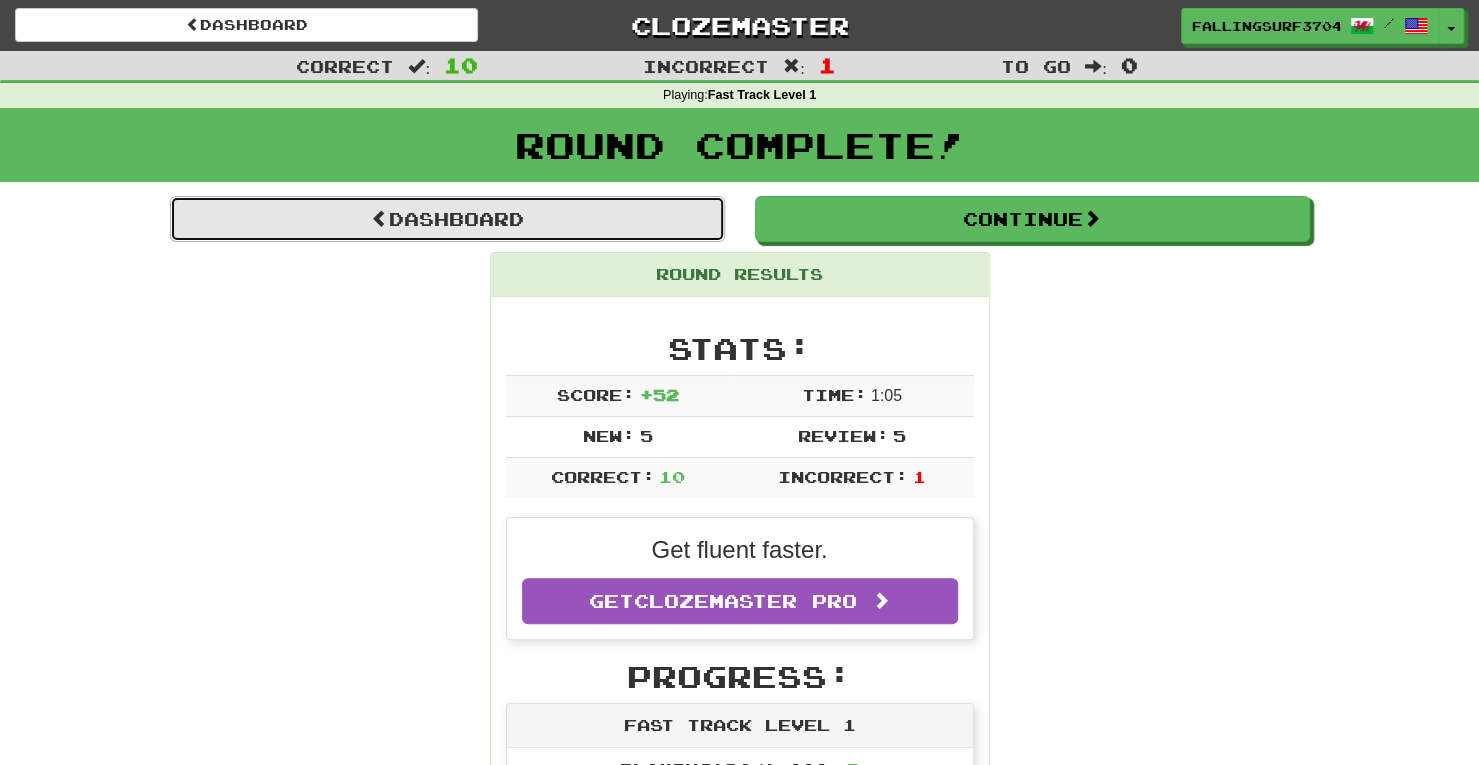 click on "Dashboard" at bounding box center (447, 219) 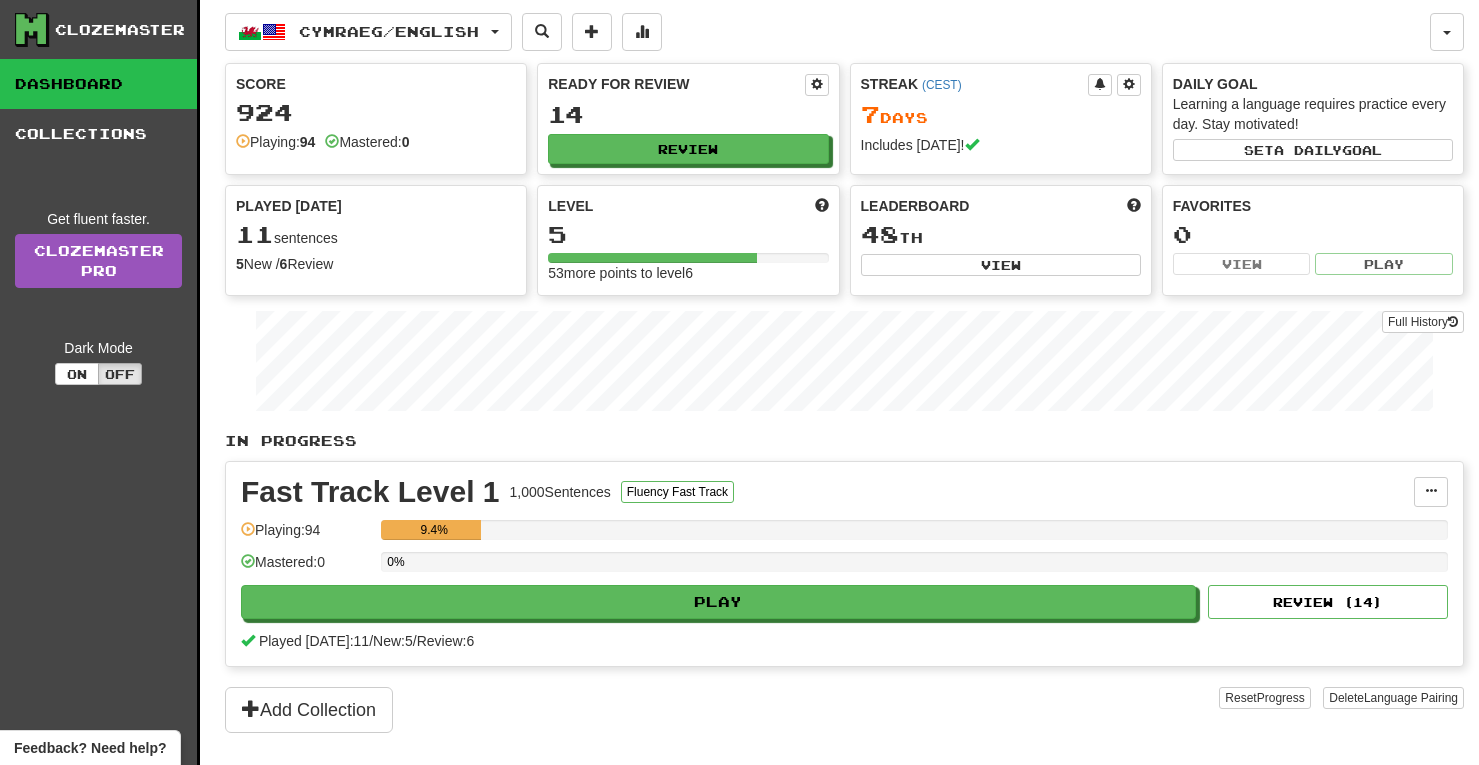 scroll, scrollTop: 0, scrollLeft: 0, axis: both 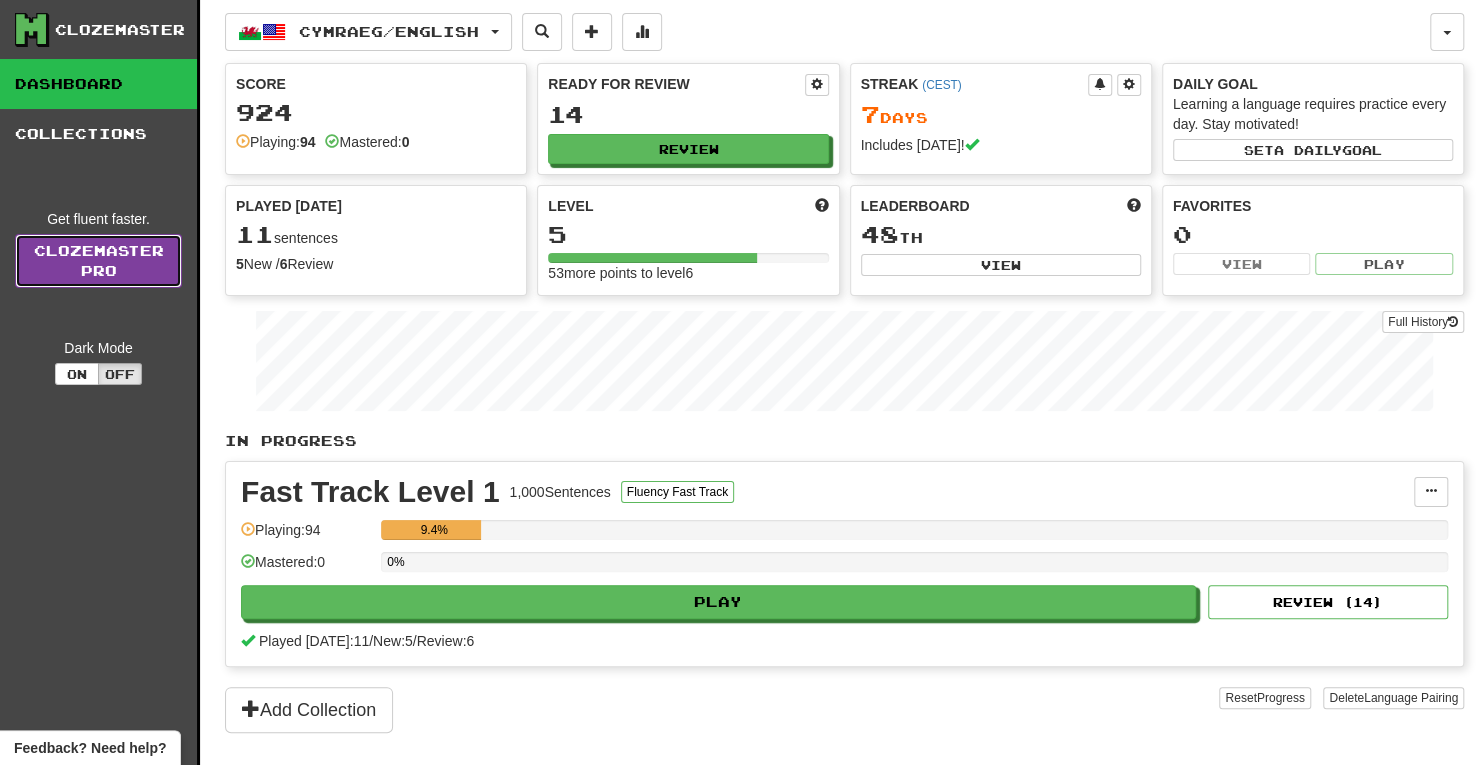 click on "Clozemaster Pro" at bounding box center (98, 261) 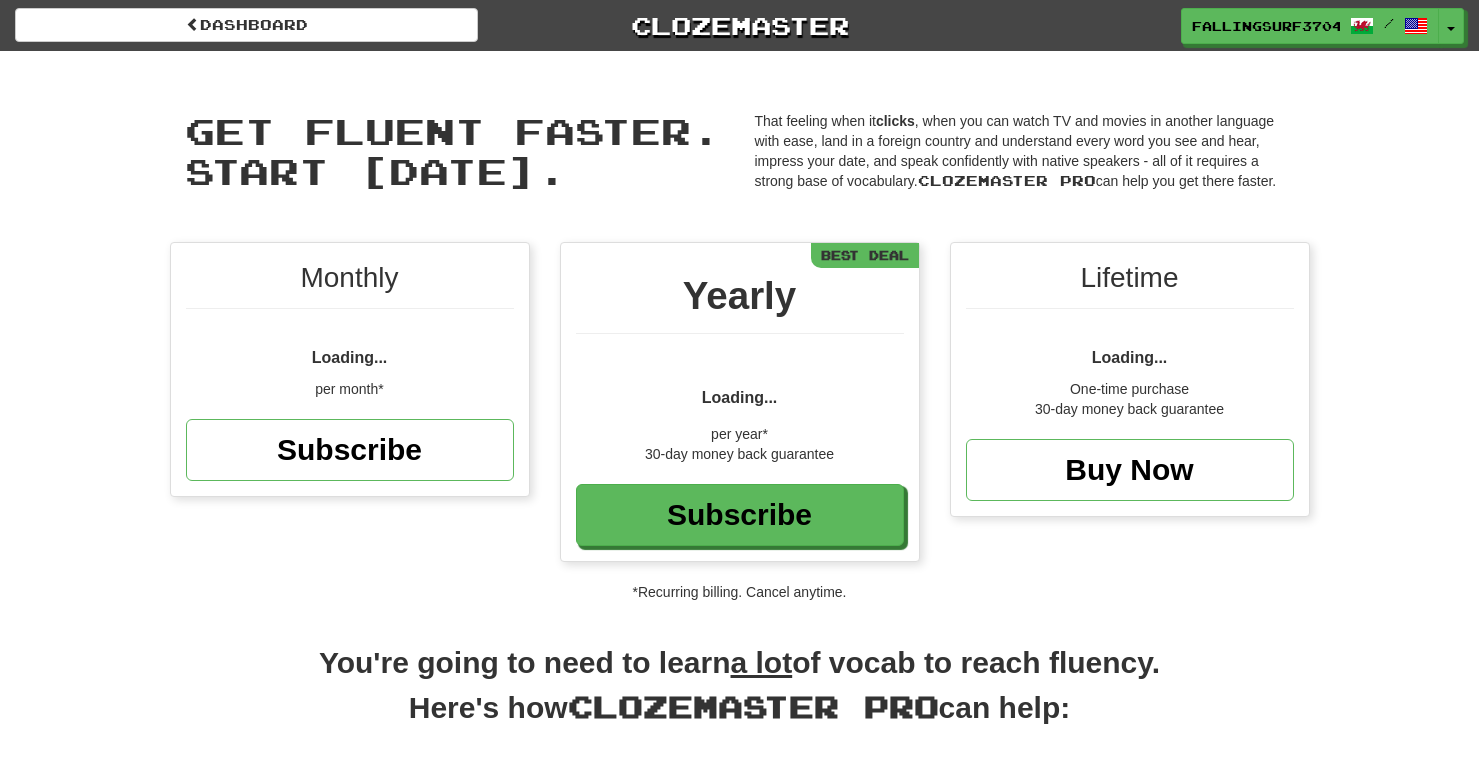 scroll, scrollTop: 0, scrollLeft: 0, axis: both 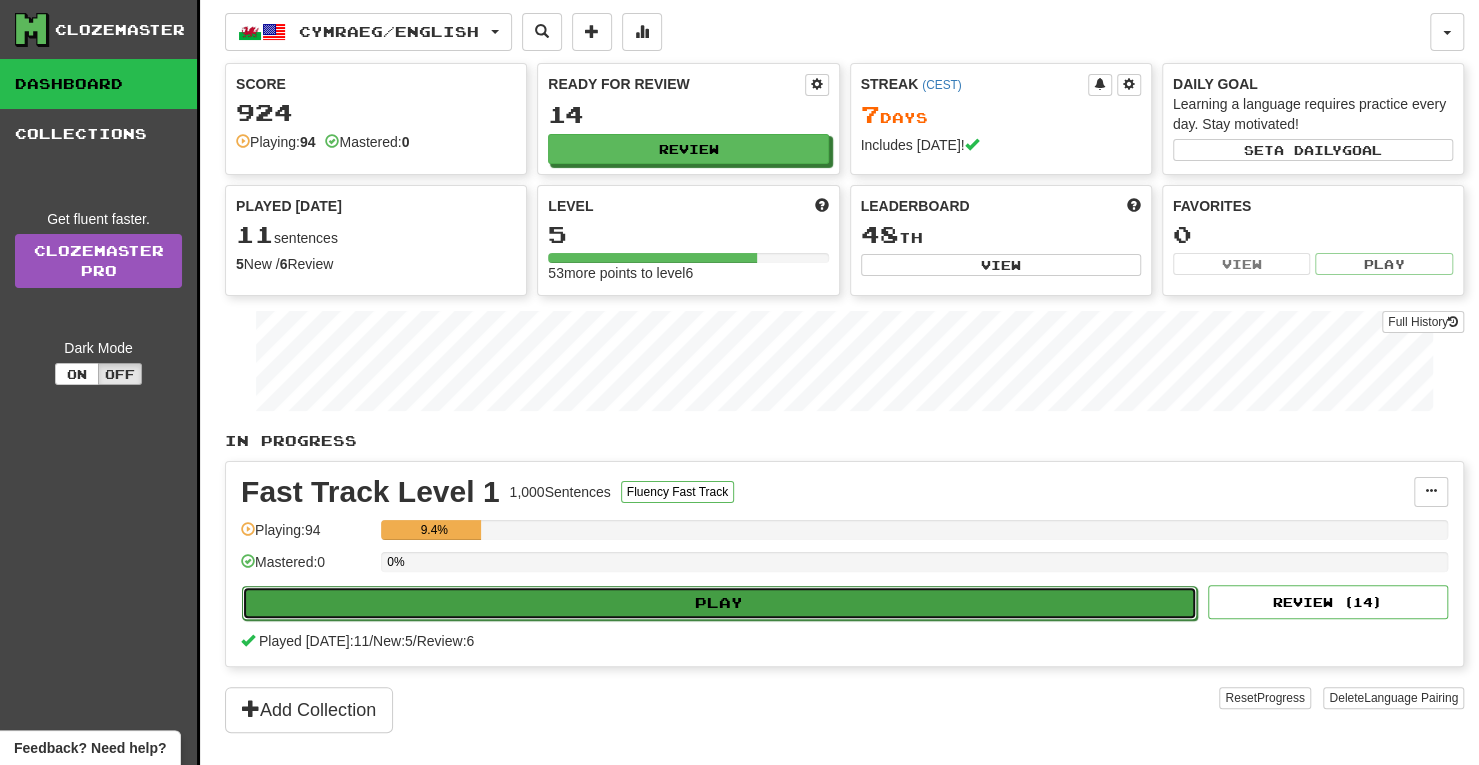 click on "Play" at bounding box center [719, 603] 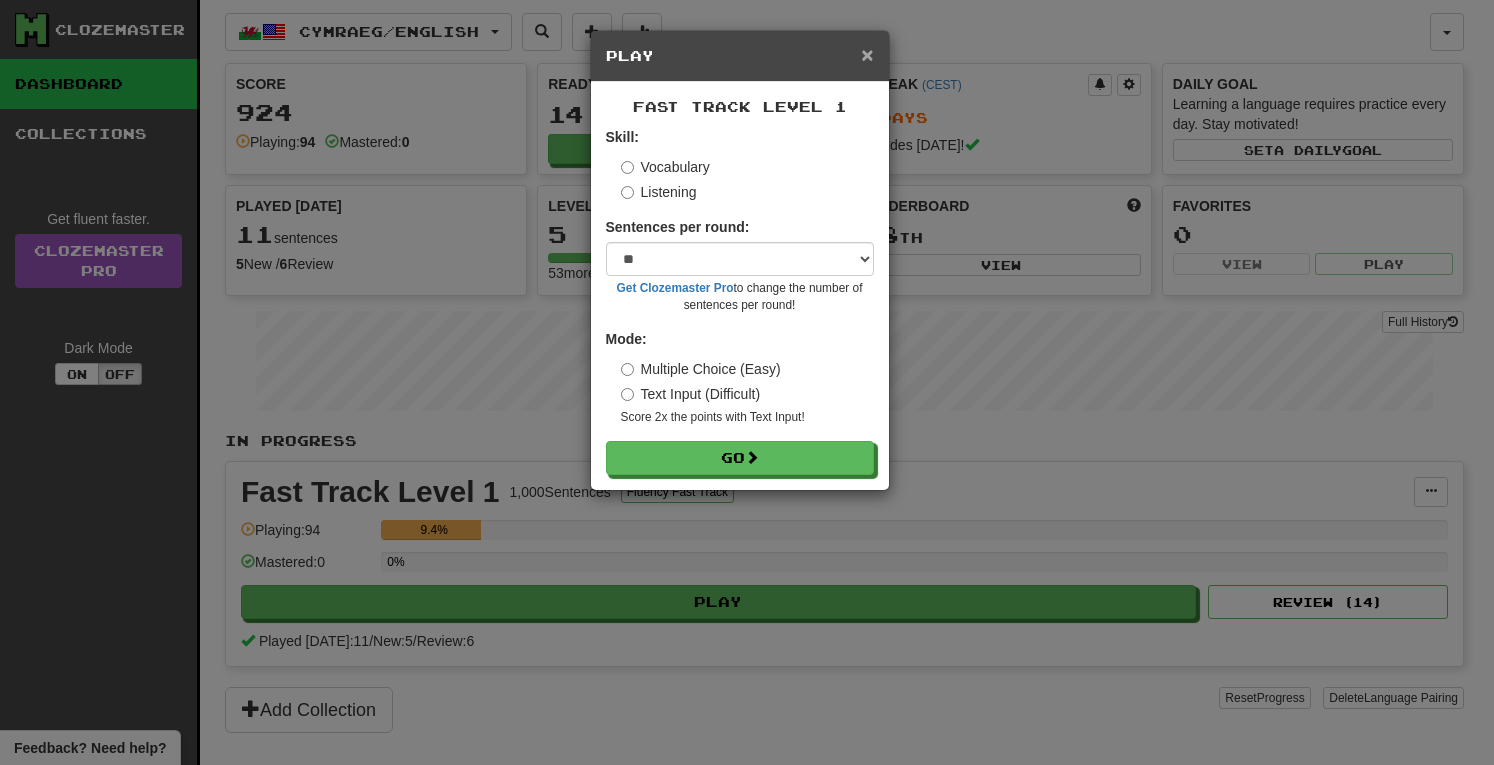 click on "×" at bounding box center (867, 54) 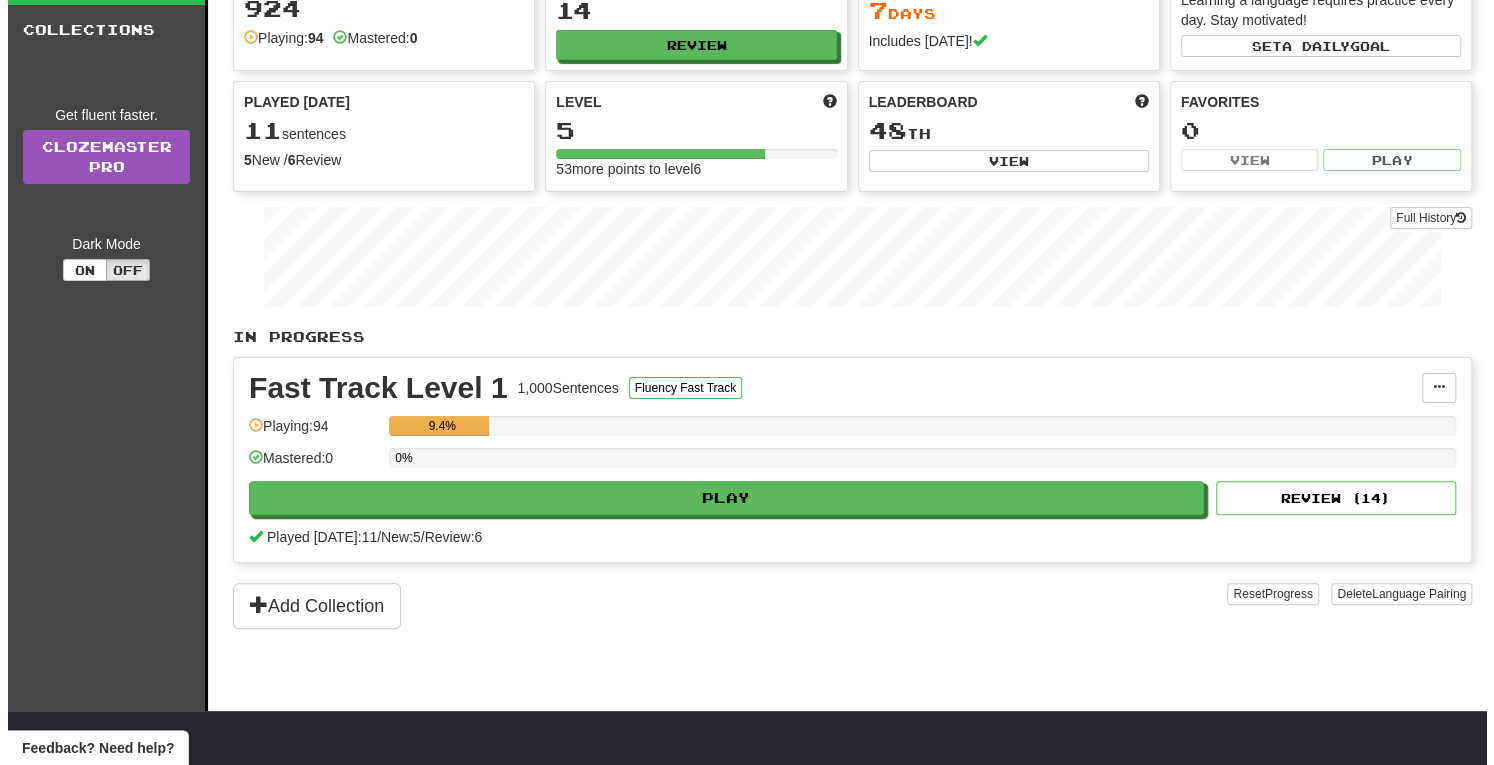 scroll, scrollTop: 0, scrollLeft: 0, axis: both 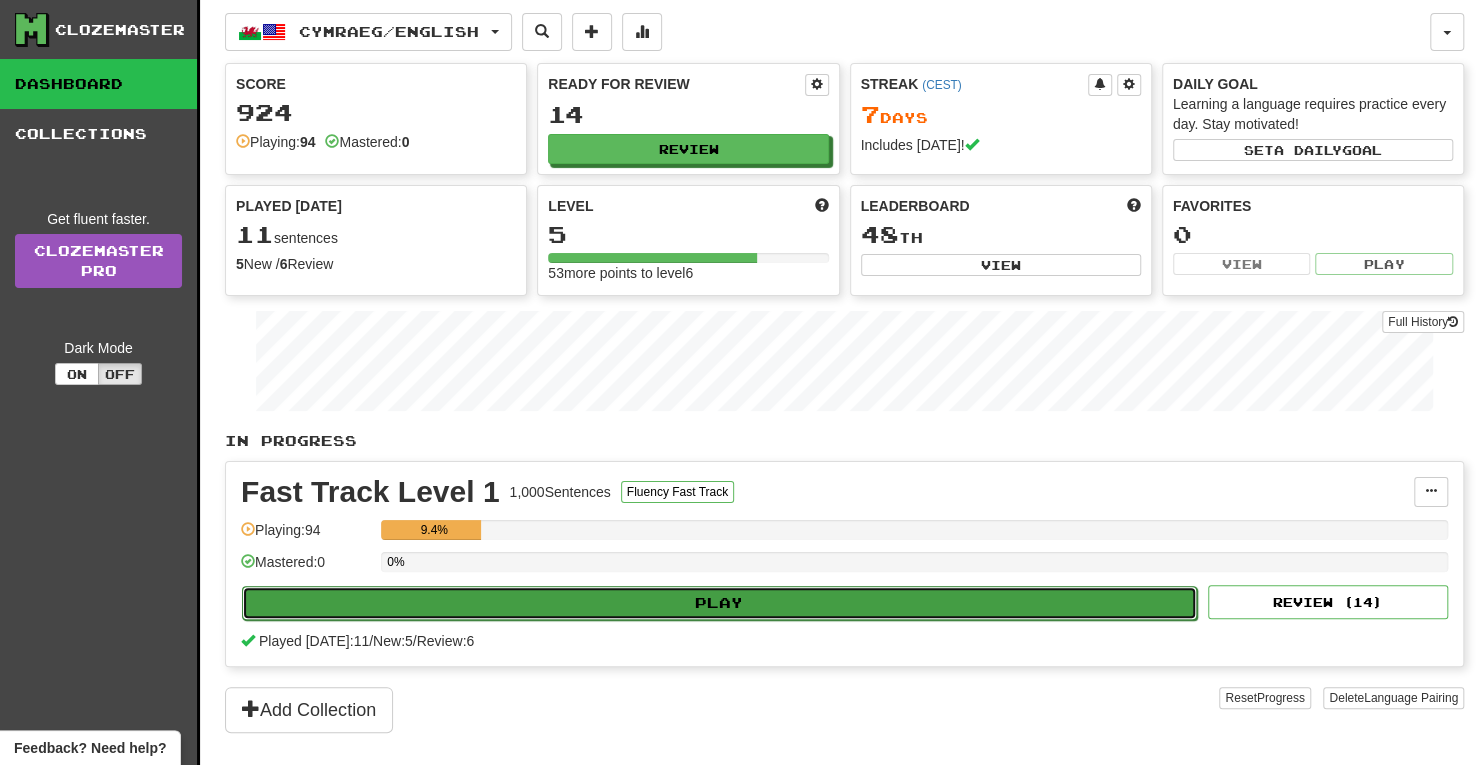 click on "Play" at bounding box center [719, 603] 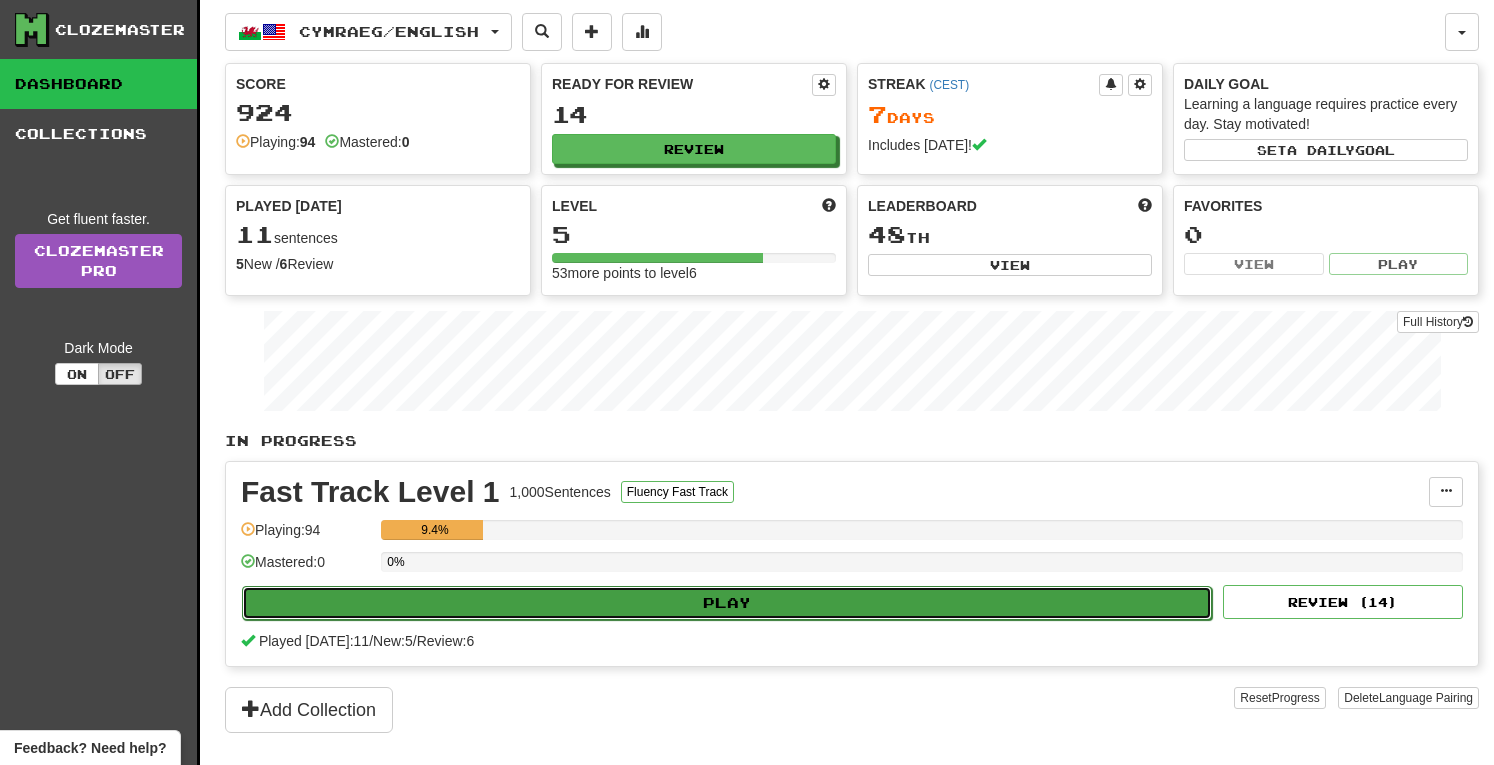 select on "**" 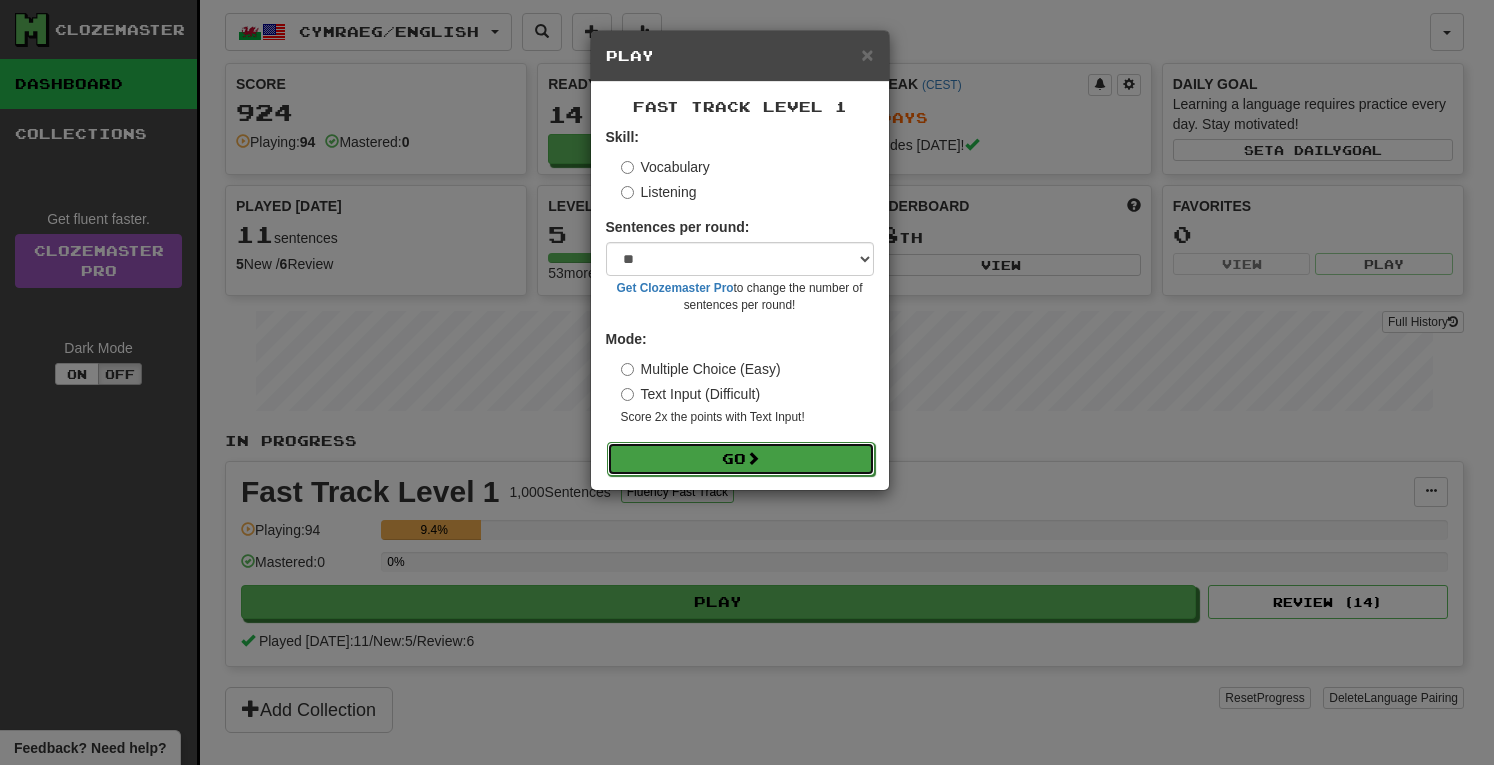 click on "Go" at bounding box center [741, 459] 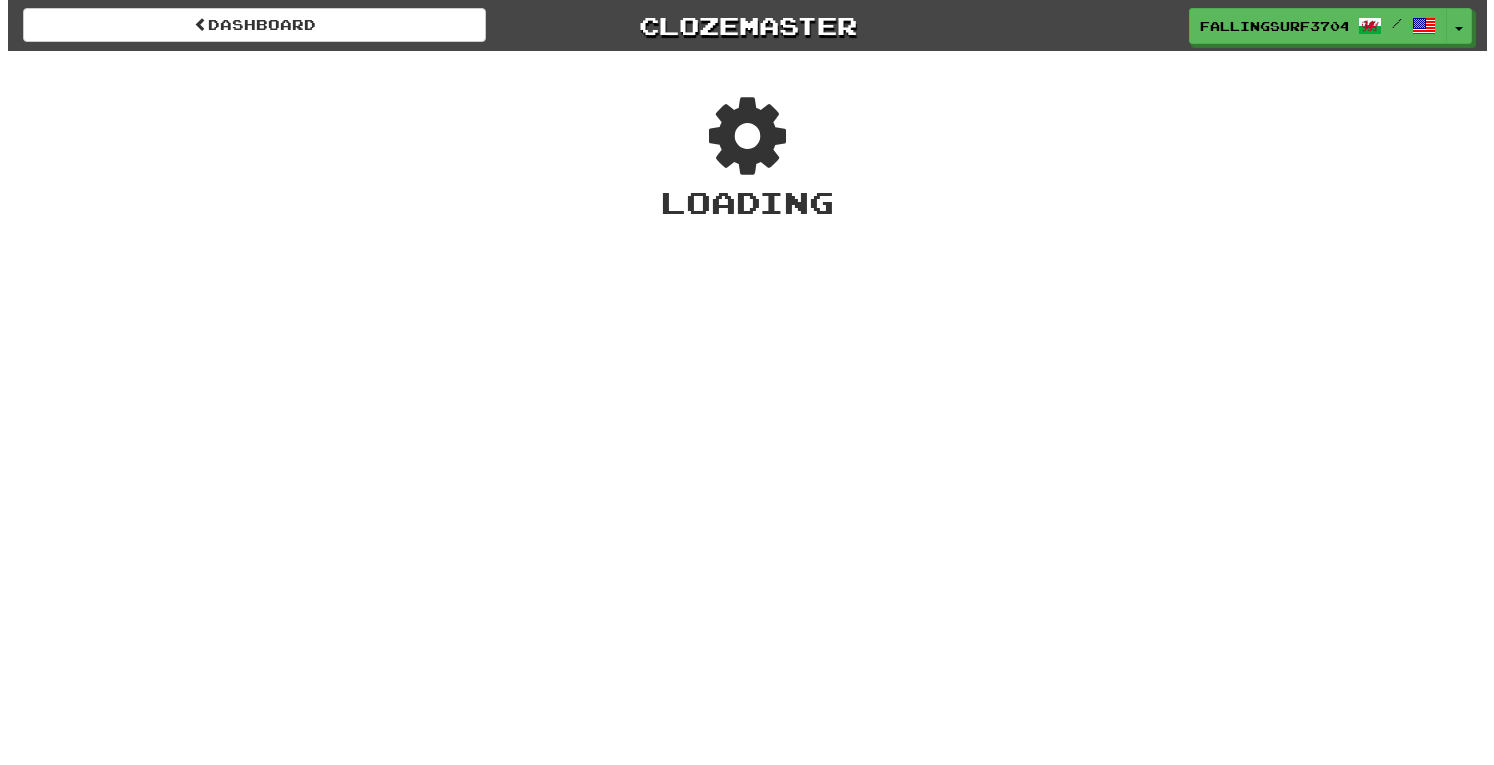 scroll, scrollTop: 0, scrollLeft: 0, axis: both 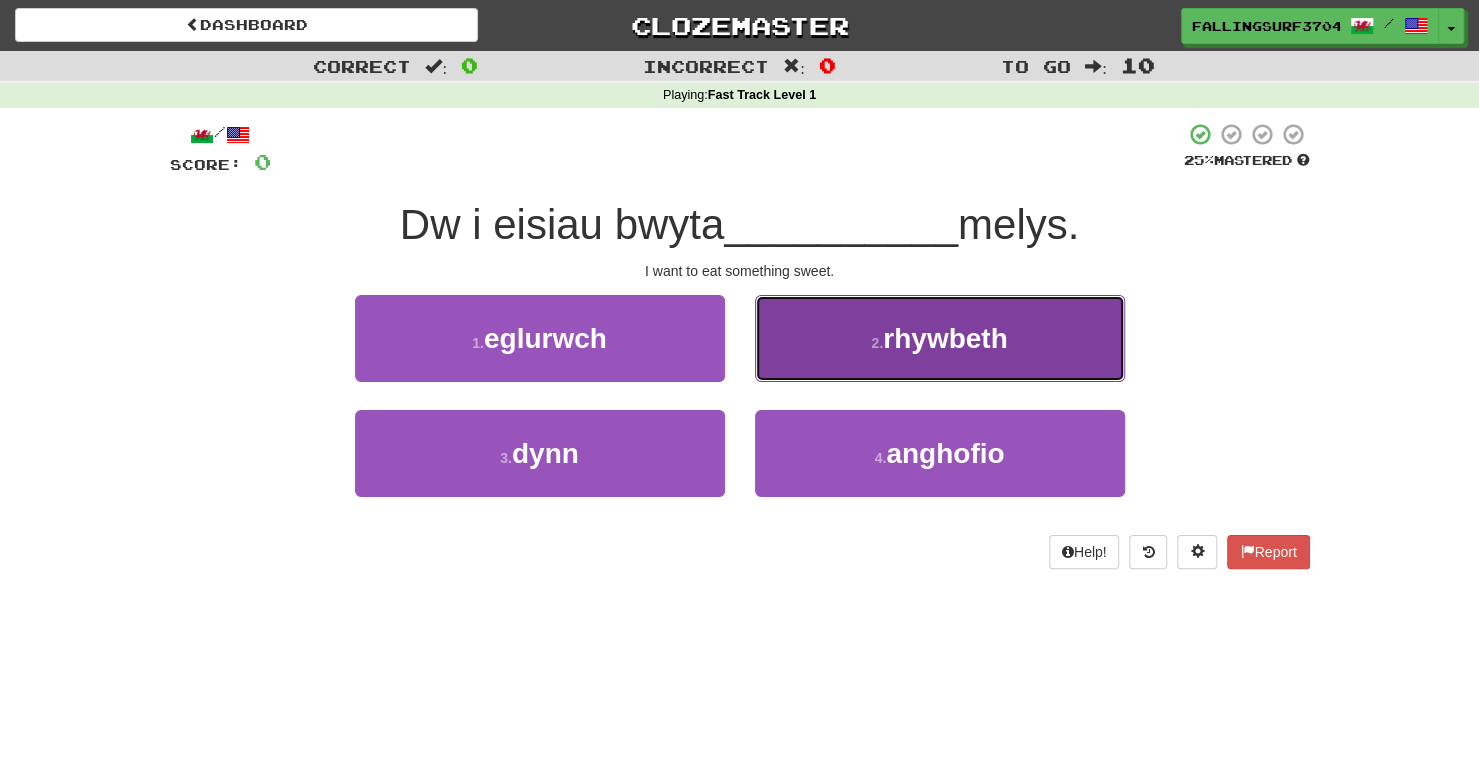 click on "rhywbeth" at bounding box center (945, 338) 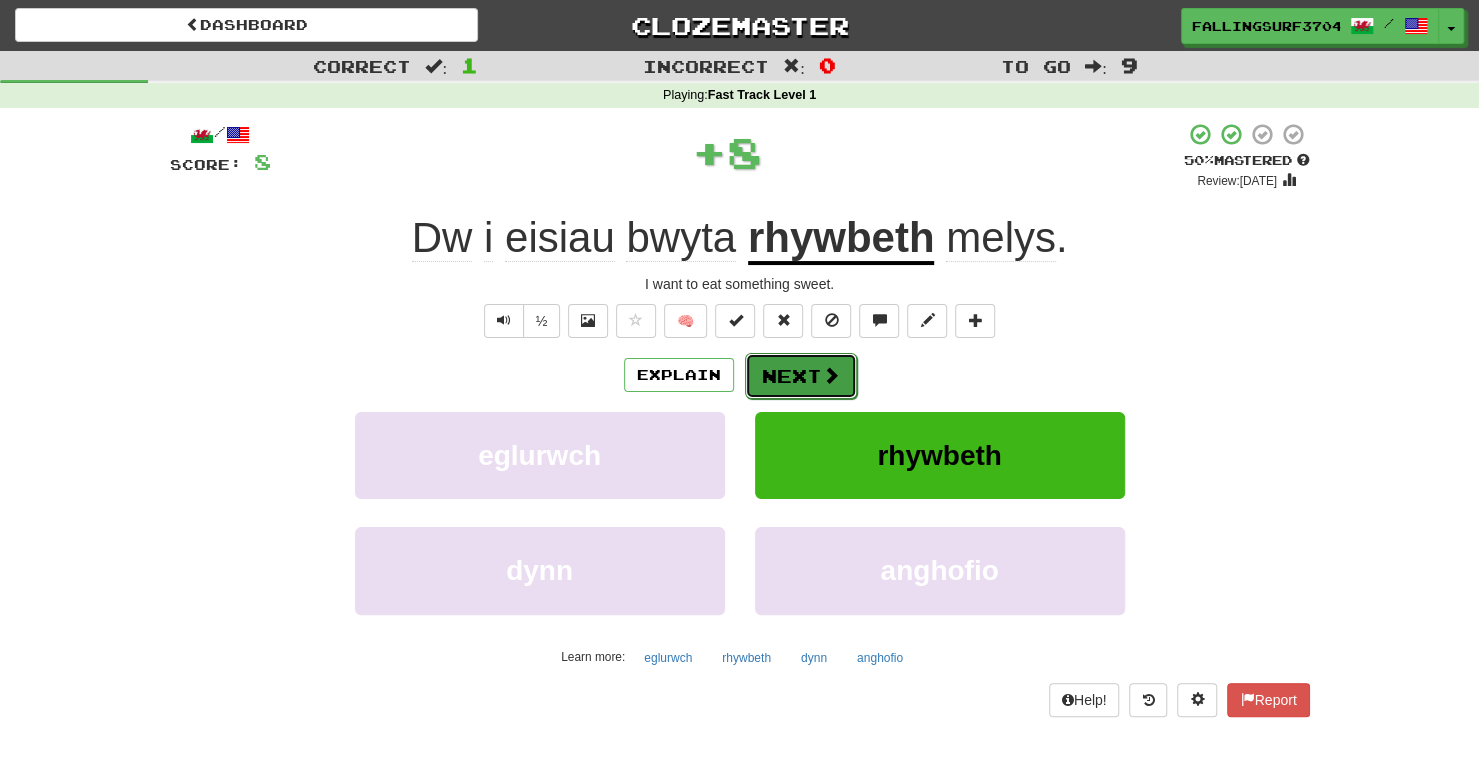 click on "Next" at bounding box center [801, 376] 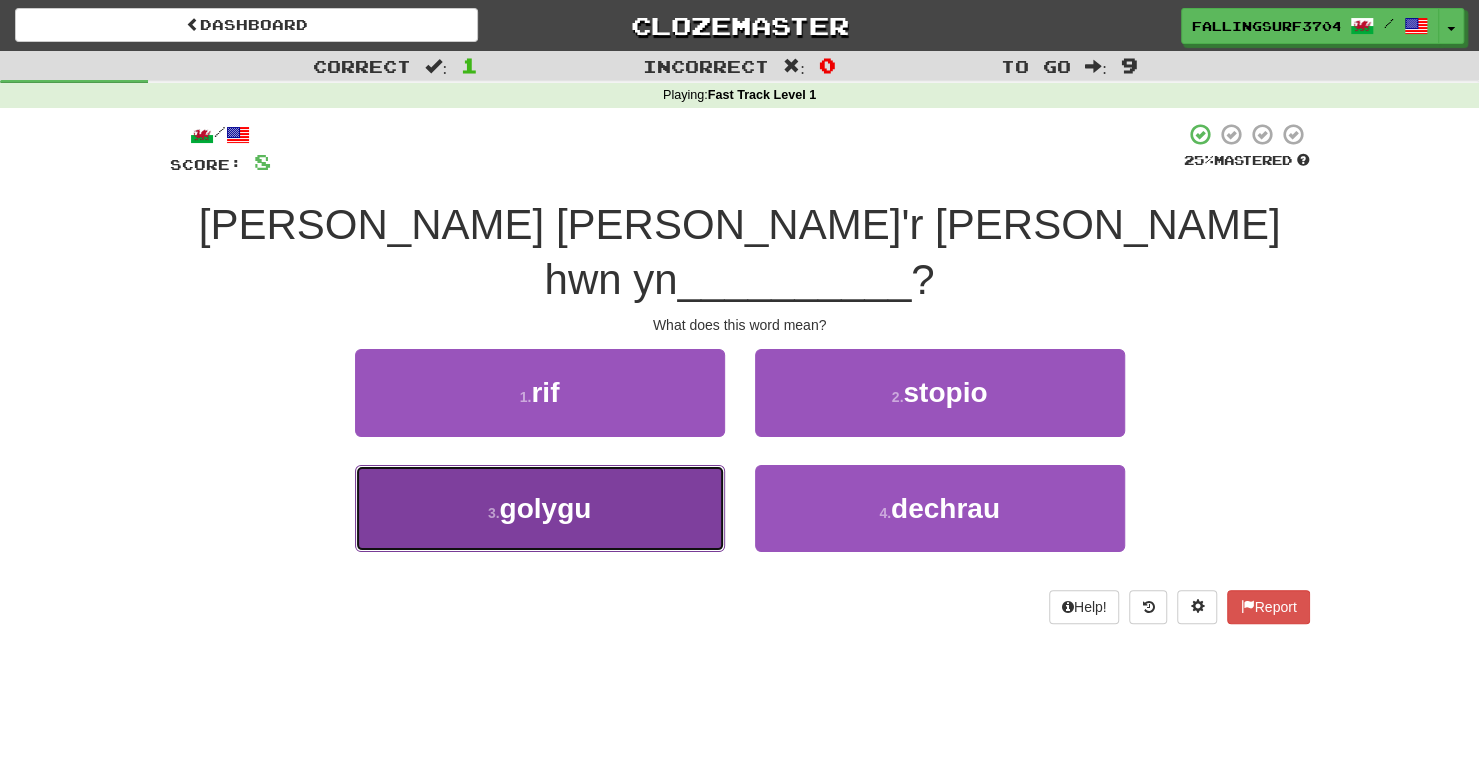 click on "3 .  golygu" at bounding box center [540, 508] 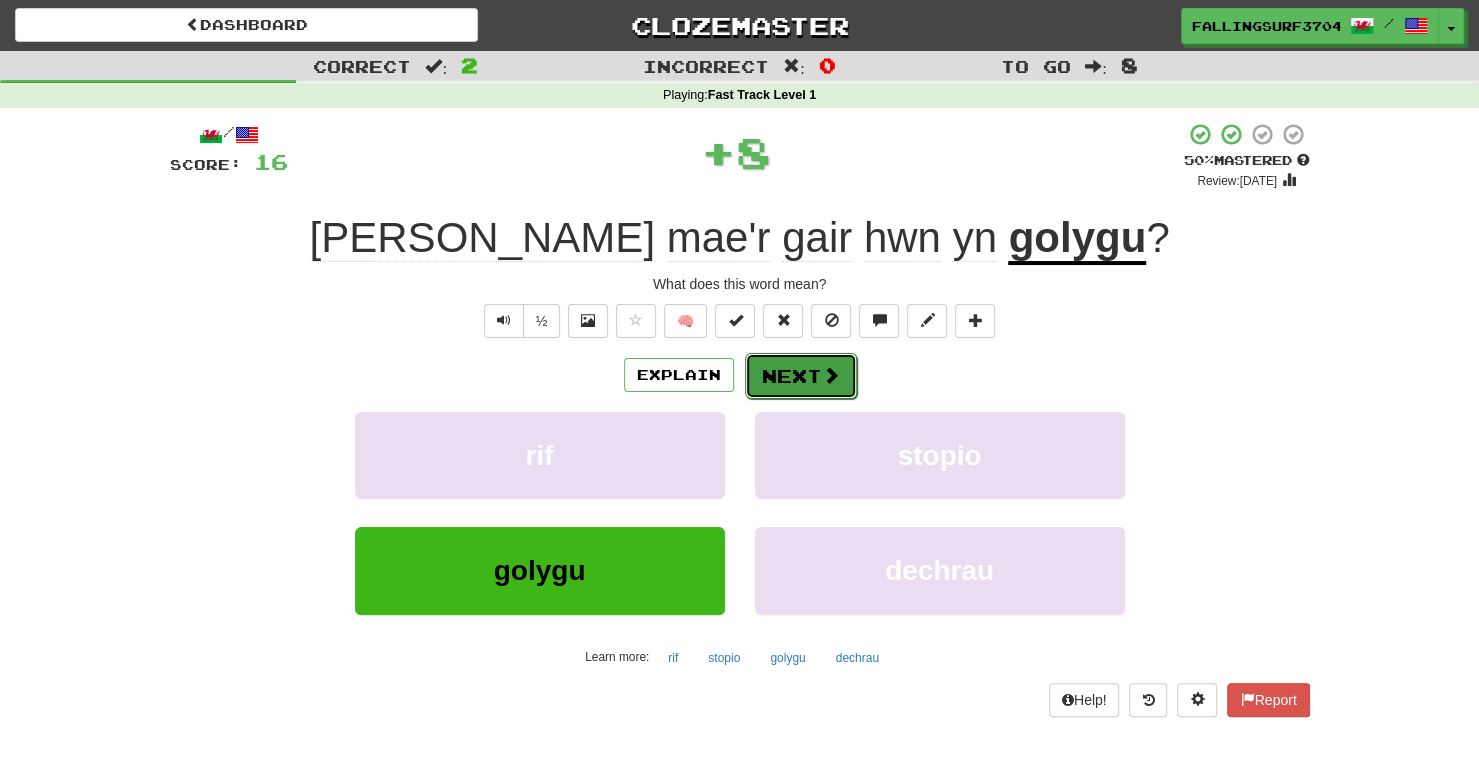 click on "Next" at bounding box center [801, 376] 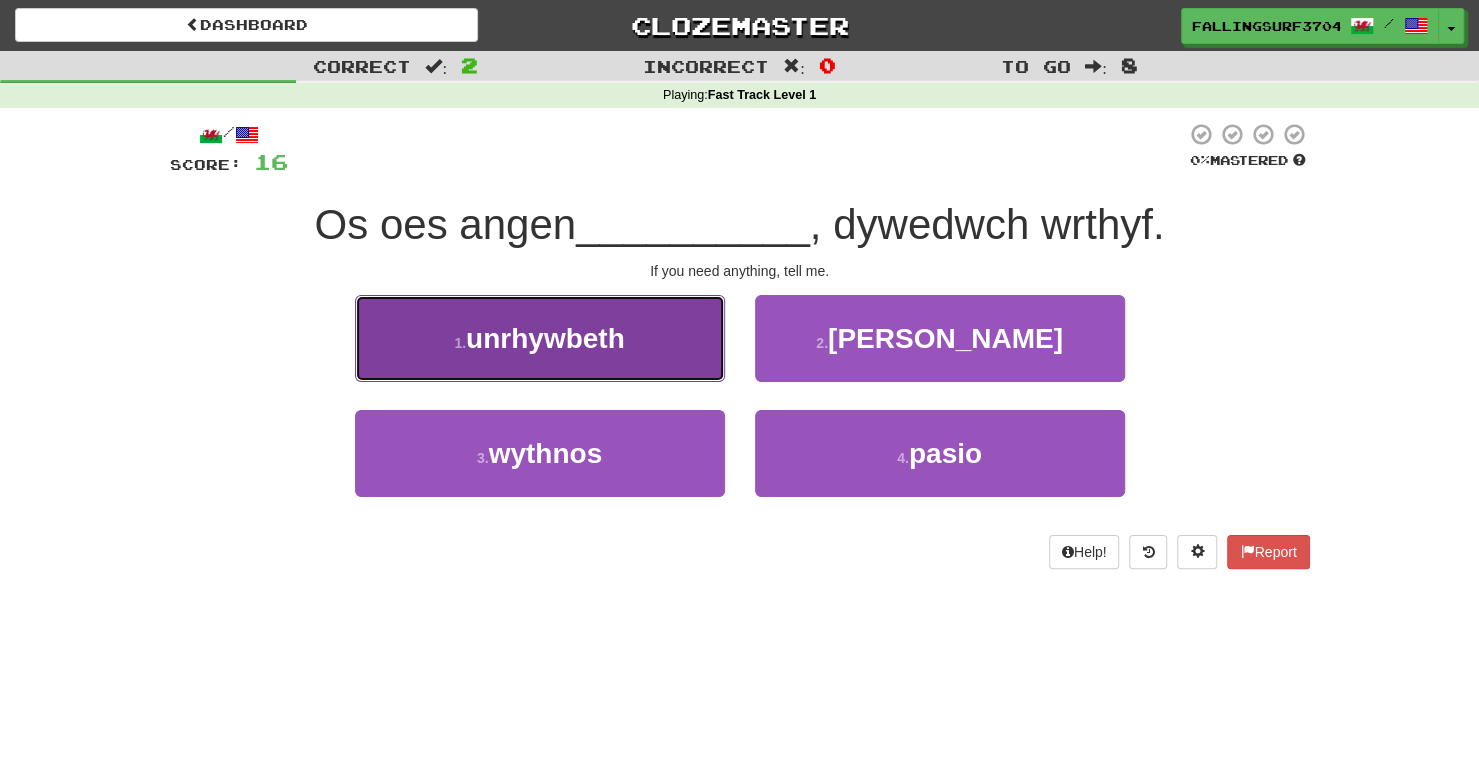 click on "1 .  unrhywbeth" at bounding box center [540, 338] 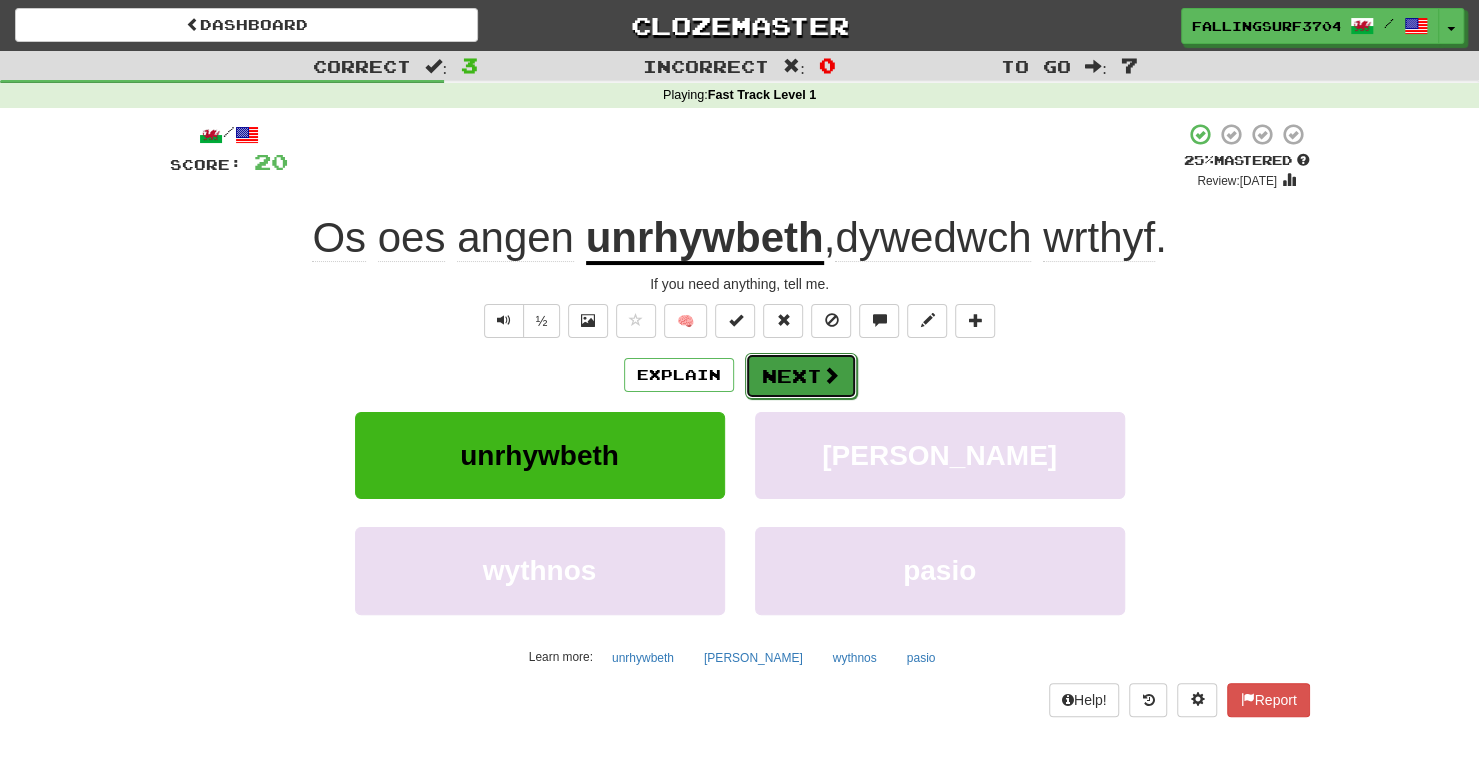 click on "Next" at bounding box center (801, 376) 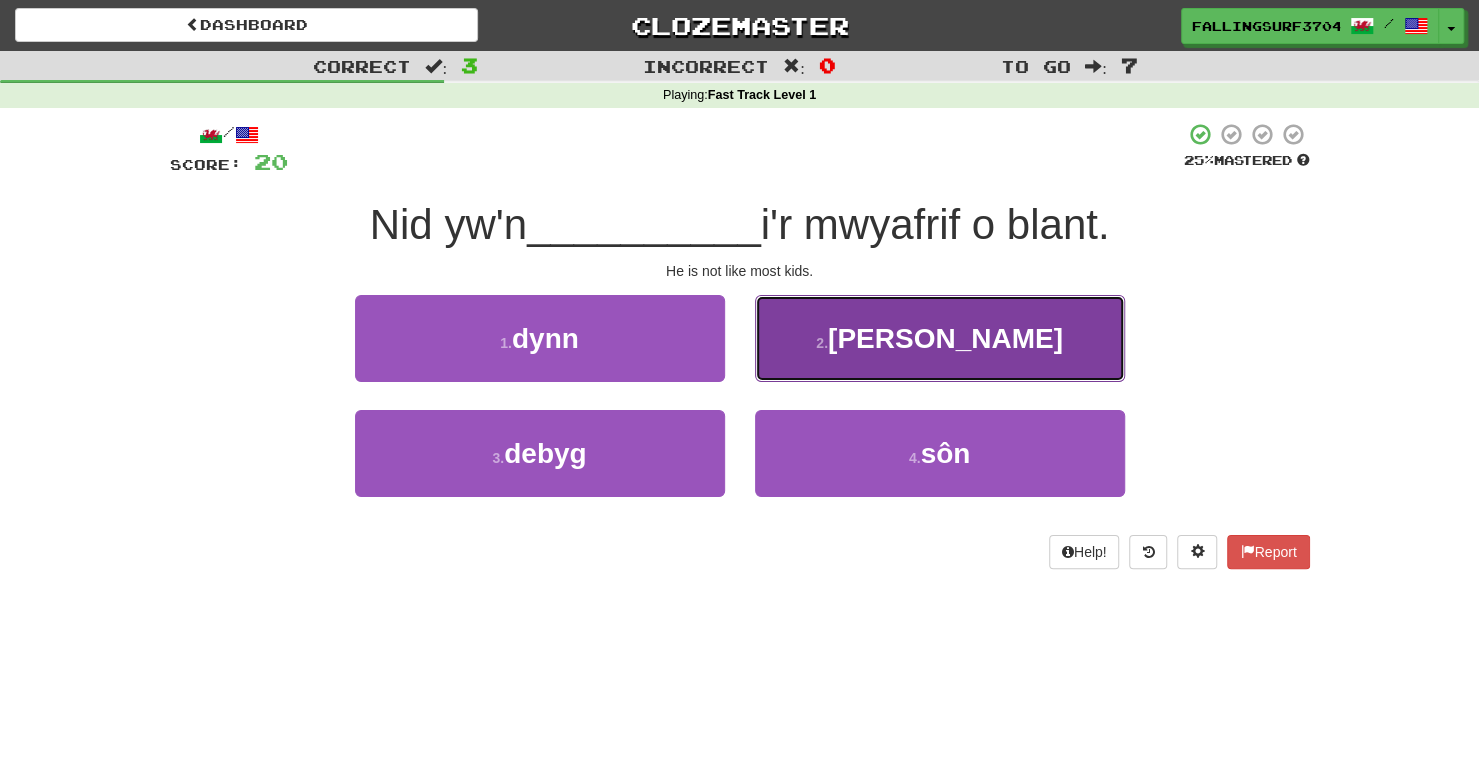 click on "2 .  [PERSON_NAME]" at bounding box center (940, 338) 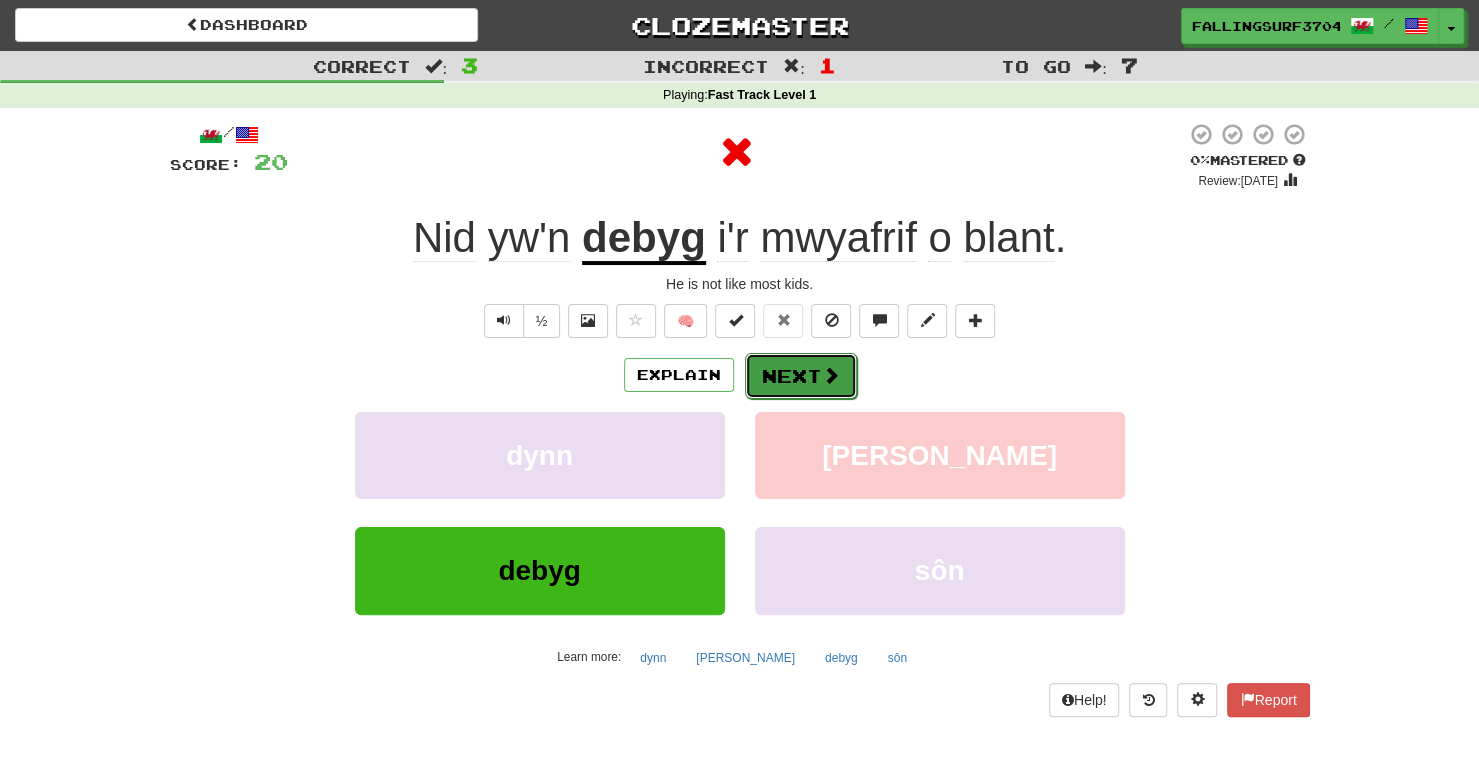 click on "Next" at bounding box center [801, 376] 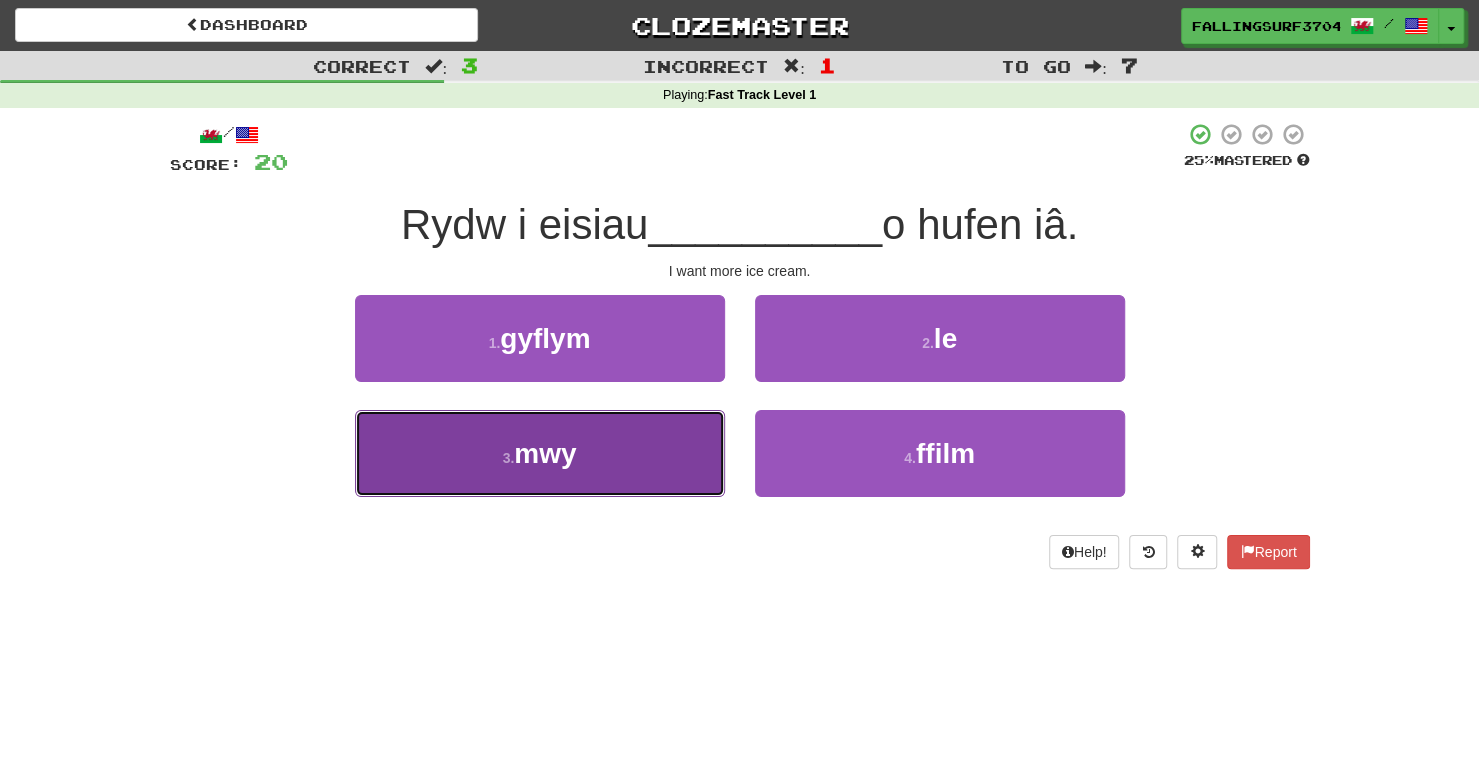 click on "3 .  mwy" at bounding box center (540, 453) 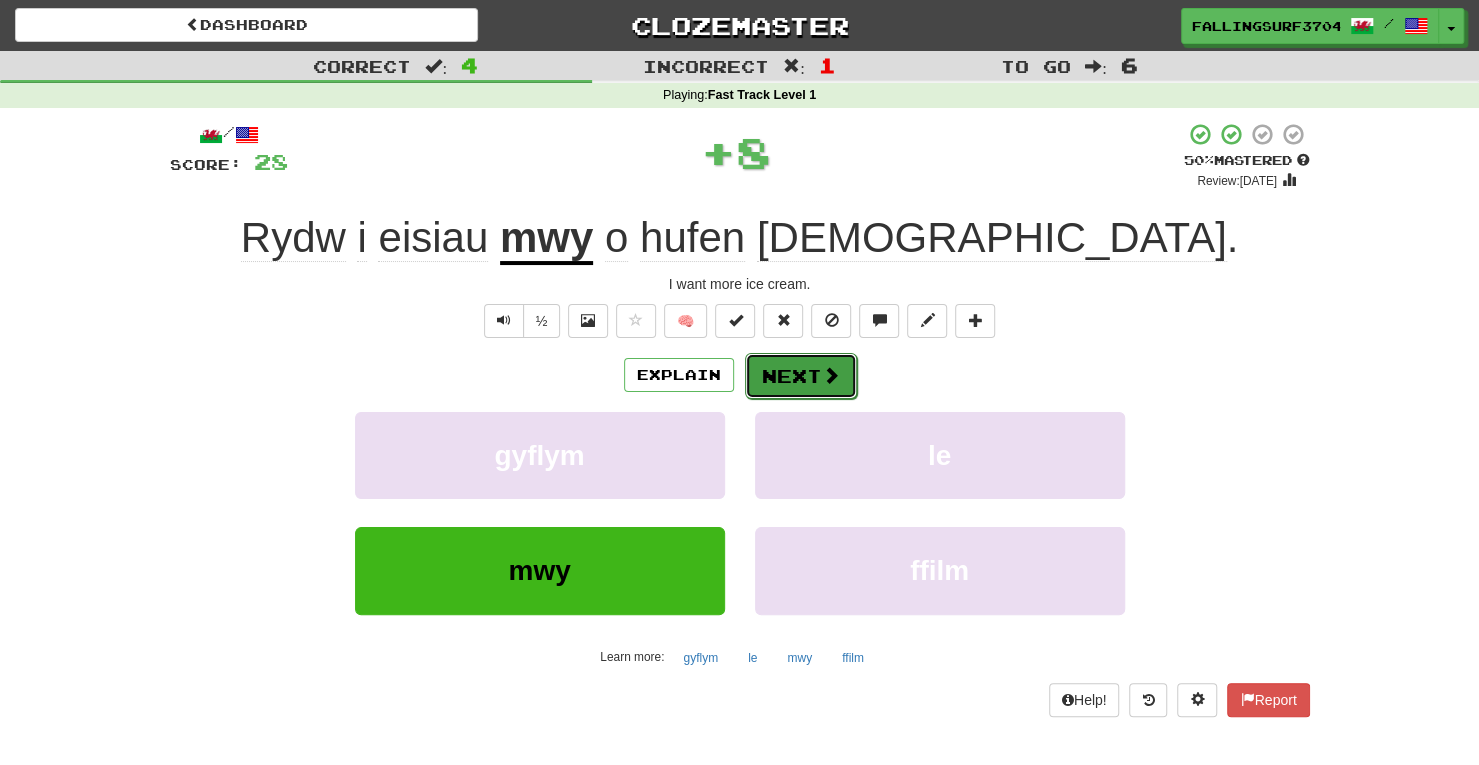 click at bounding box center [831, 375] 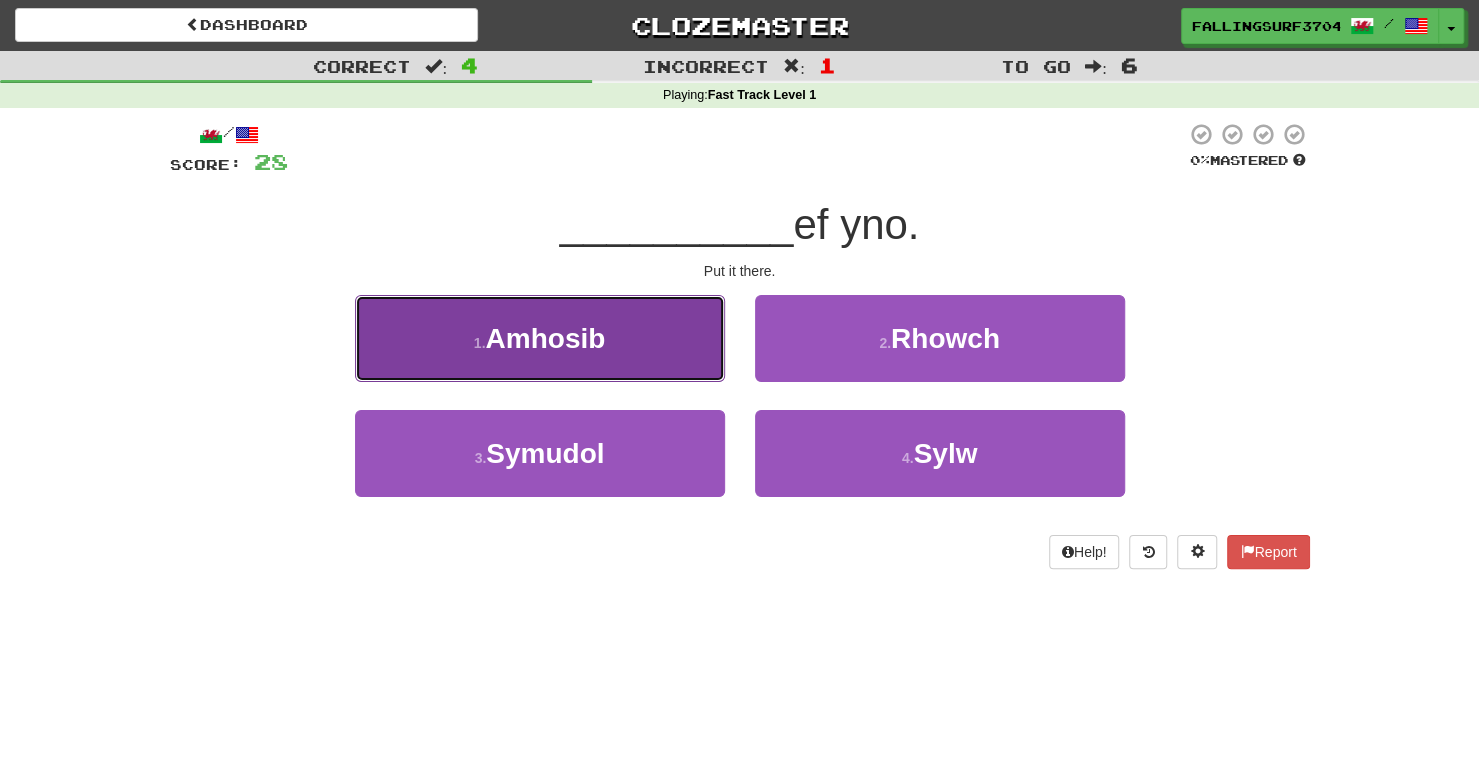 click on "1 .  Amhosib" at bounding box center [540, 338] 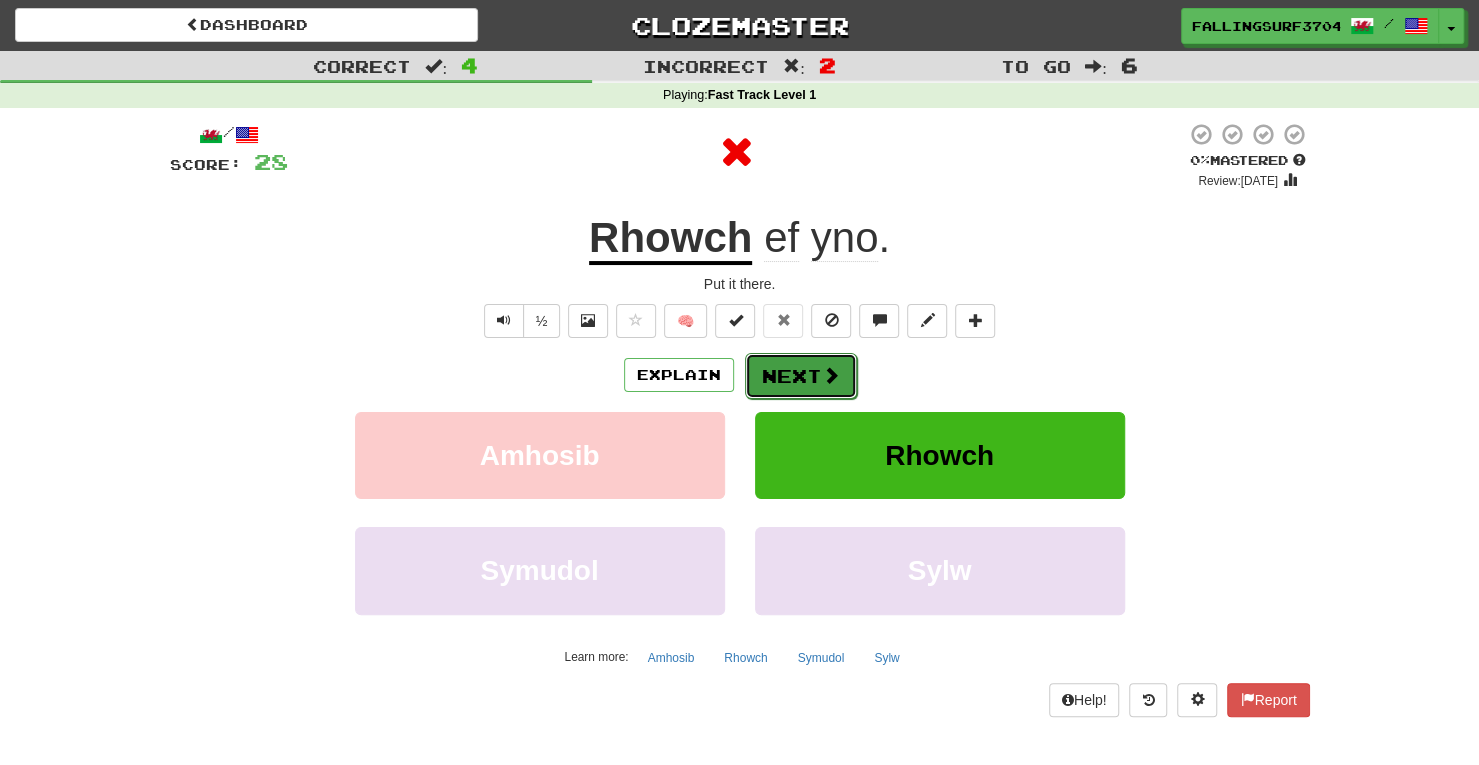 click on "Next" at bounding box center [801, 376] 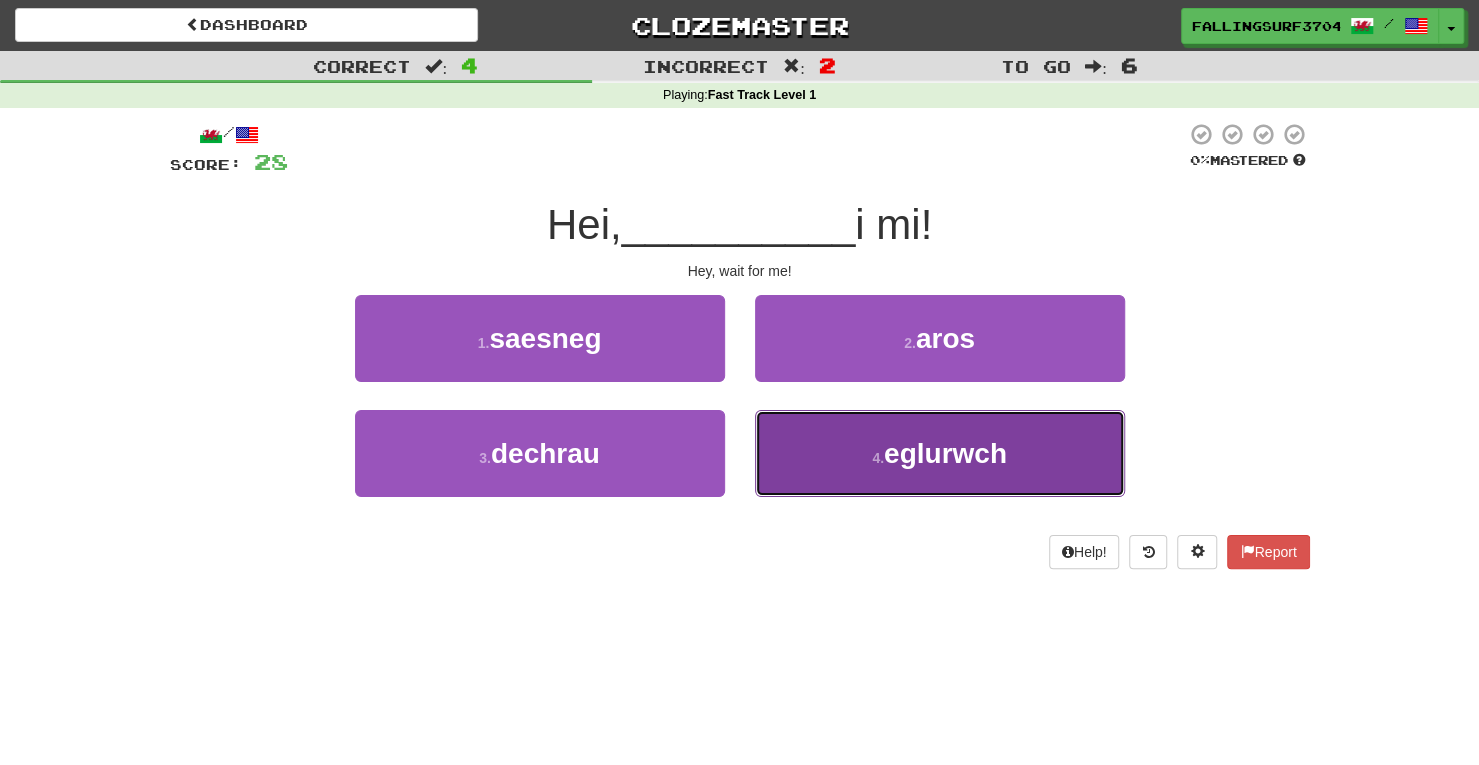 click on "4 .  eglurwch" at bounding box center (940, 453) 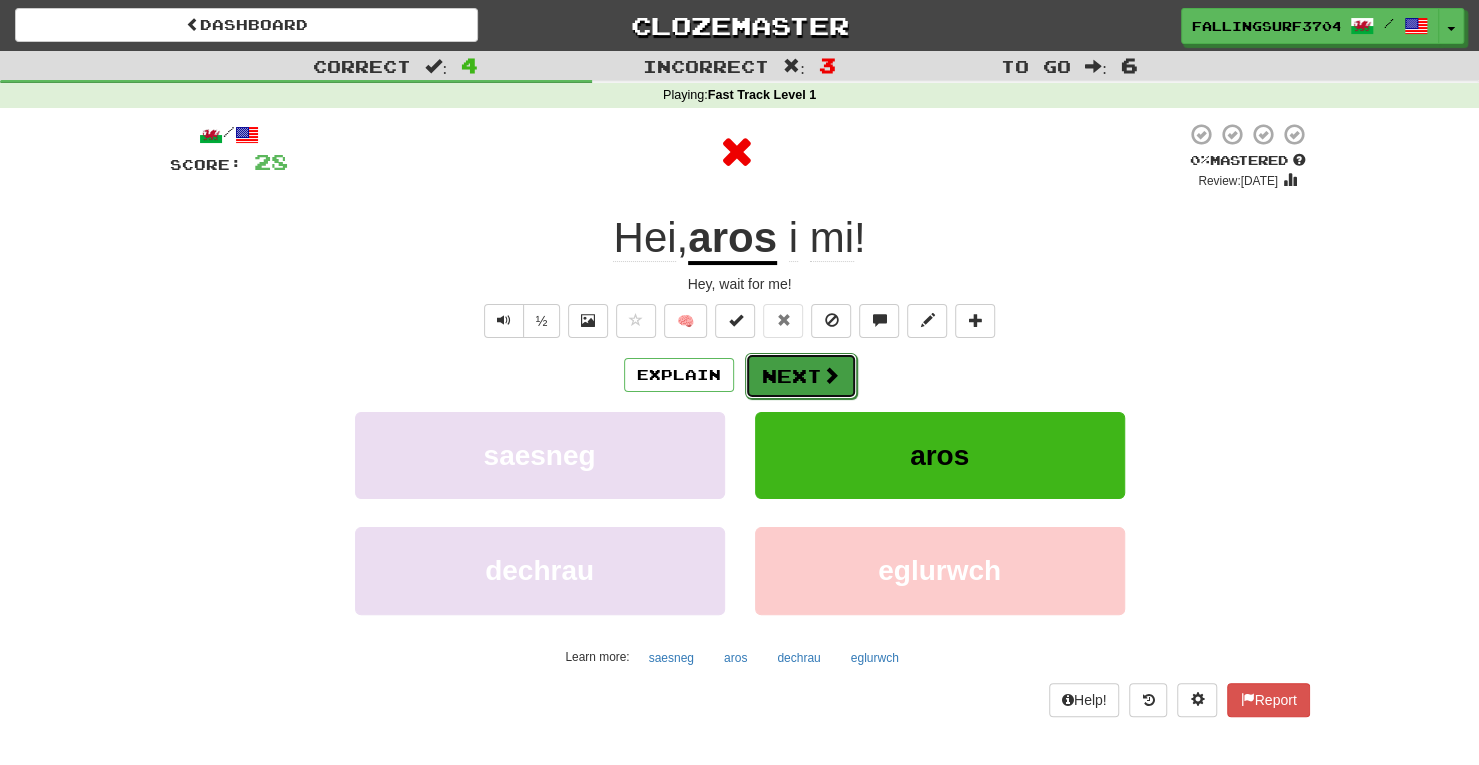 click on "Next" at bounding box center [801, 376] 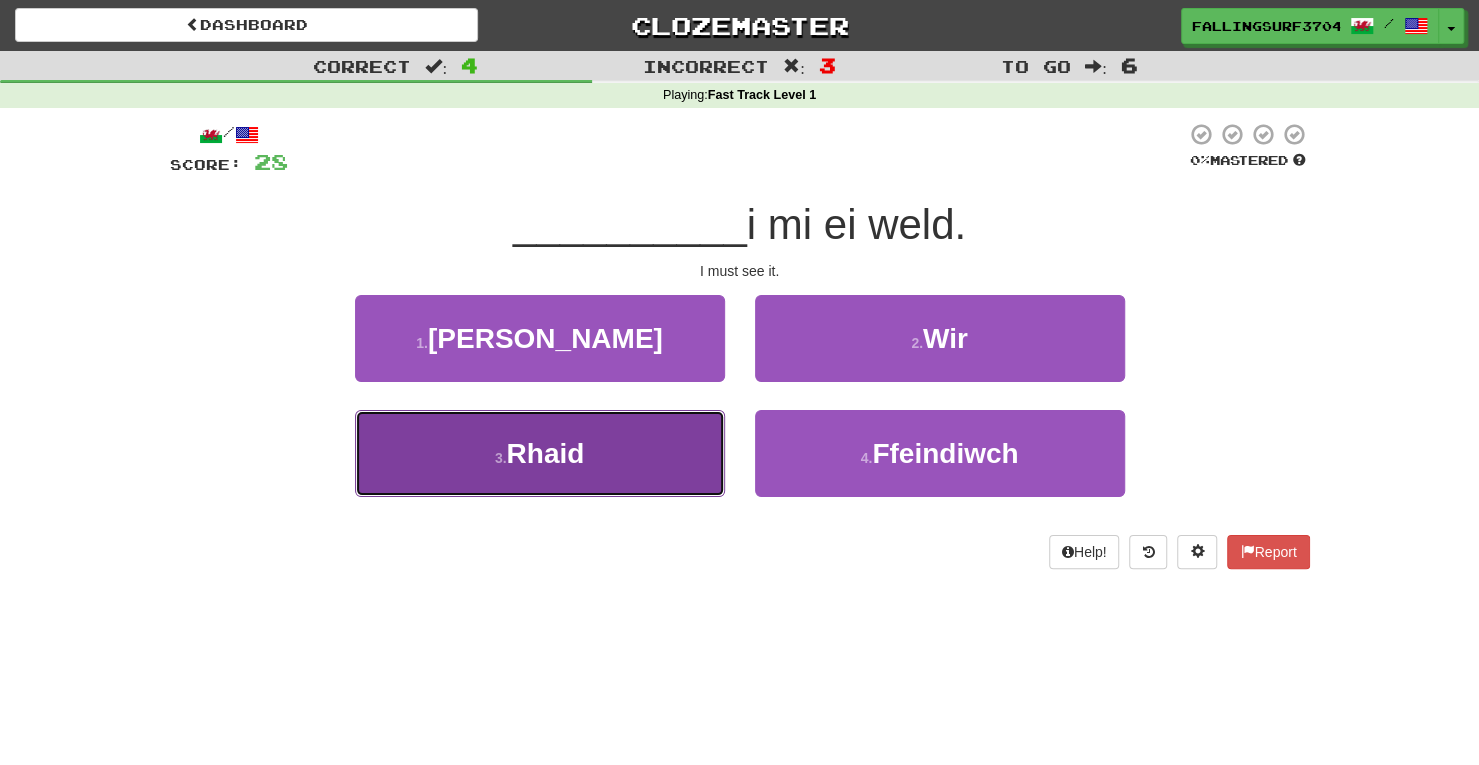 click on "3 .  [GEOGRAPHIC_DATA]" at bounding box center (540, 453) 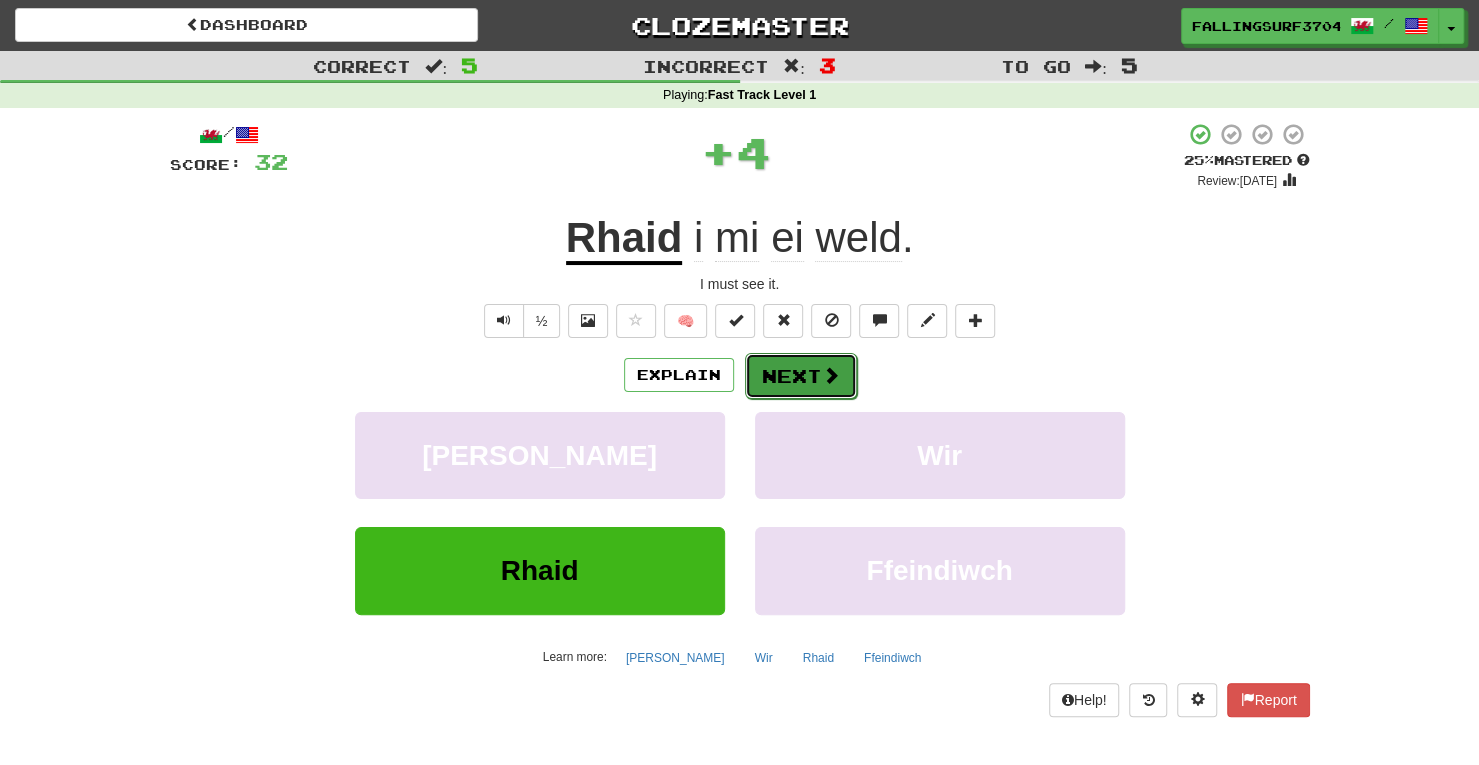 click on "Next" at bounding box center (801, 376) 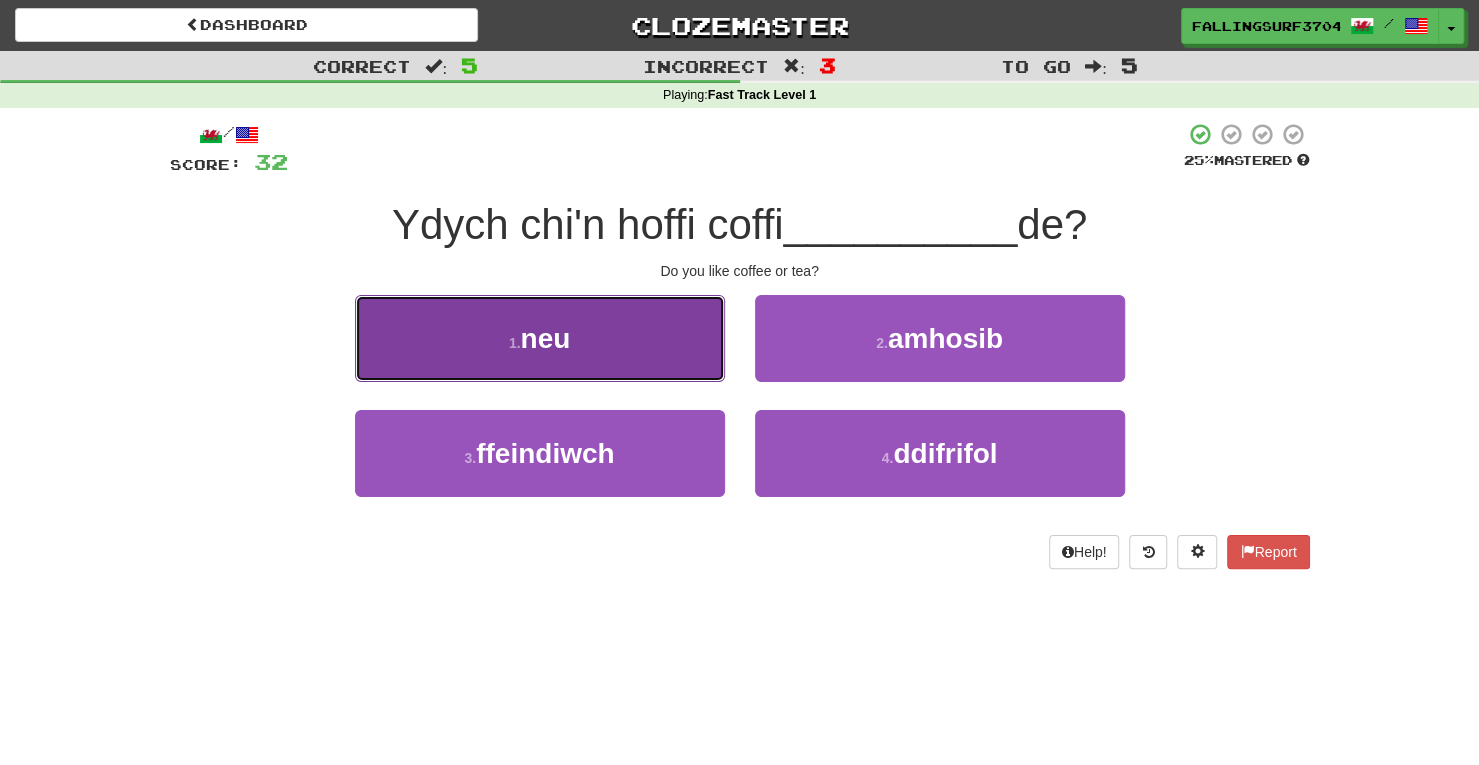 click on "1 .  neu" at bounding box center (540, 338) 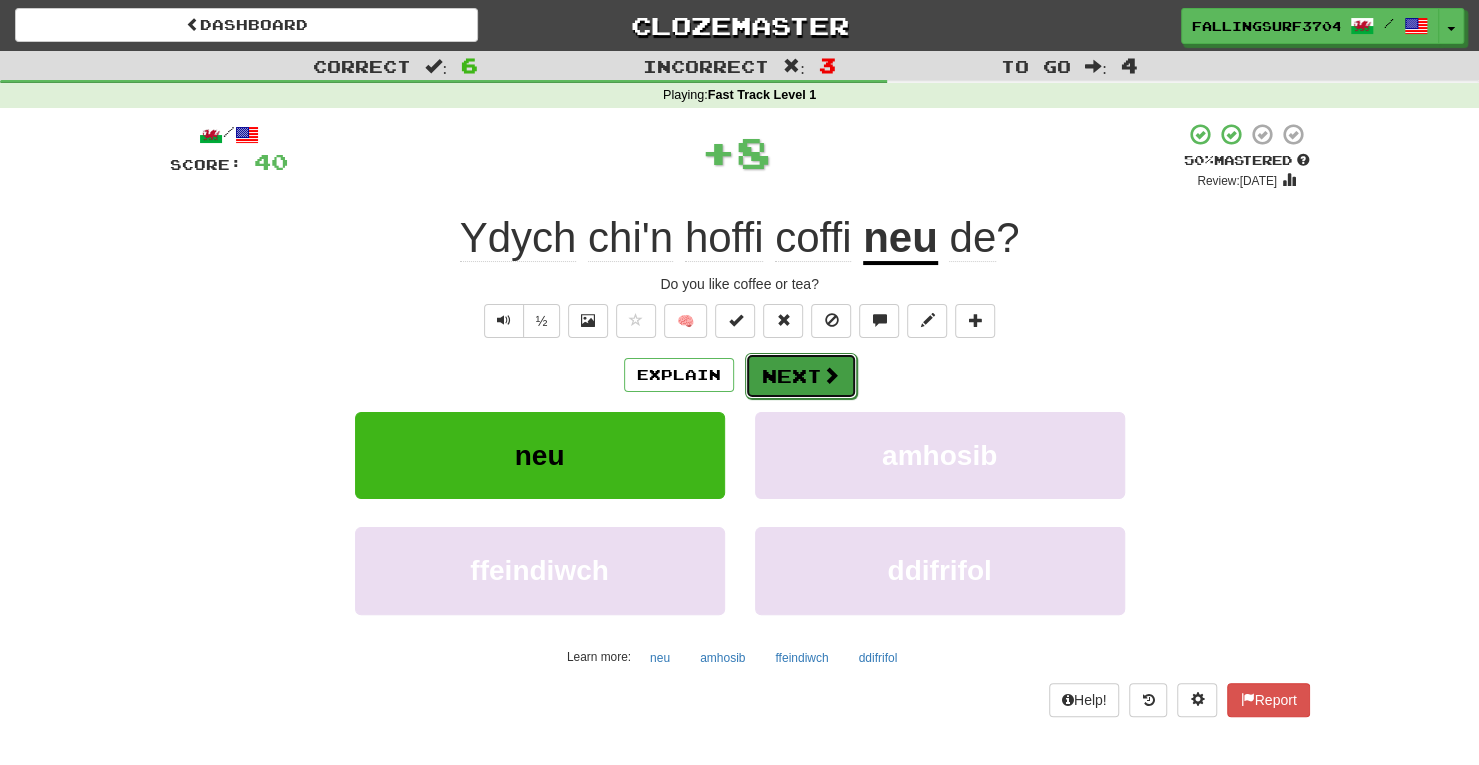 click on "Next" at bounding box center (801, 376) 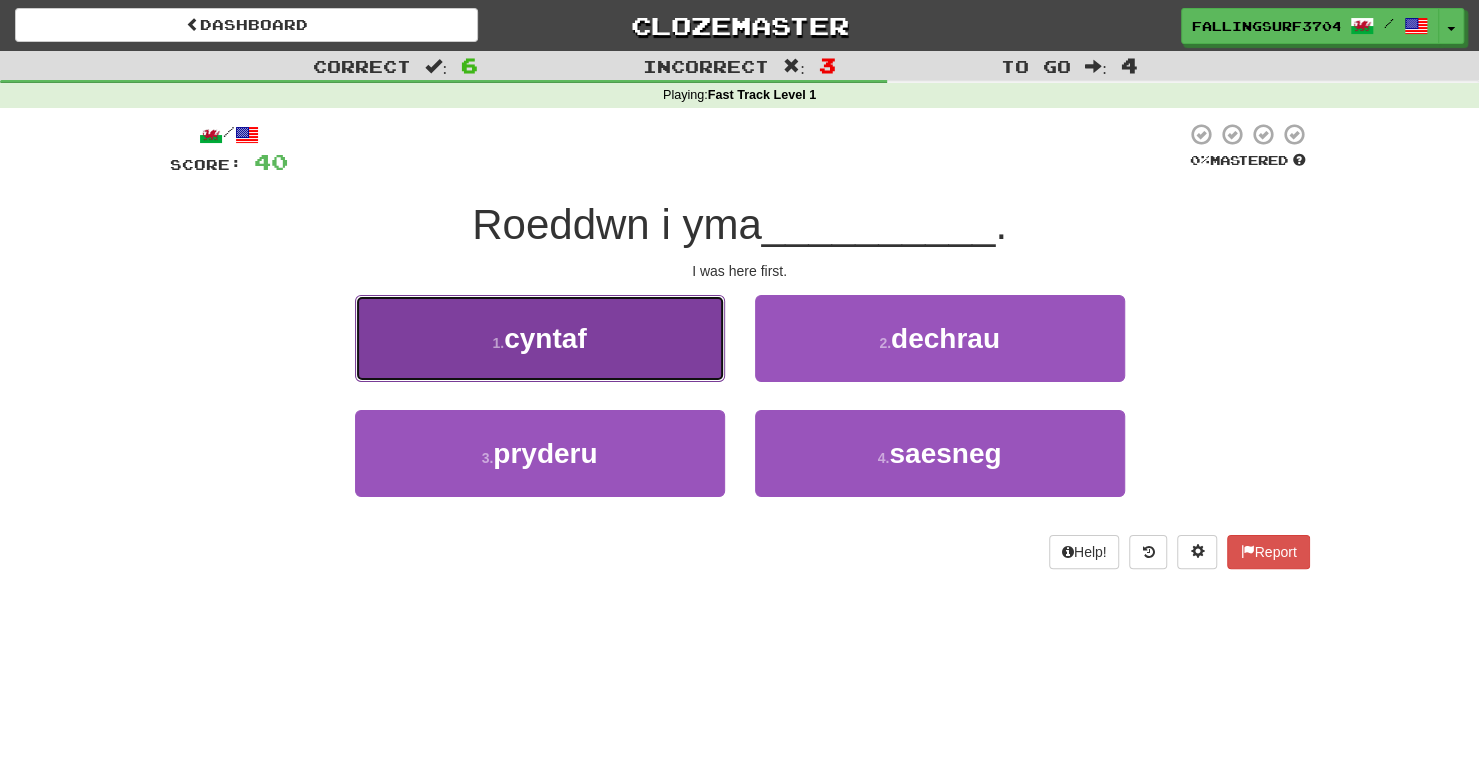 click on "1 .  cyntaf" at bounding box center (540, 338) 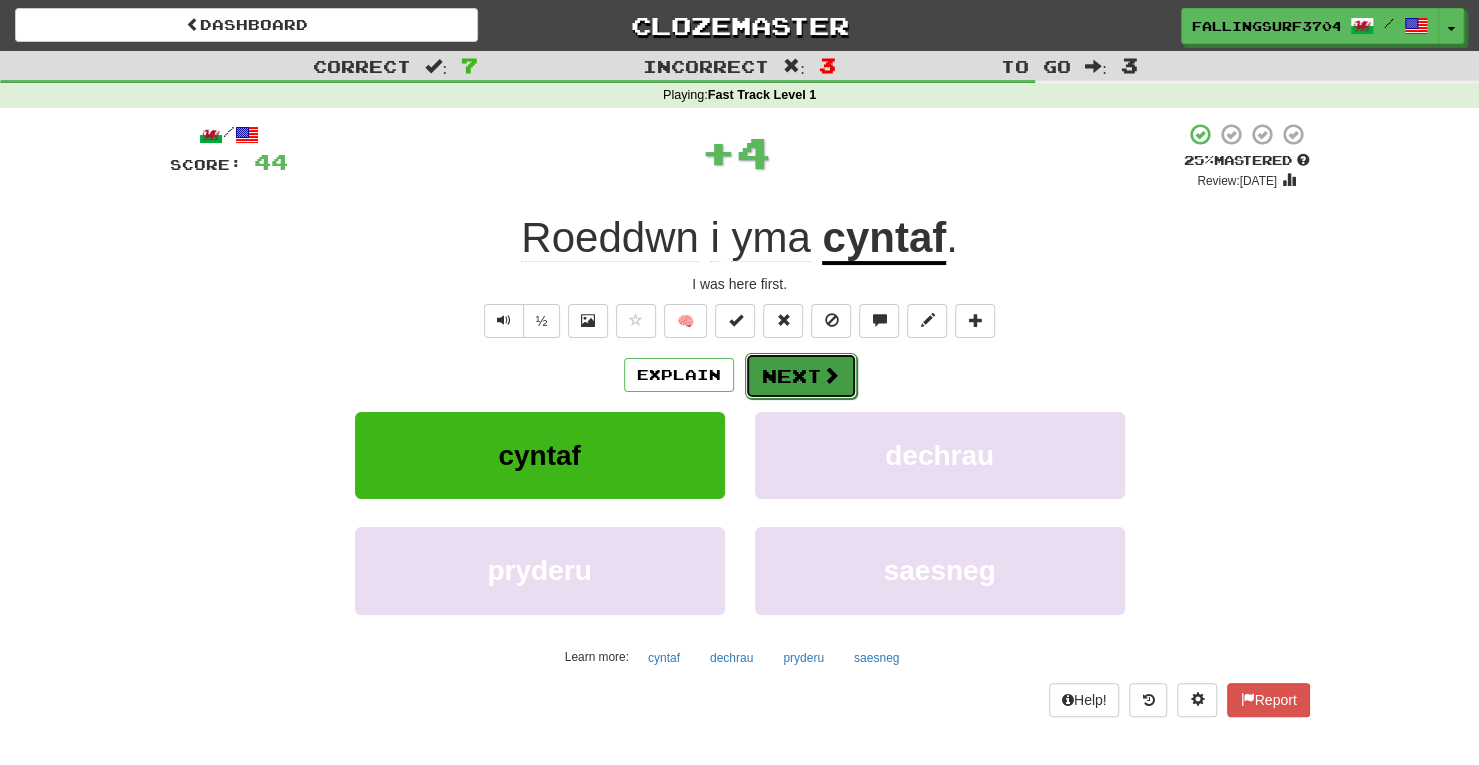 click at bounding box center [831, 375] 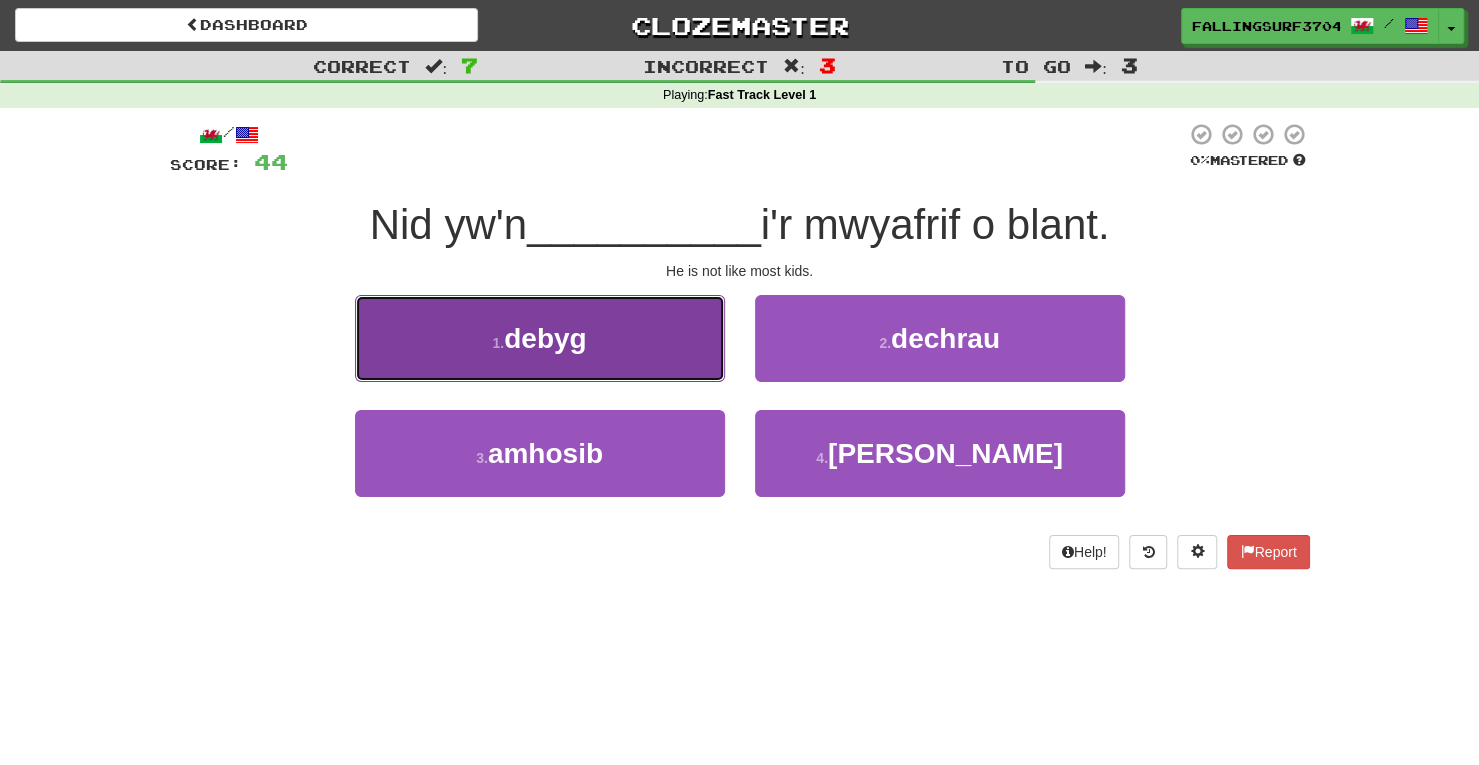 click on "1 .  debyg" at bounding box center [540, 338] 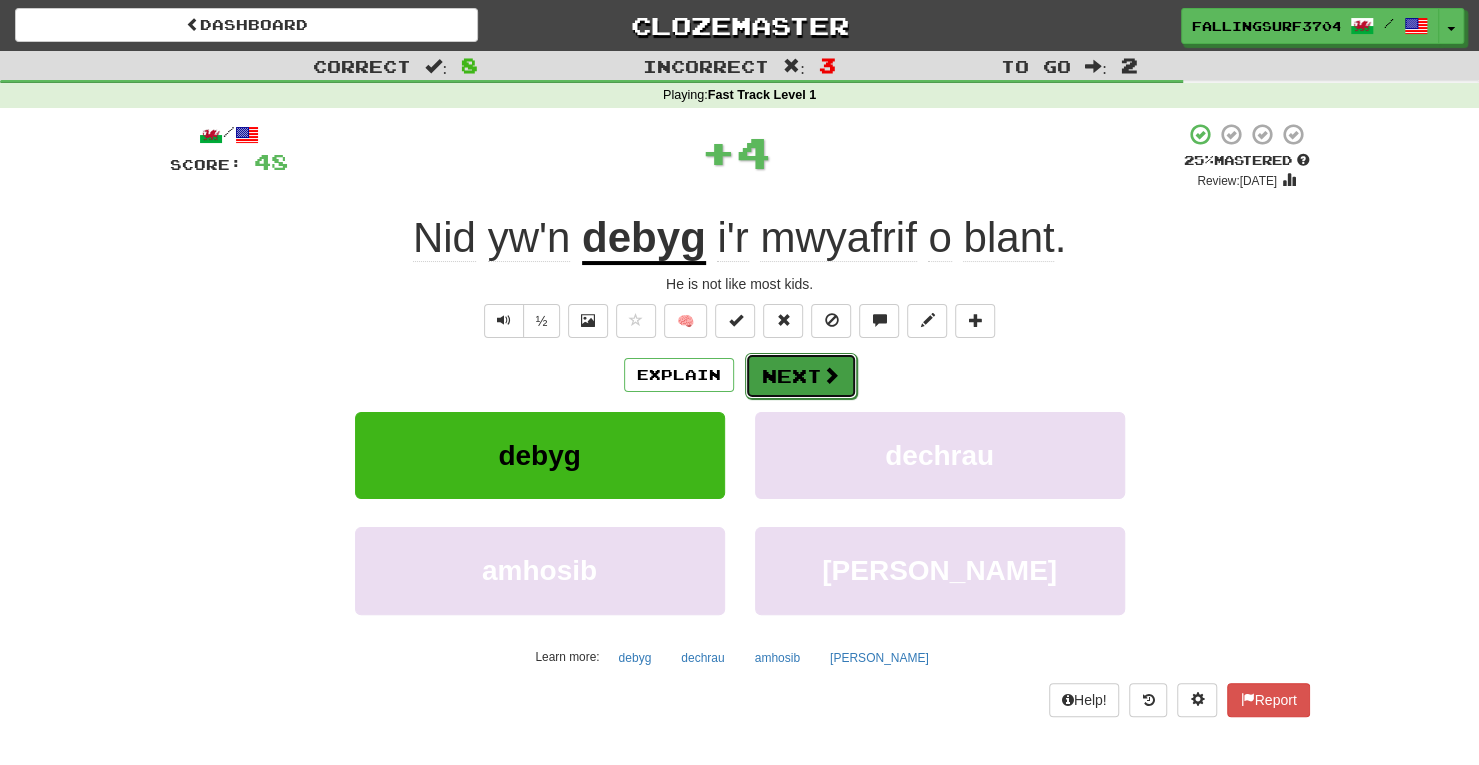 click on "Next" at bounding box center [801, 376] 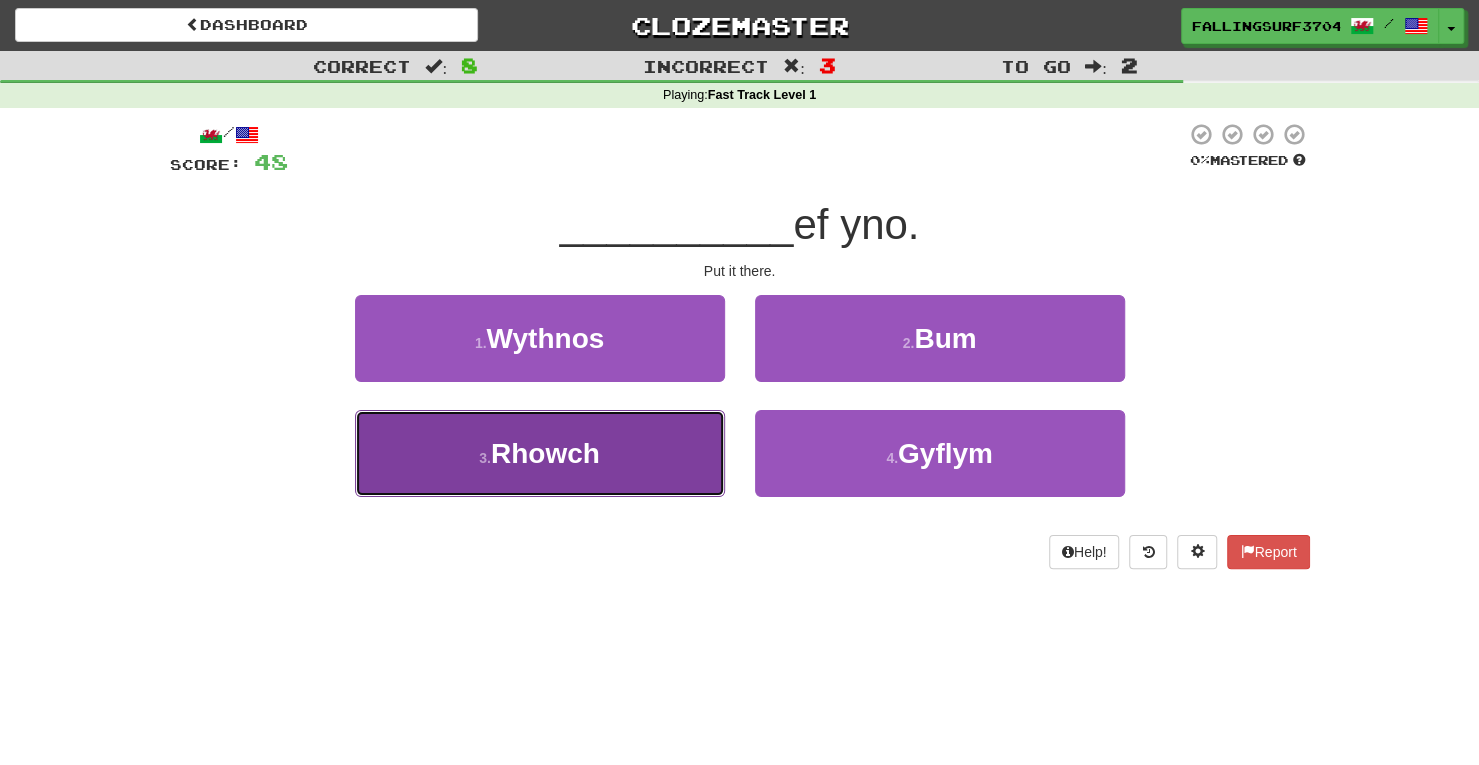 click on "3 .  [GEOGRAPHIC_DATA]" at bounding box center (540, 453) 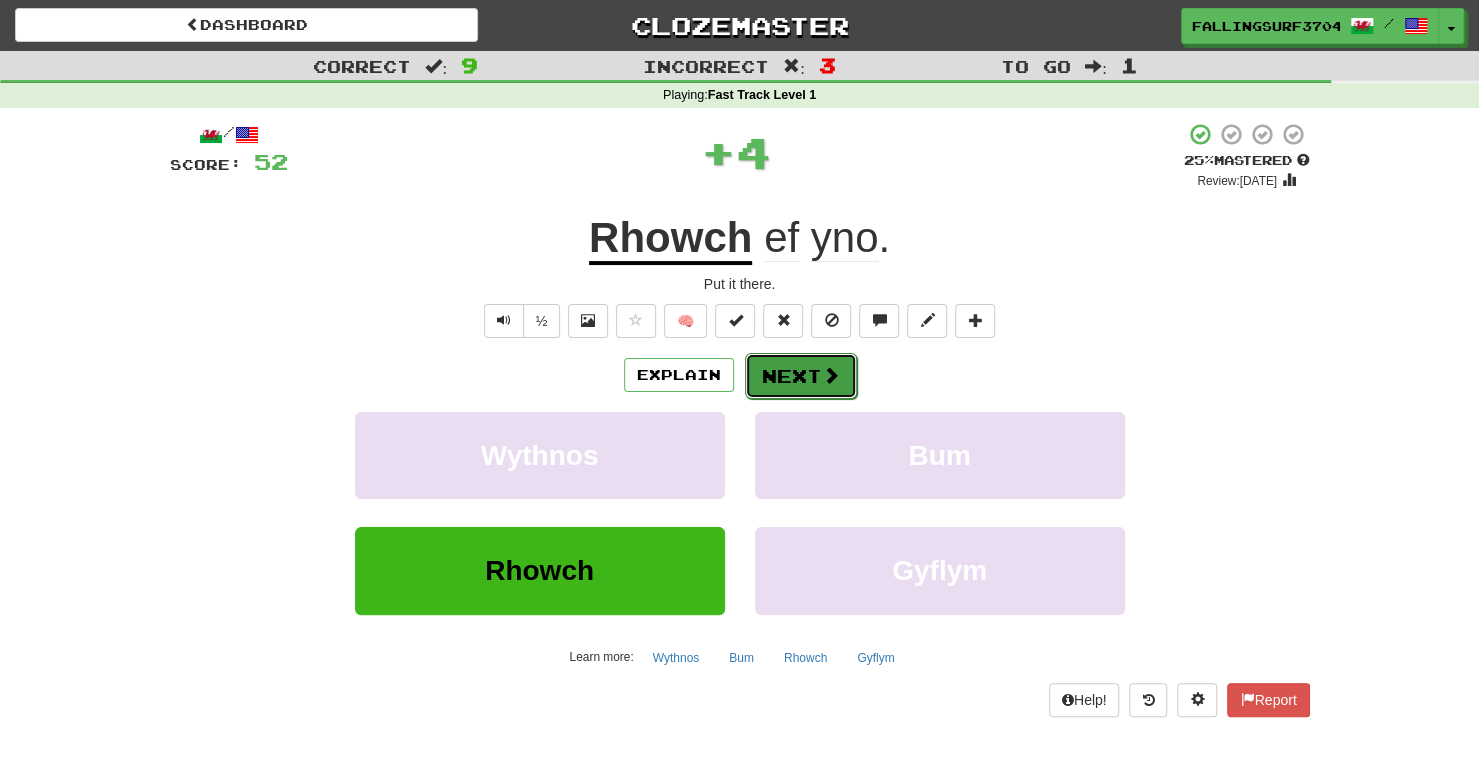 click on "Next" at bounding box center (801, 376) 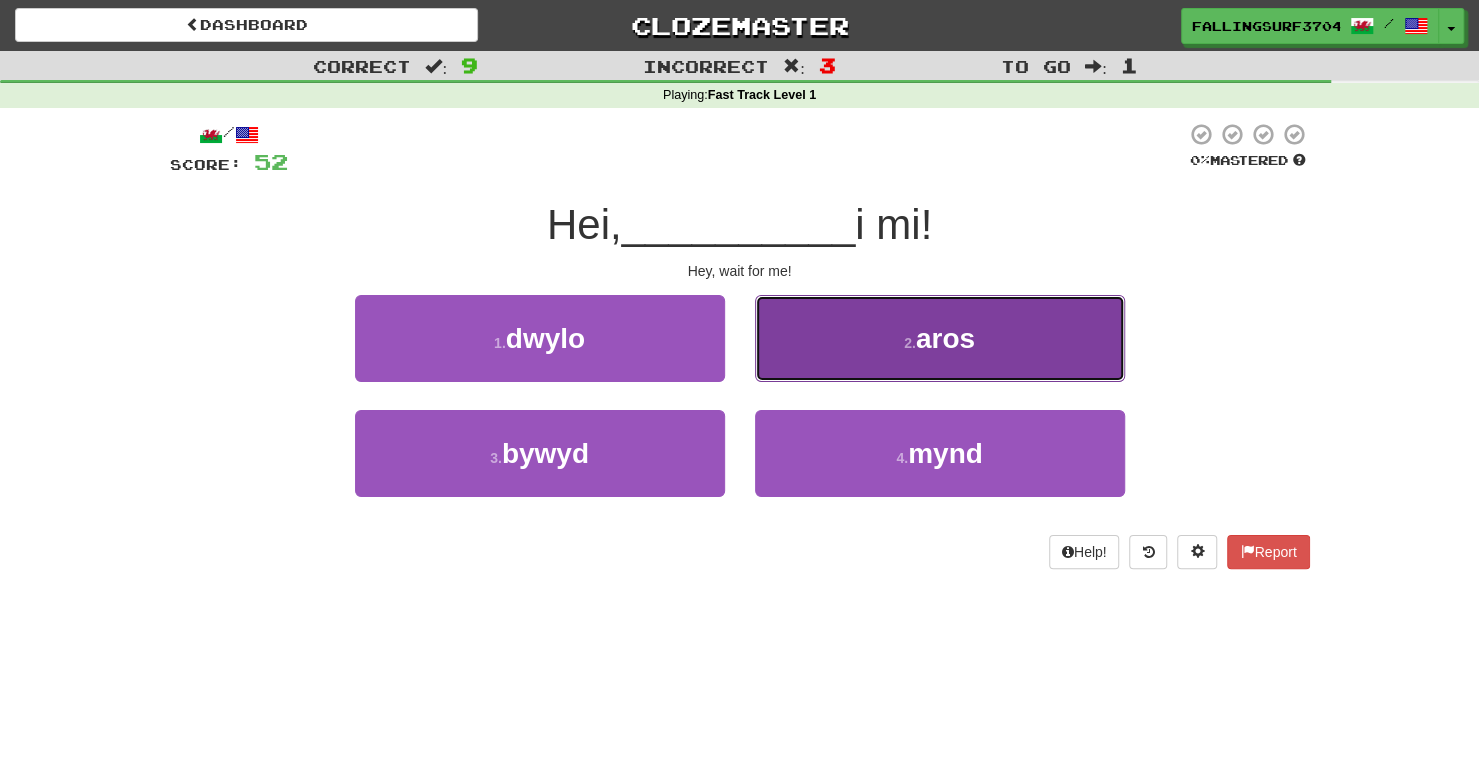 click on "2 .  aros" at bounding box center (940, 338) 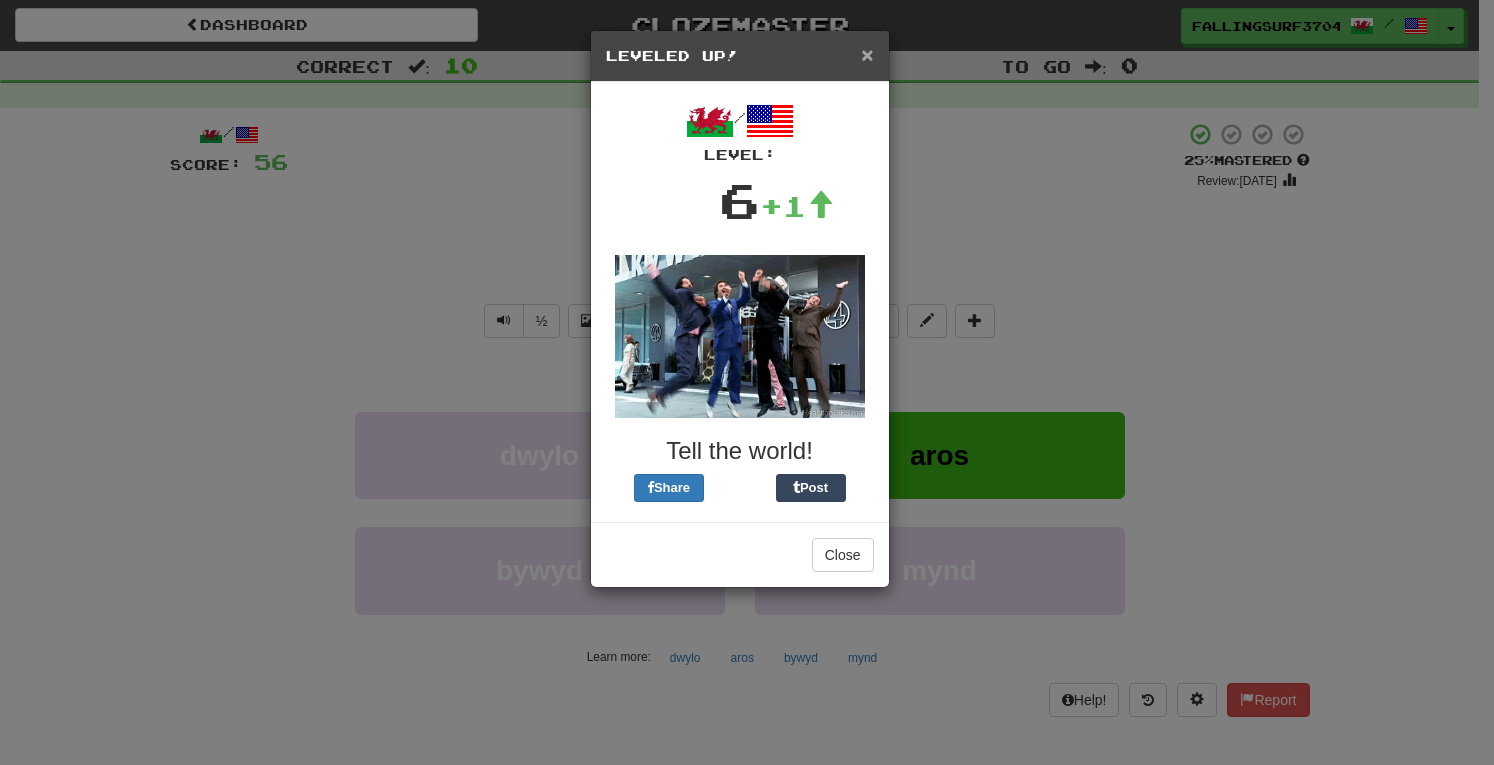 click on "×" at bounding box center [867, 54] 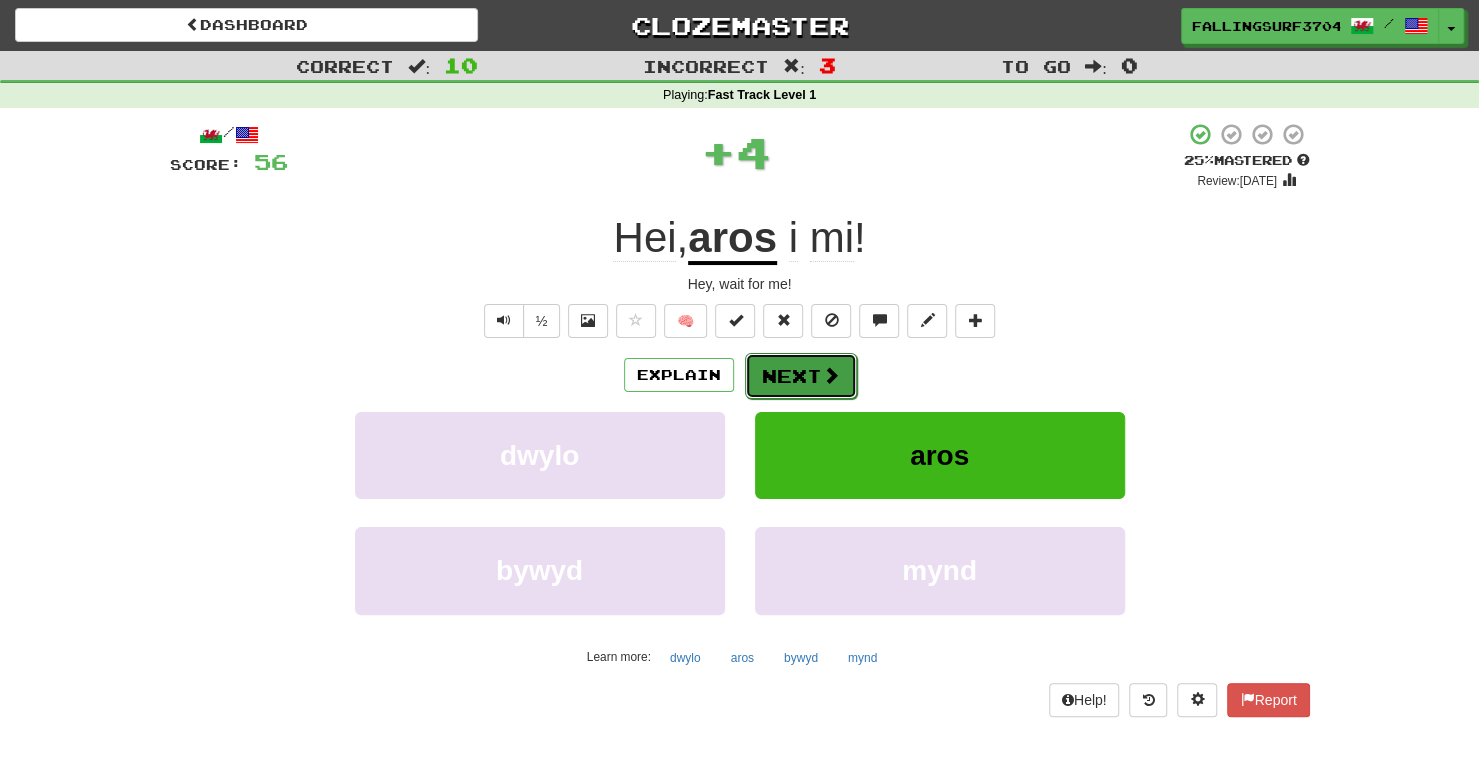 click on "Next" at bounding box center [801, 376] 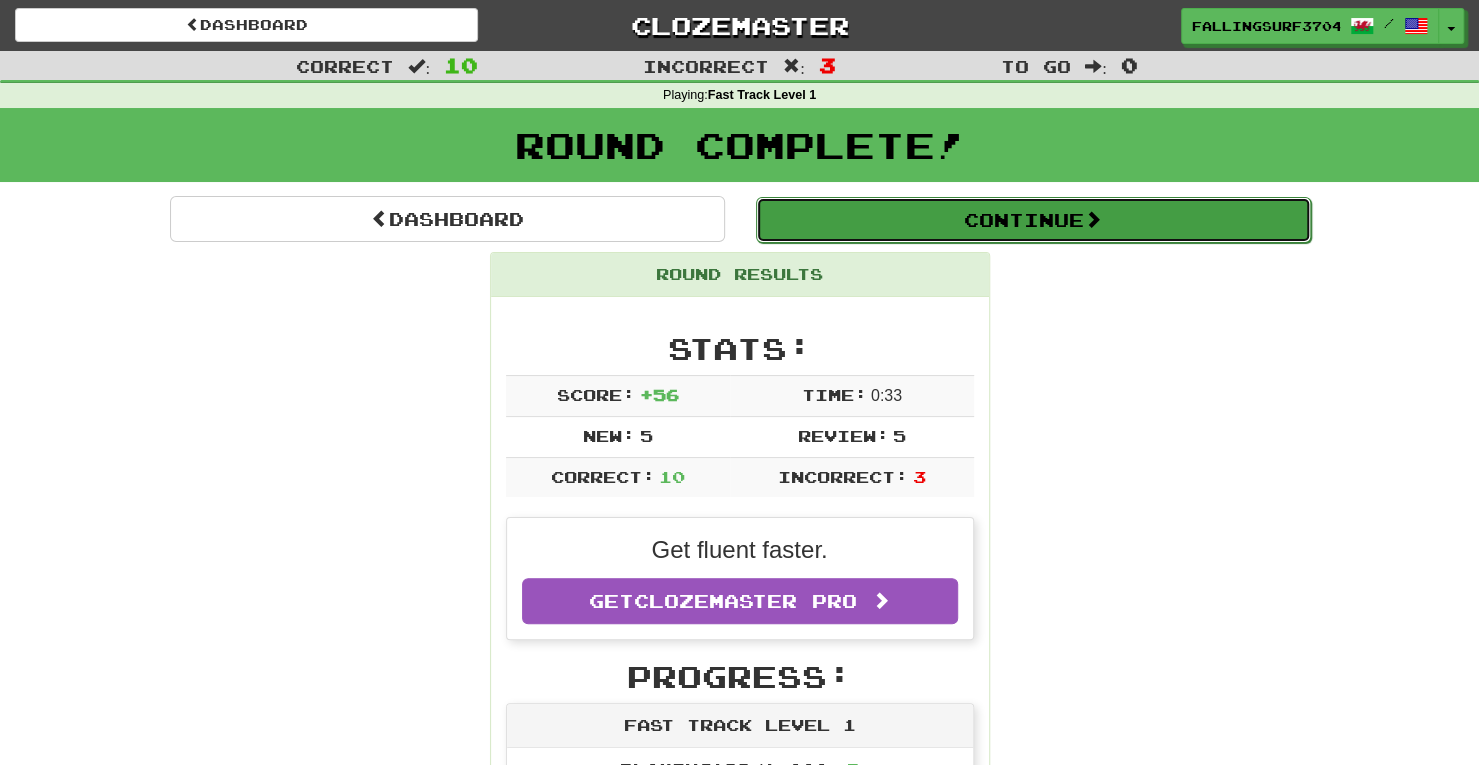 click on "Continue" at bounding box center [1033, 220] 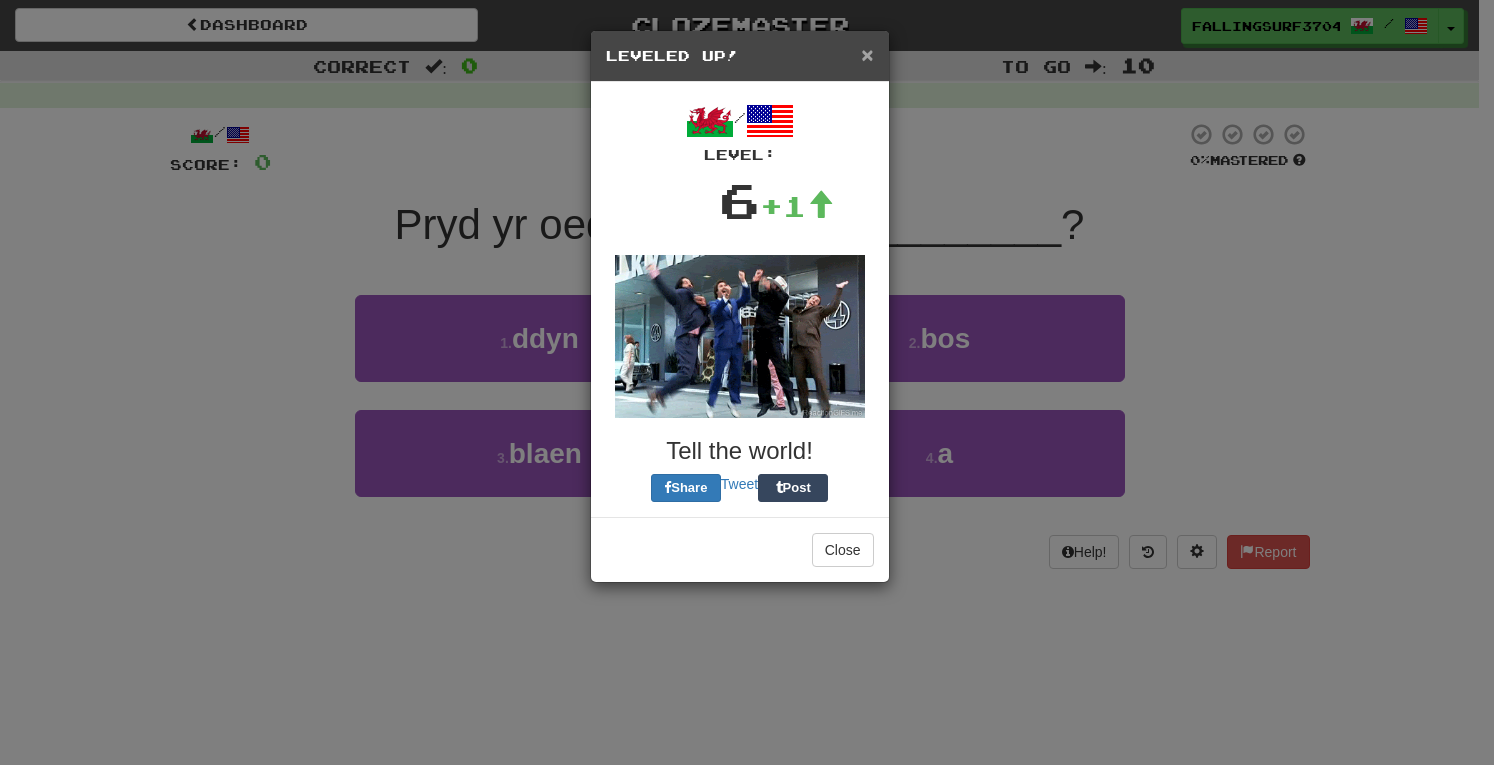 click on "×" at bounding box center (867, 54) 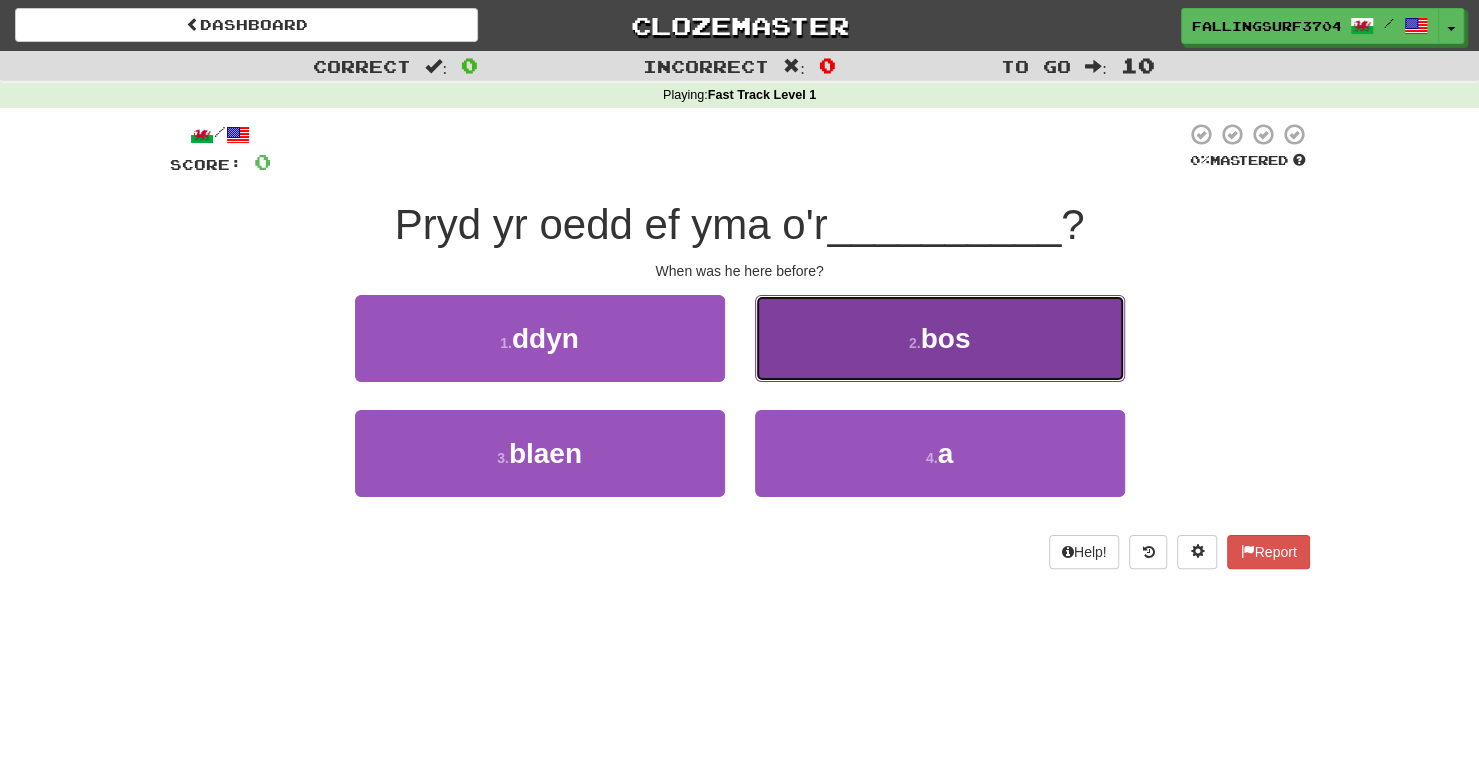 click on "2 .  bos" at bounding box center (940, 338) 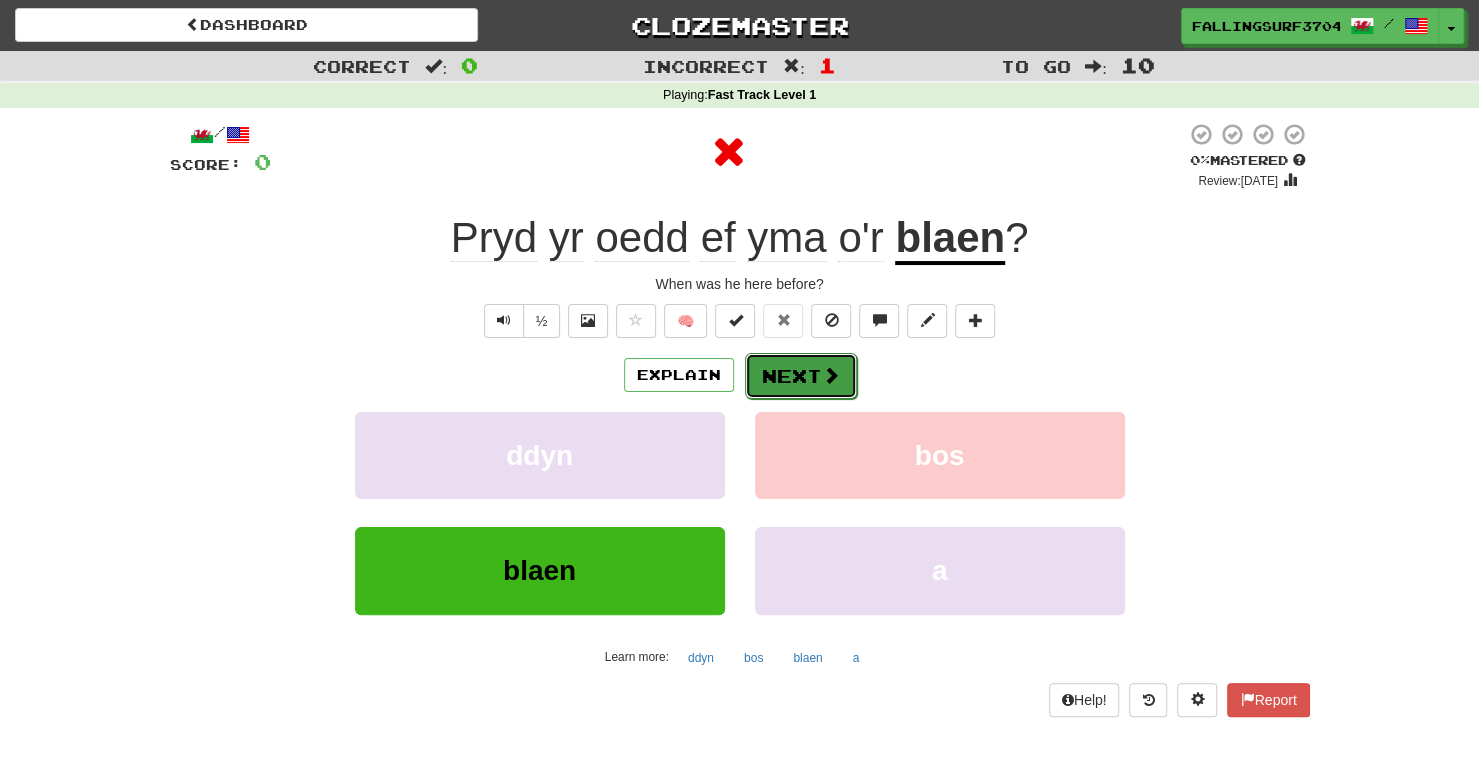 click on "Next" at bounding box center (801, 376) 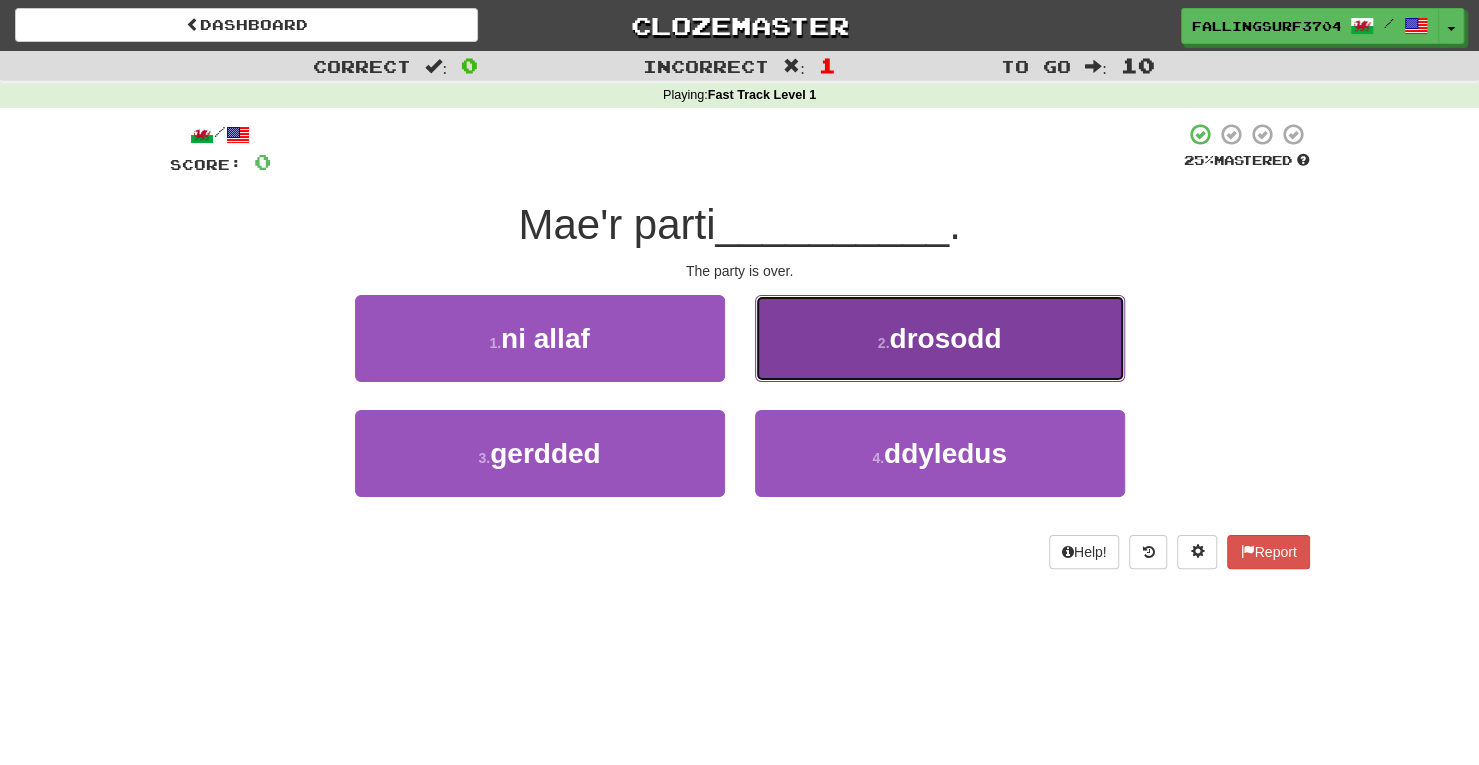 click on "drosodd" at bounding box center [945, 338] 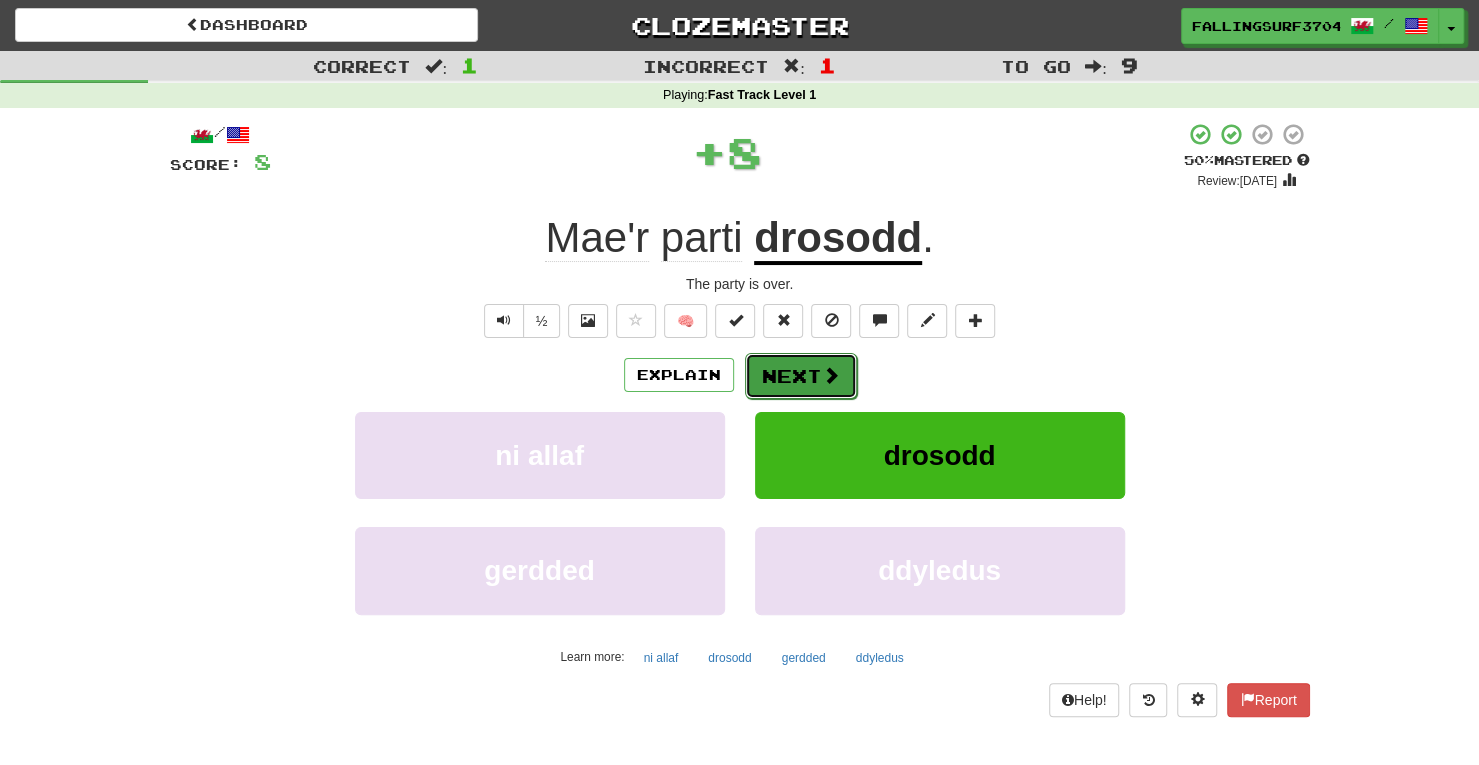 click on "Next" at bounding box center [801, 376] 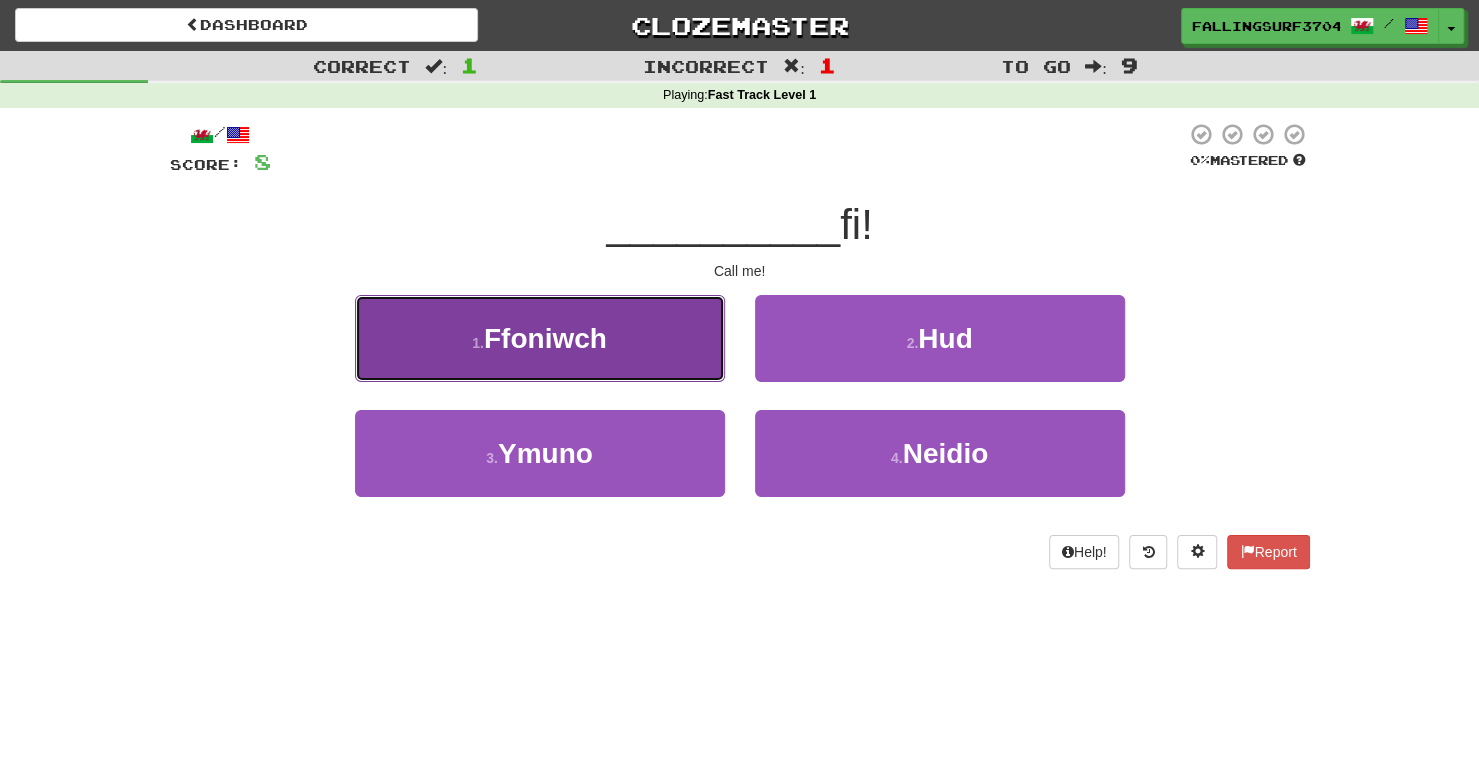 click on "1 .  Ffoniwch" at bounding box center (540, 338) 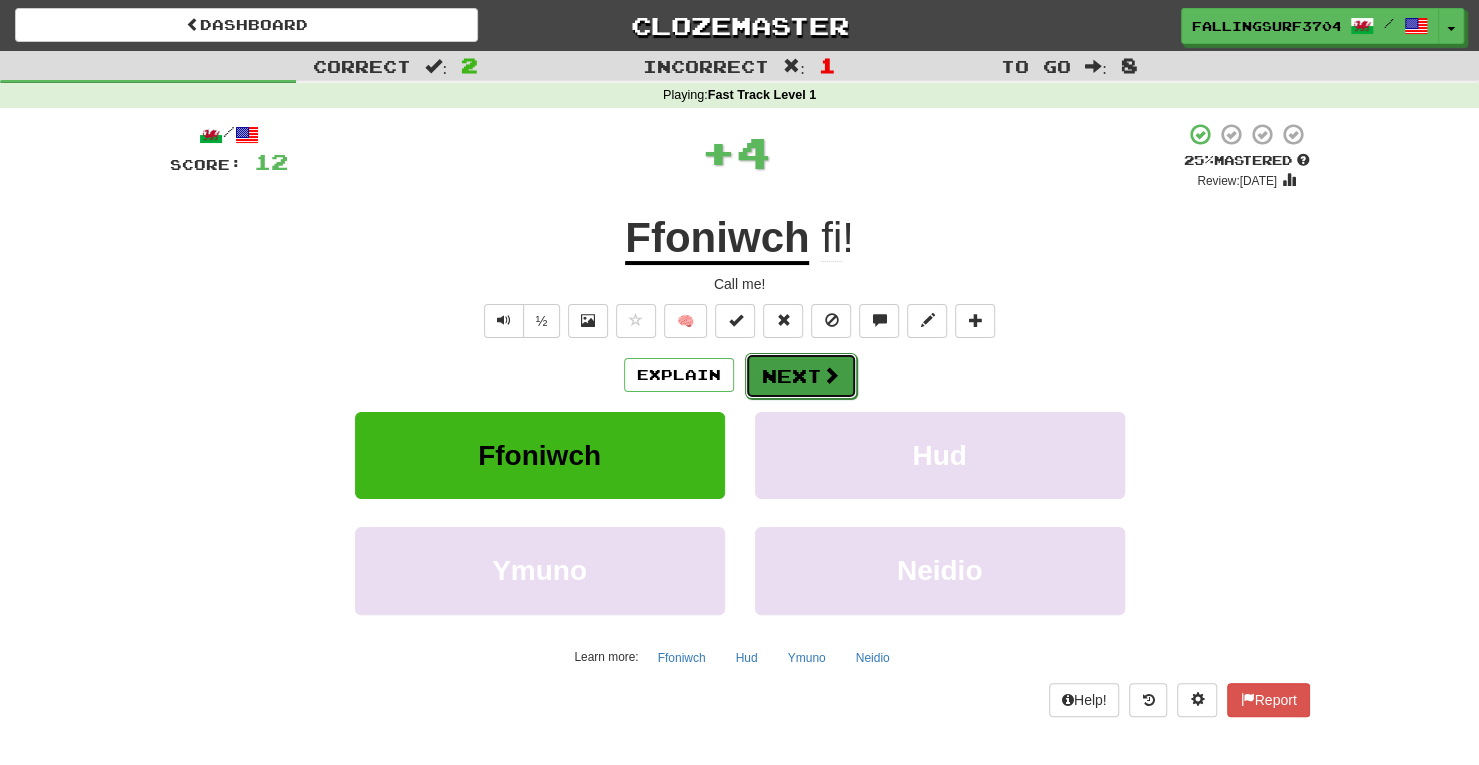click on "Next" at bounding box center (801, 376) 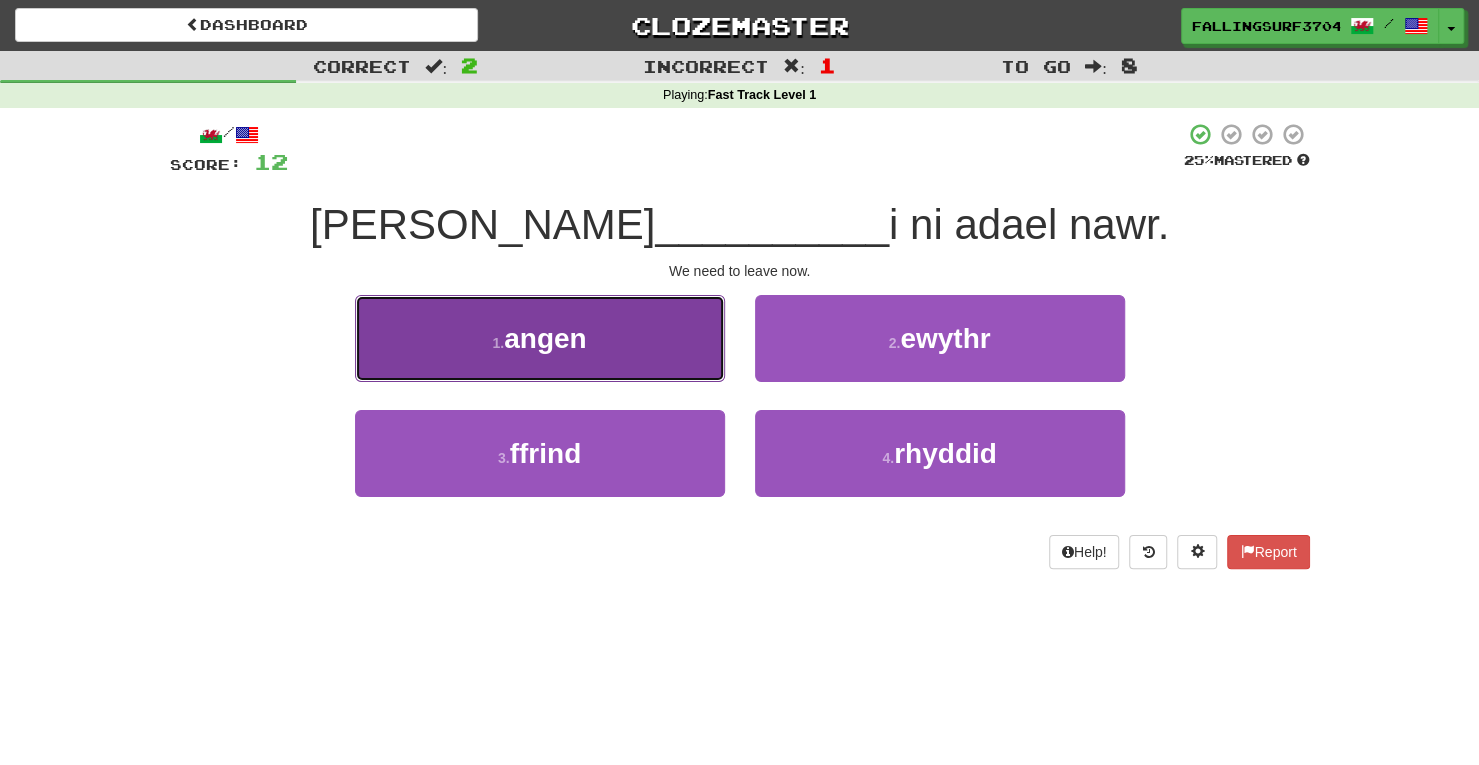 click on "1 .  angen" at bounding box center [540, 338] 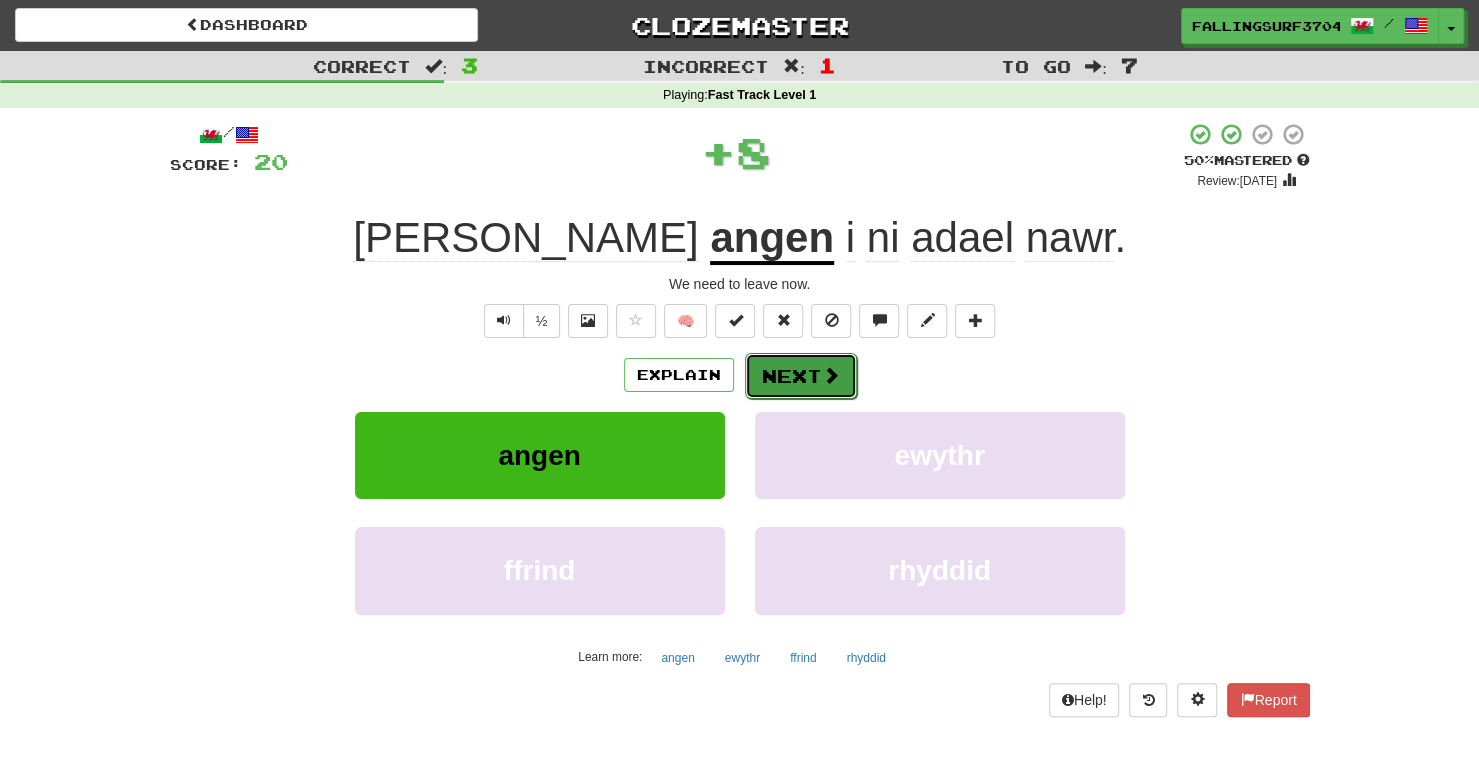 click at bounding box center (831, 375) 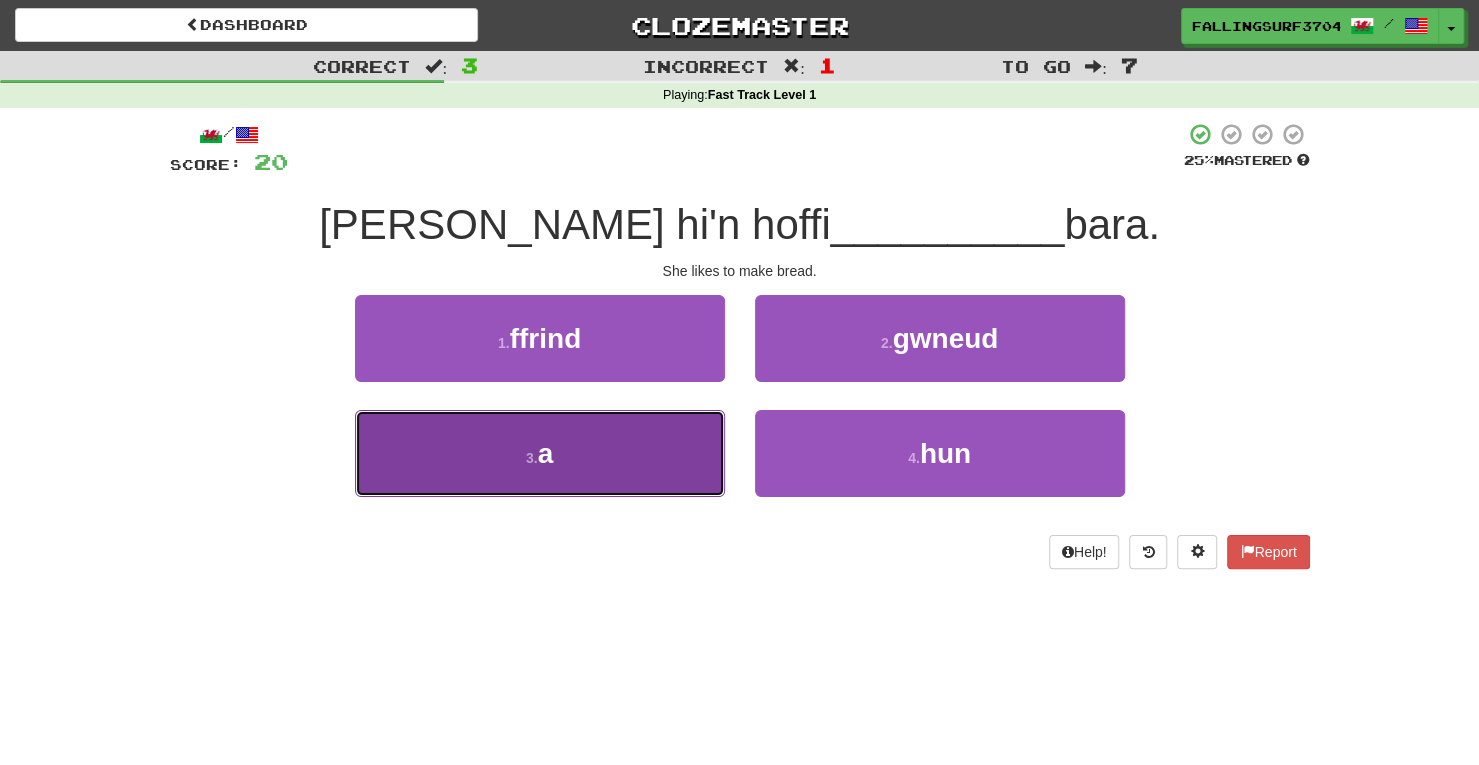 click on "3 .  a" at bounding box center (540, 453) 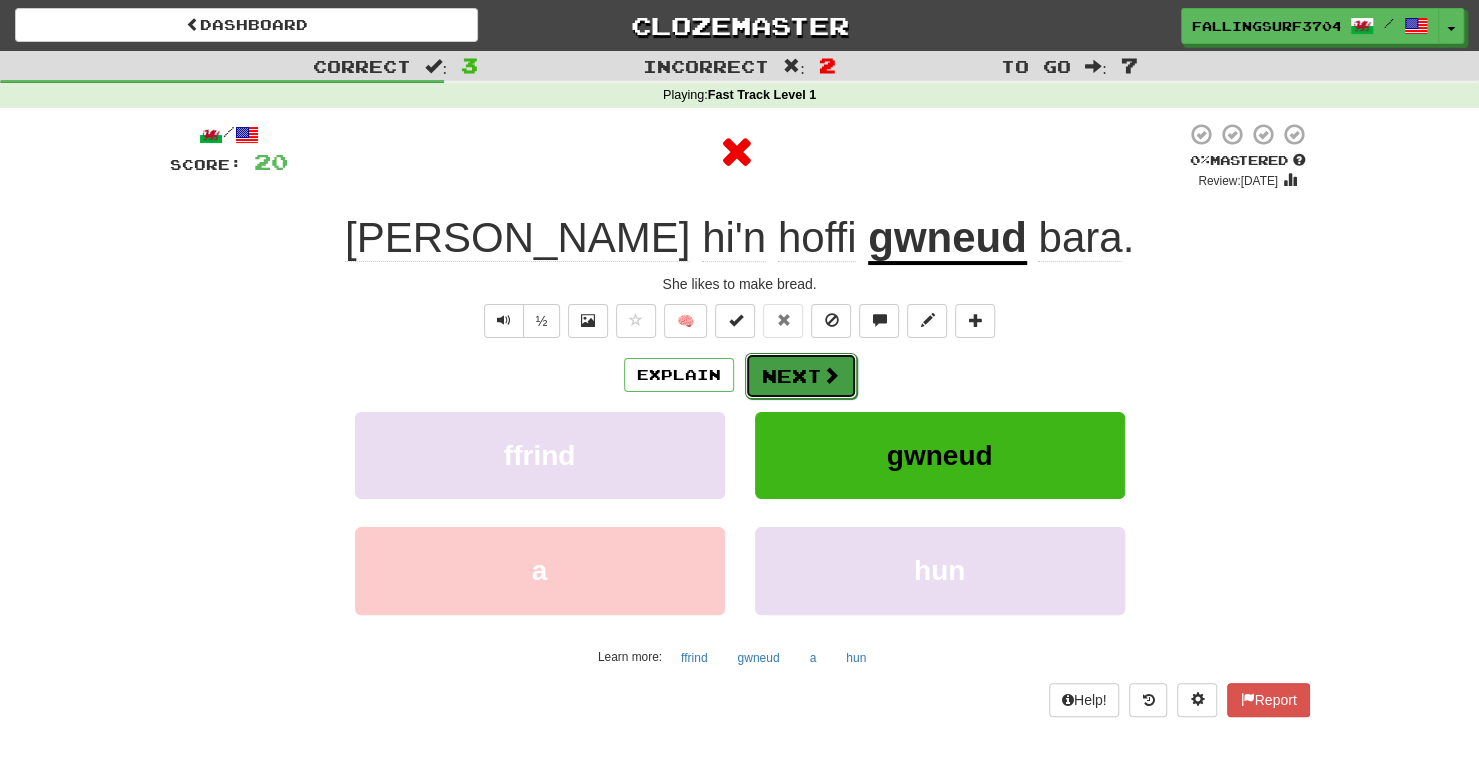 click on "Next" at bounding box center (801, 376) 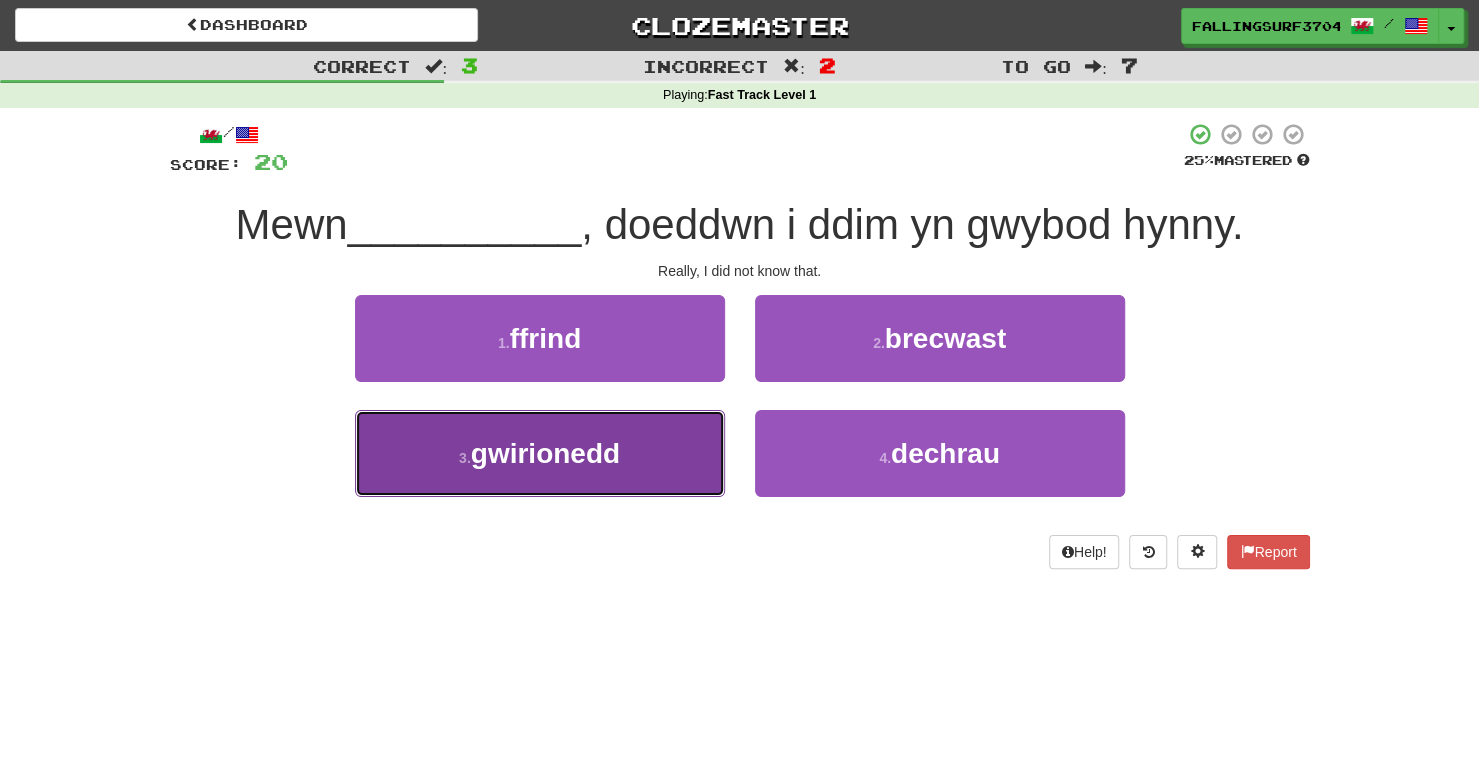 click on "gwirionedd" at bounding box center [545, 453] 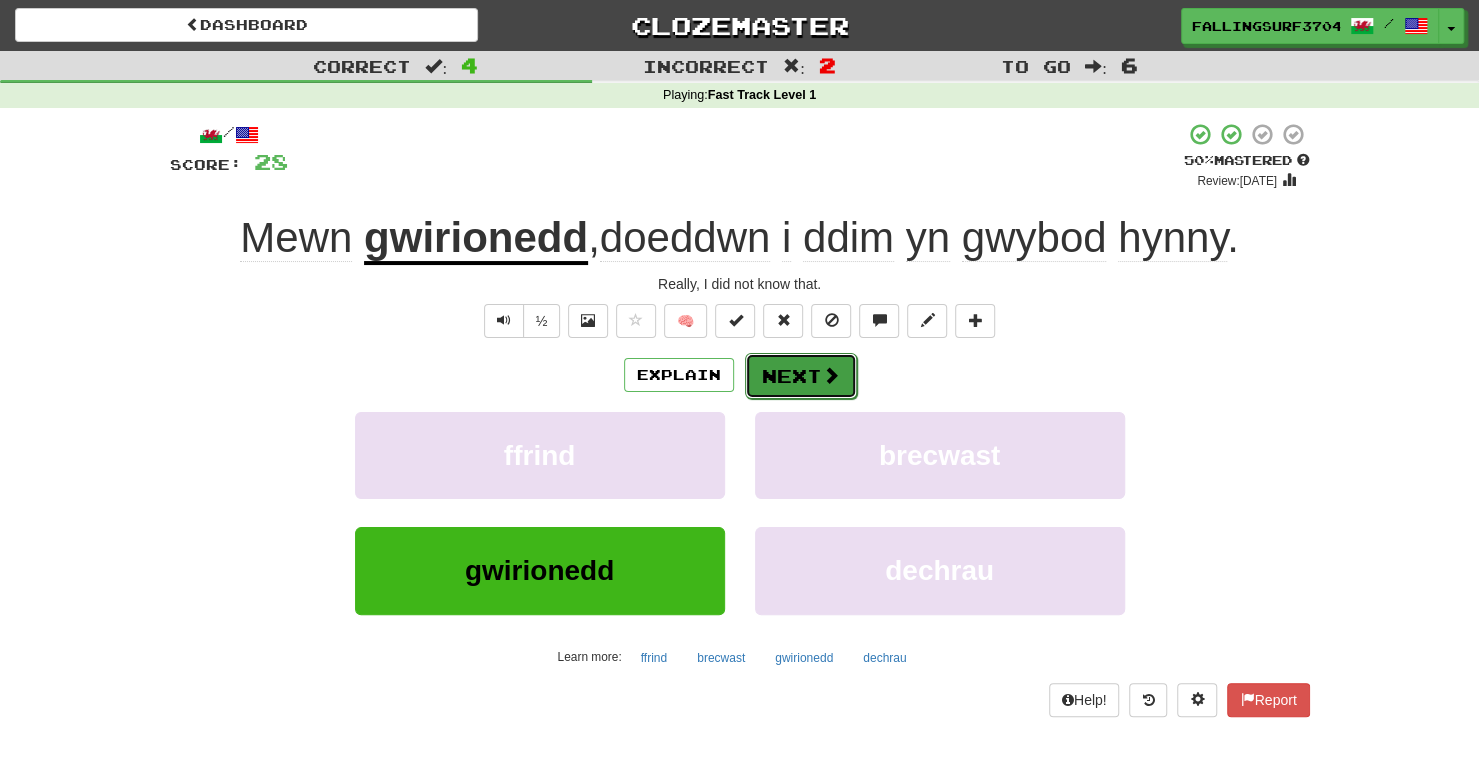 click on "Next" at bounding box center (801, 376) 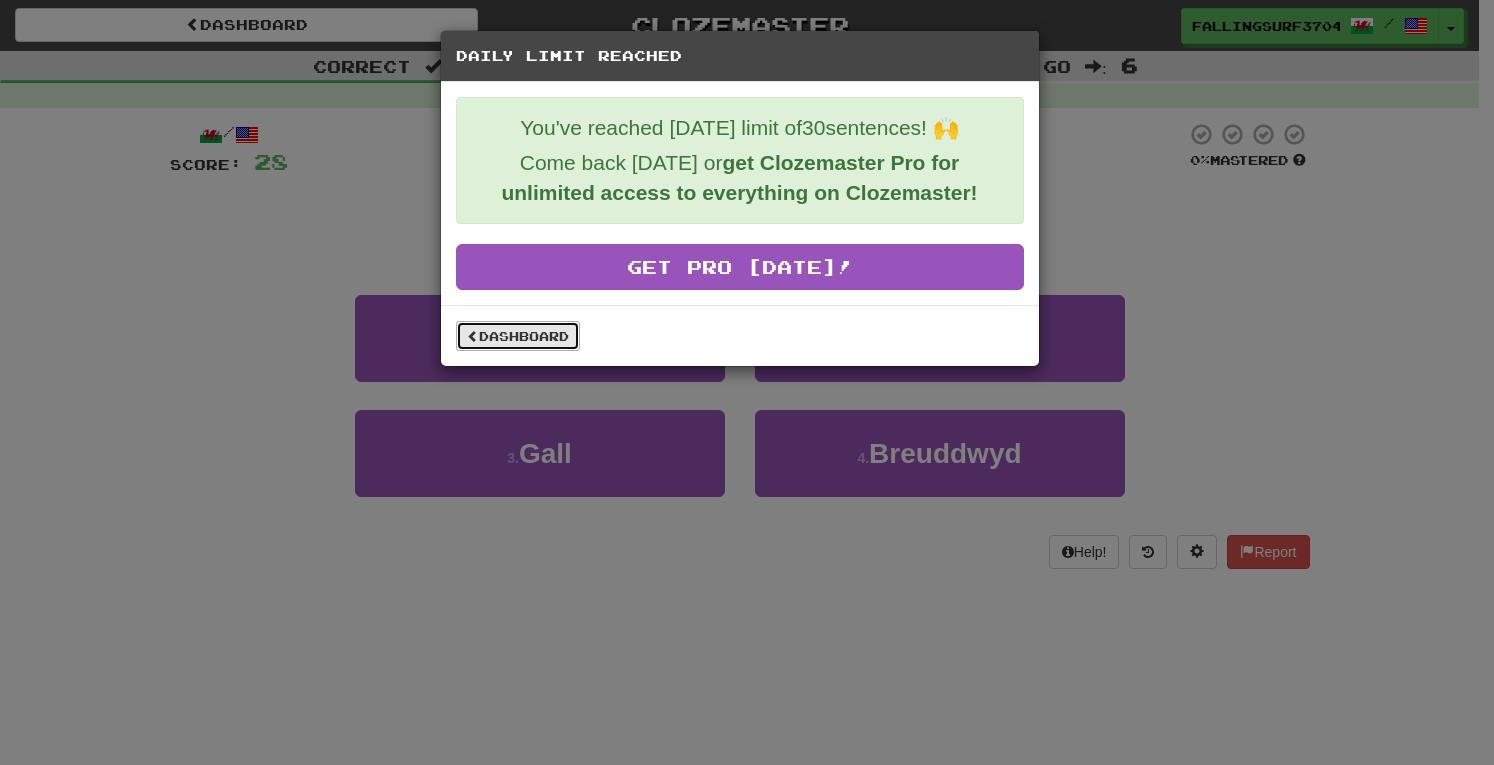 click on "Dashboard" at bounding box center [518, 336] 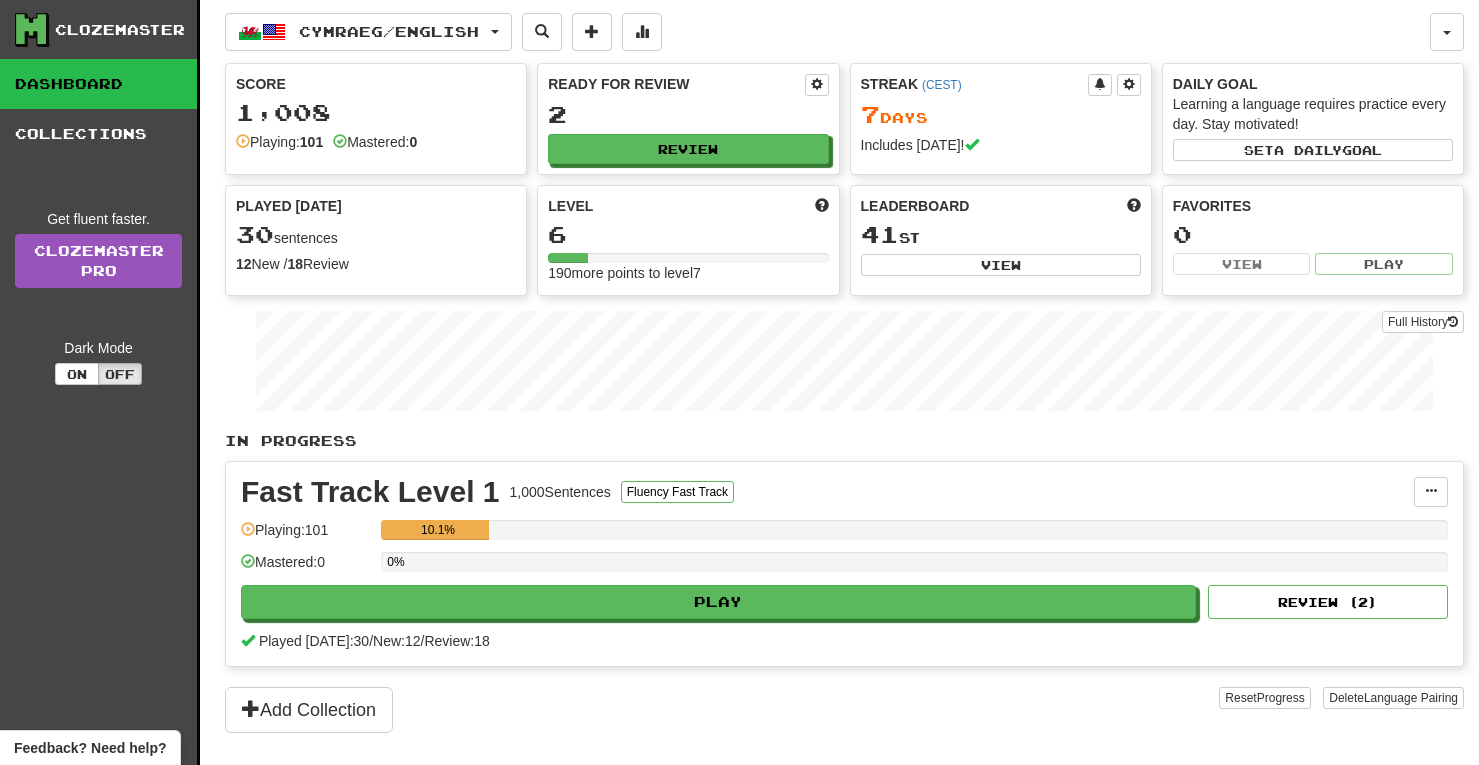 scroll, scrollTop: 0, scrollLeft: 0, axis: both 